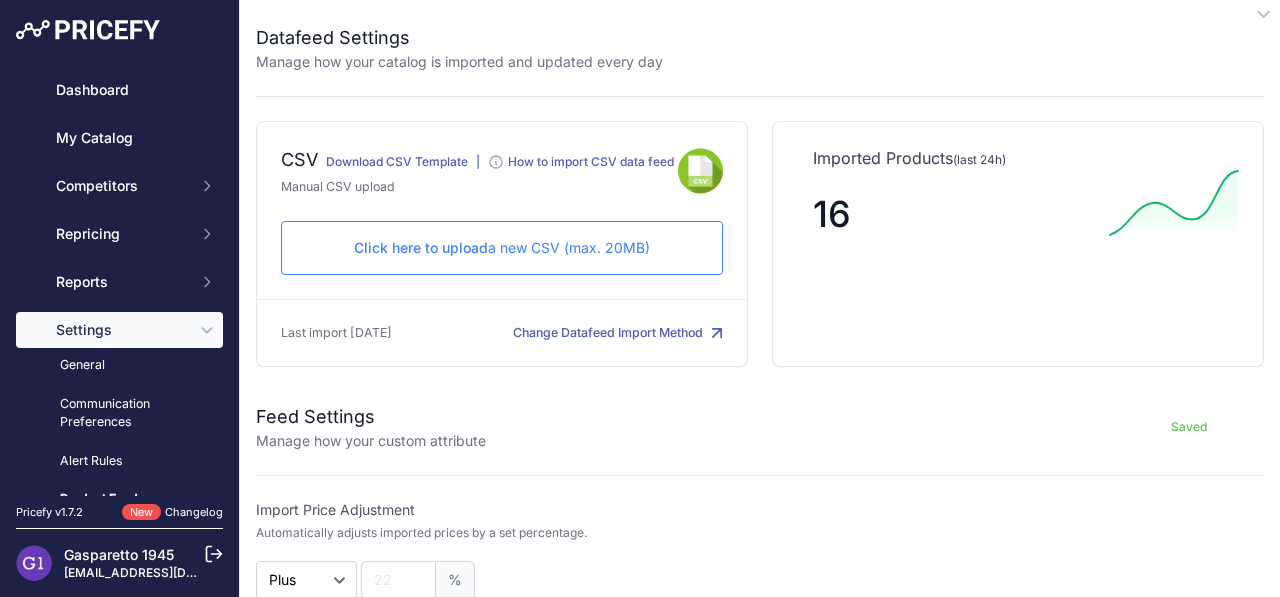 scroll, scrollTop: 0, scrollLeft: 0, axis: both 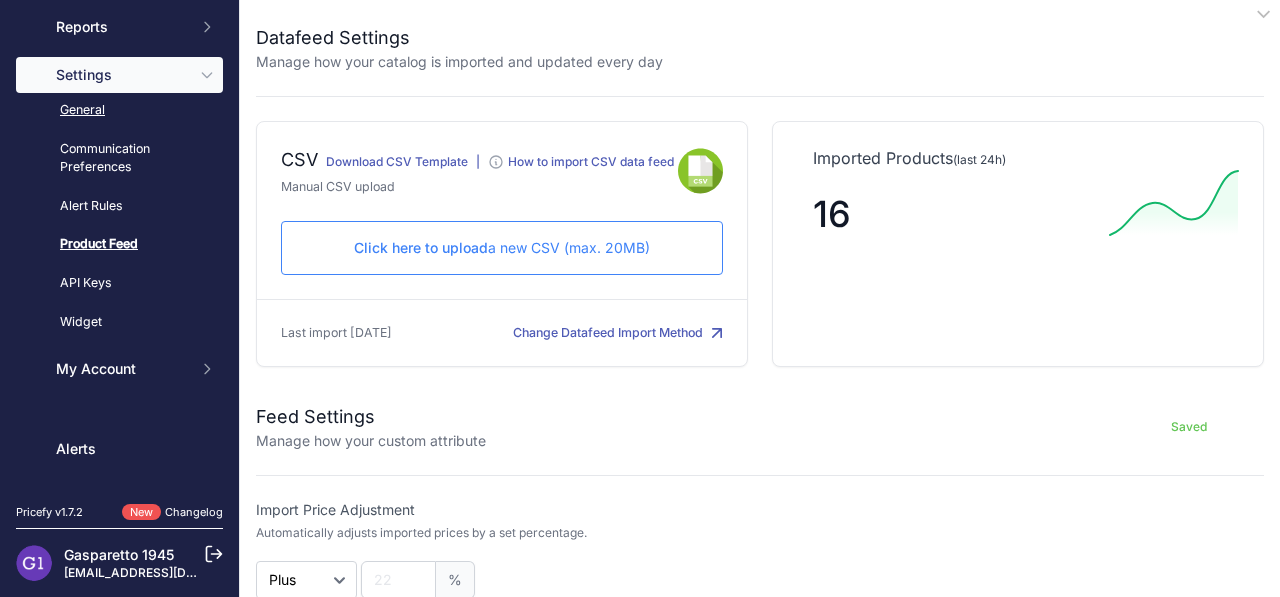 click on "General" at bounding box center (119, 110) 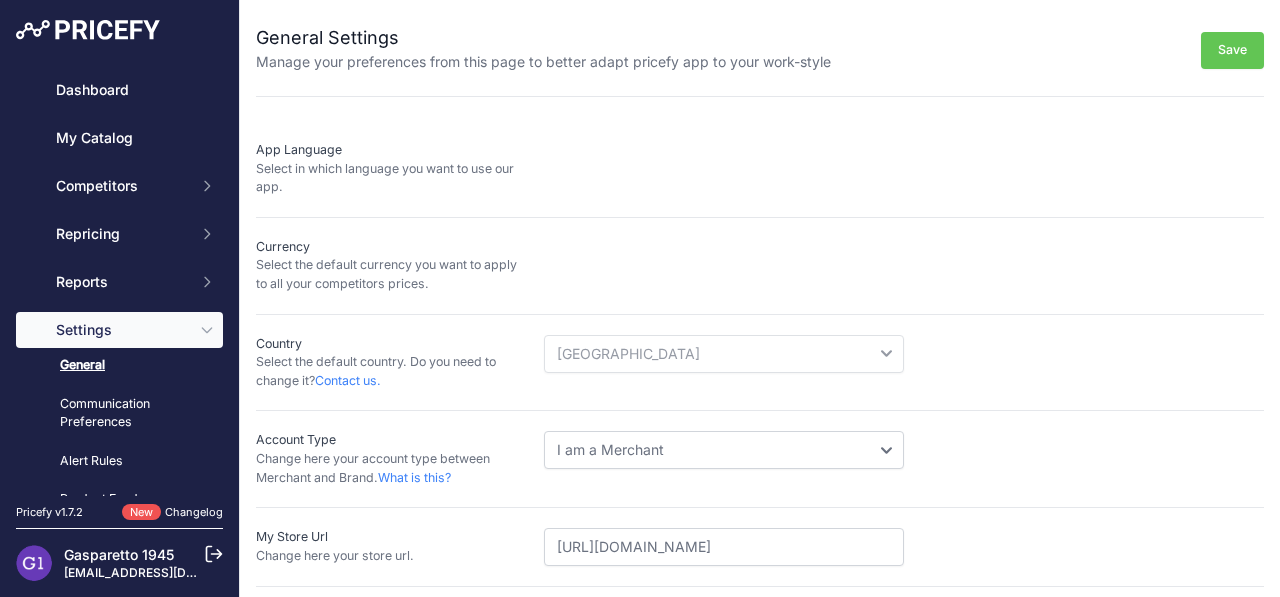 scroll, scrollTop: 0, scrollLeft: 0, axis: both 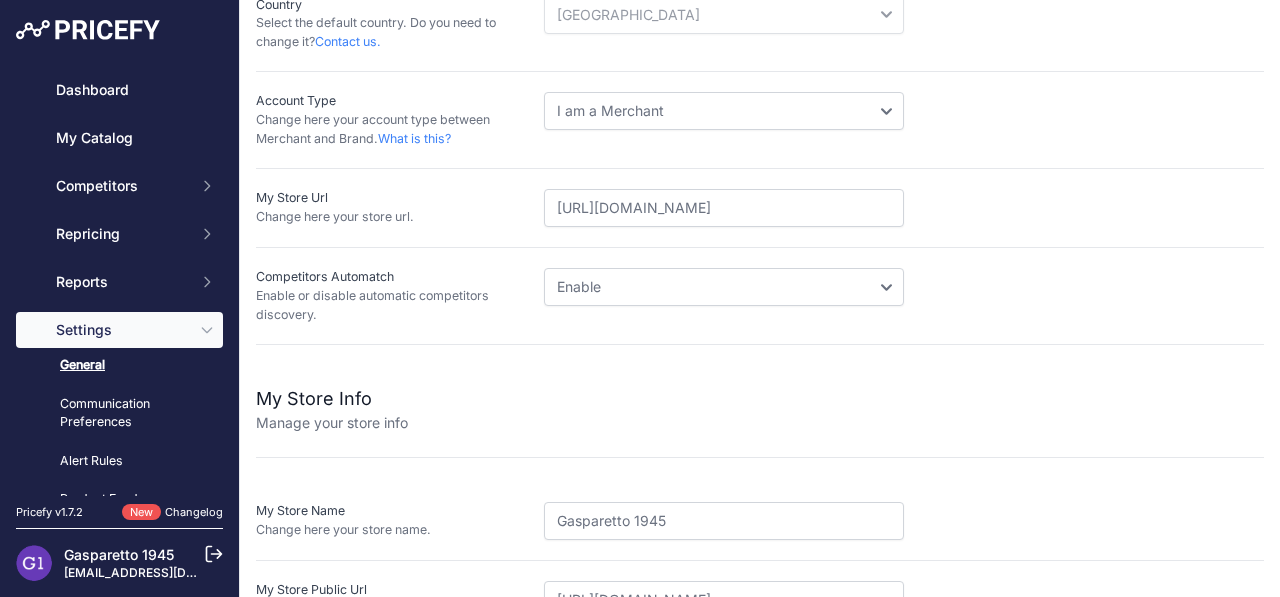 click on "Disable
Enable" at bounding box center (724, 287) 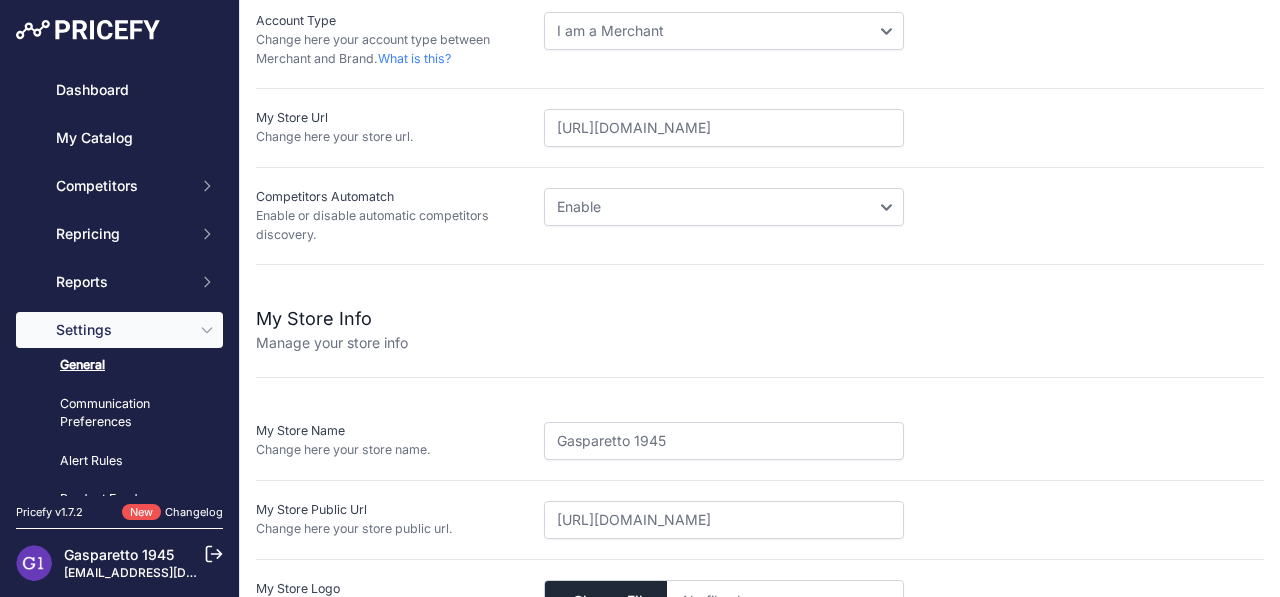 scroll, scrollTop: 485, scrollLeft: 0, axis: vertical 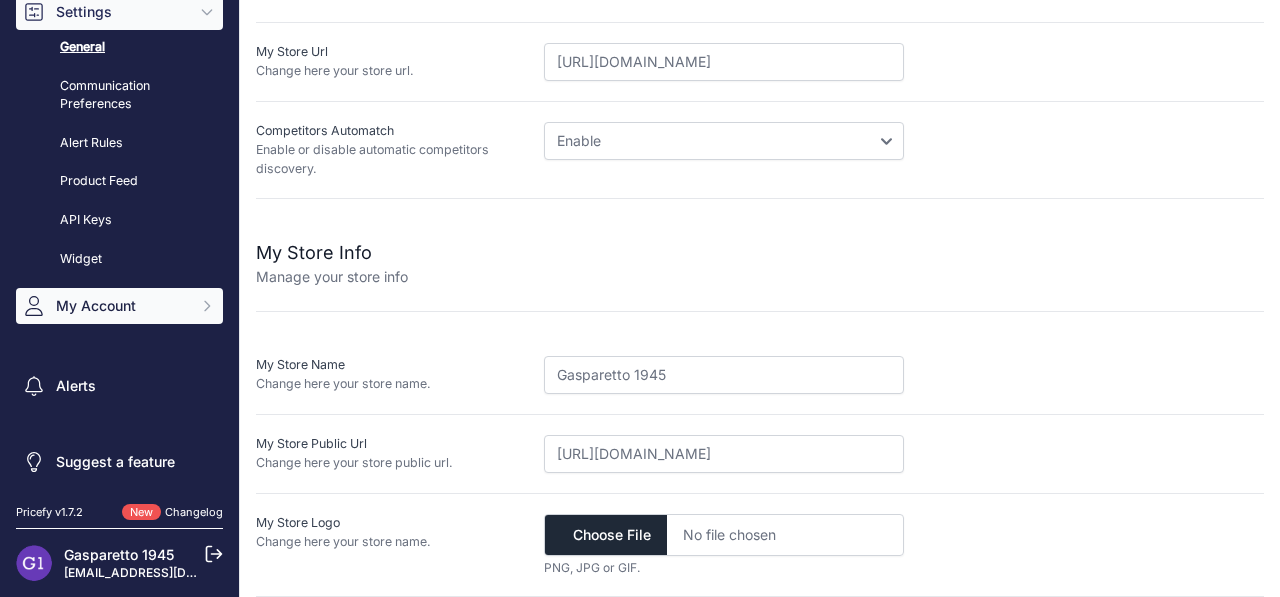 click on "My Account" at bounding box center (121, 306) 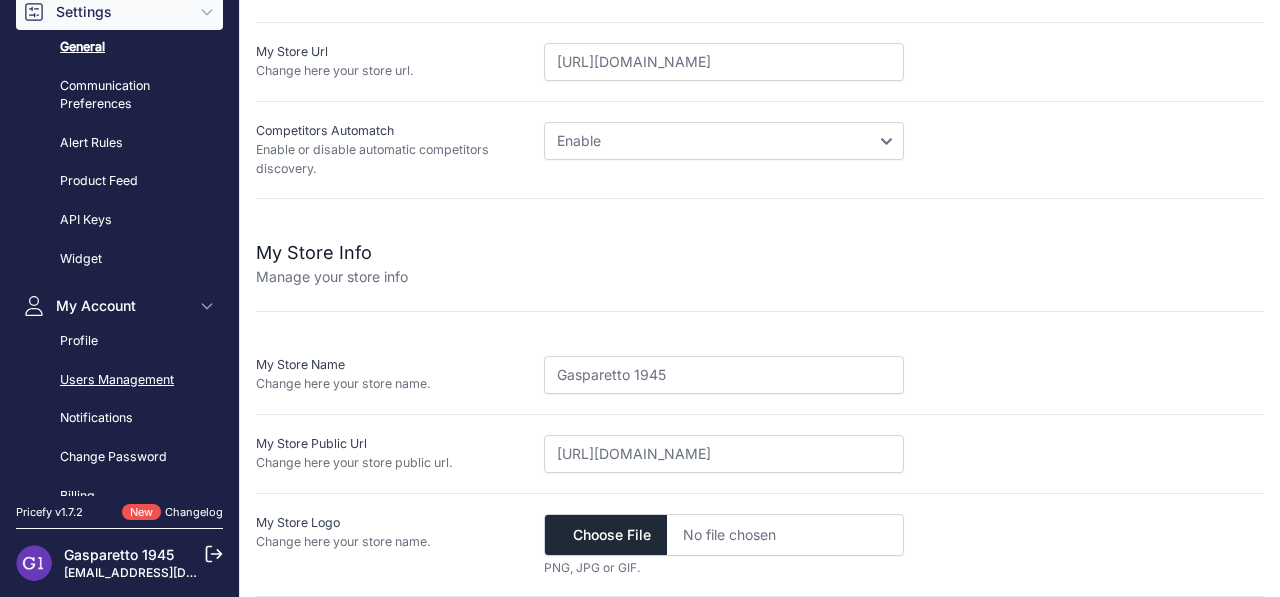 click on "Users Management" at bounding box center [119, 380] 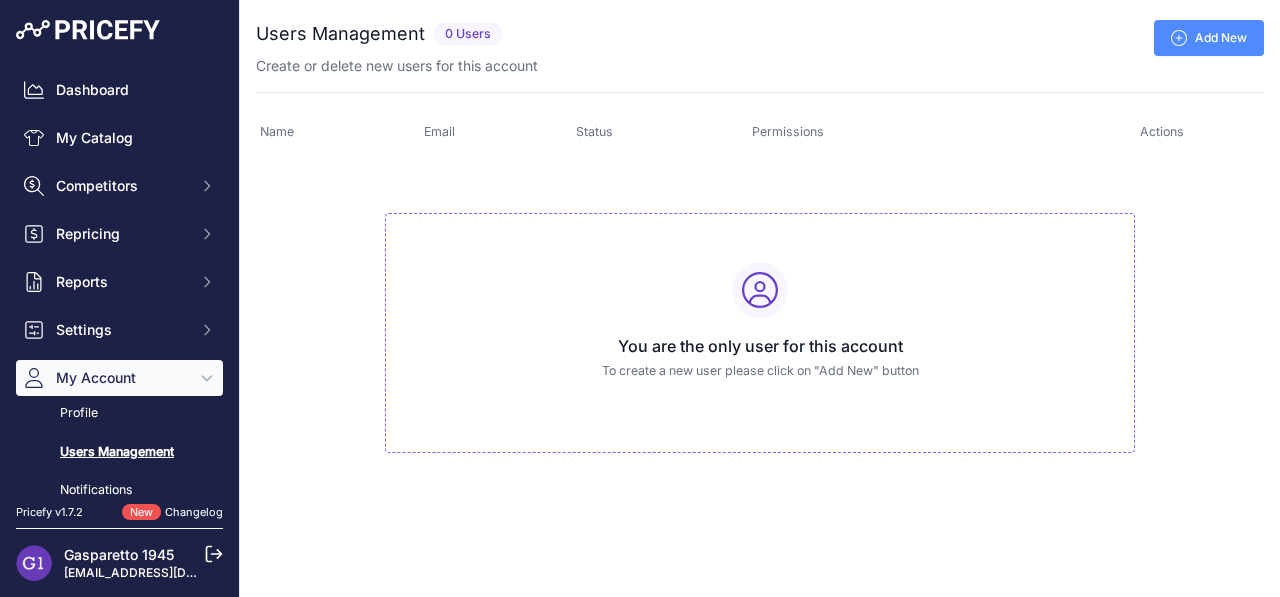 scroll, scrollTop: 0, scrollLeft: 0, axis: both 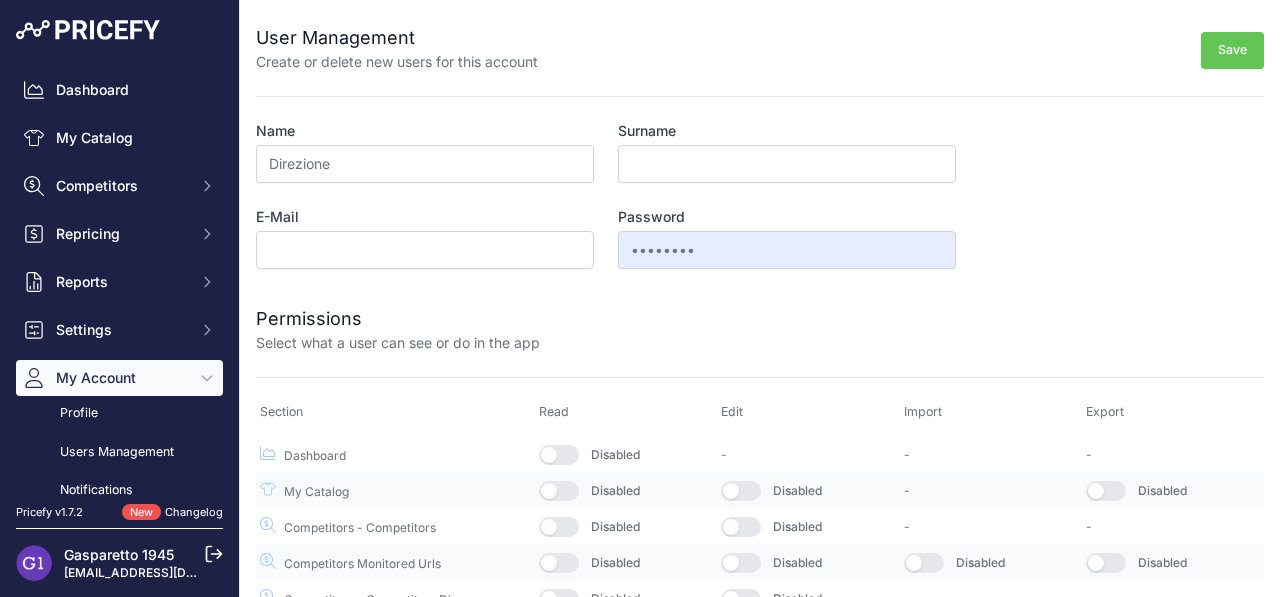type on "Direzione" 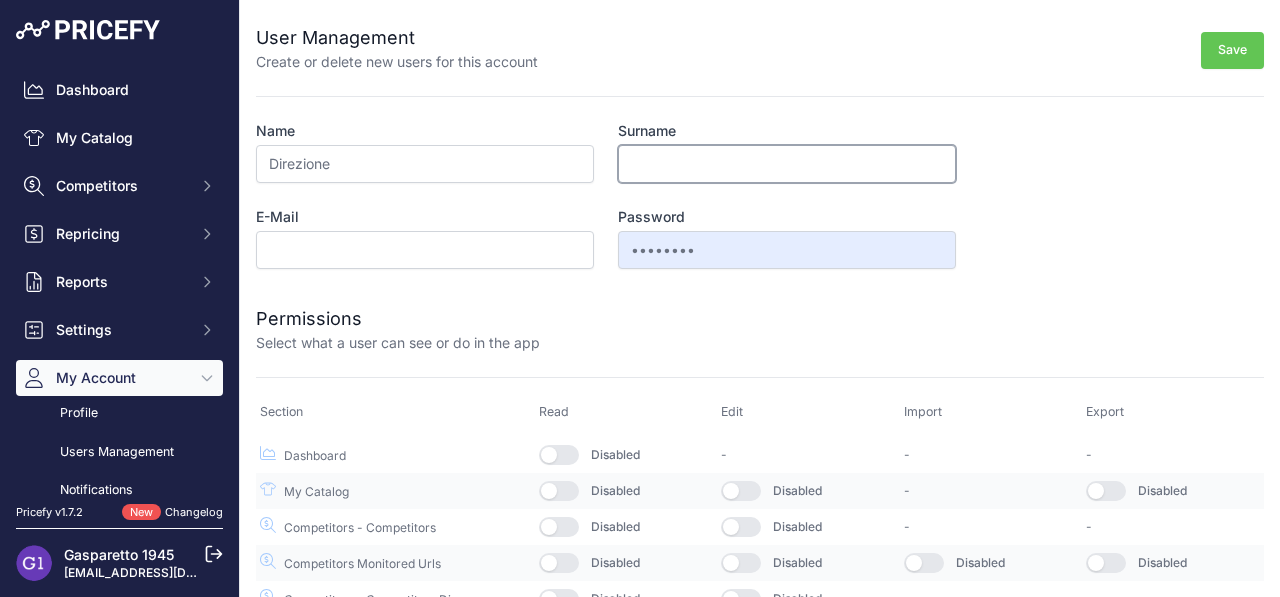 click on "Surname" at bounding box center [787, 164] 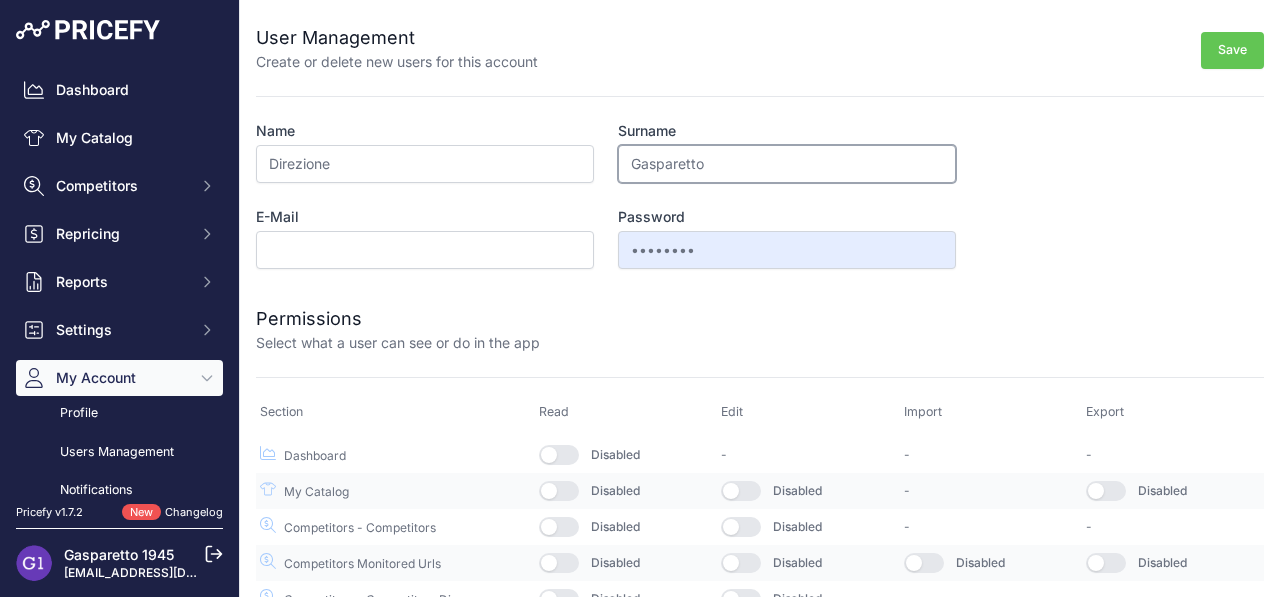 type on "Gasparetto" 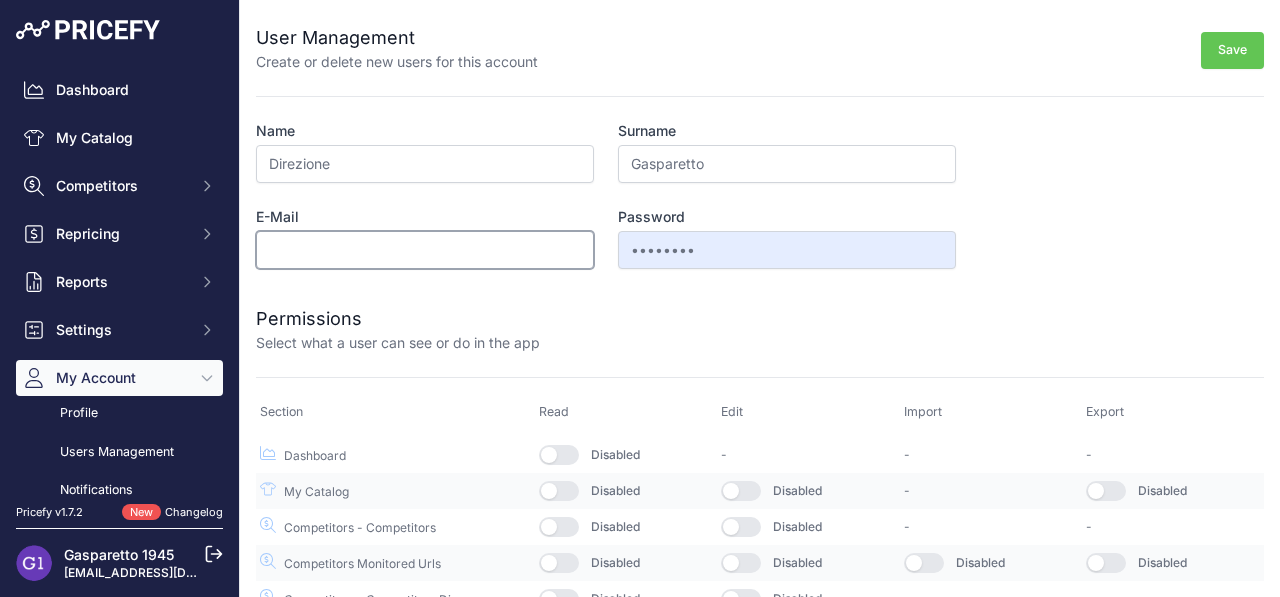 click on "E-Mail" at bounding box center [425, 250] 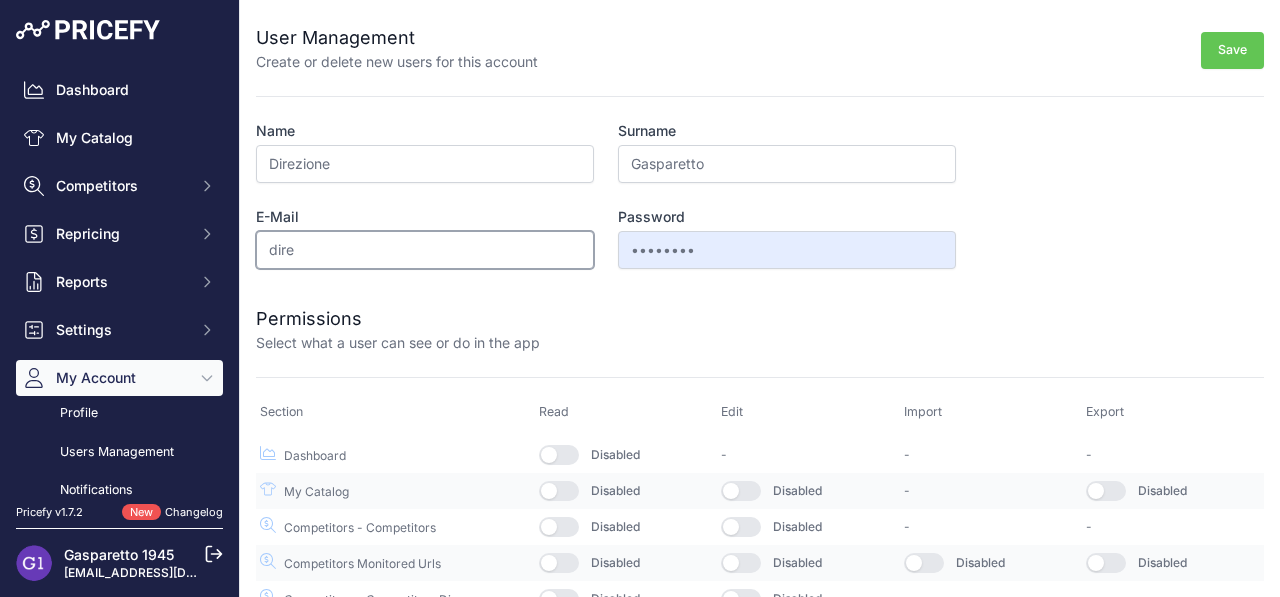 type on "[EMAIL_ADDRESS][DOMAIN_NAME]" 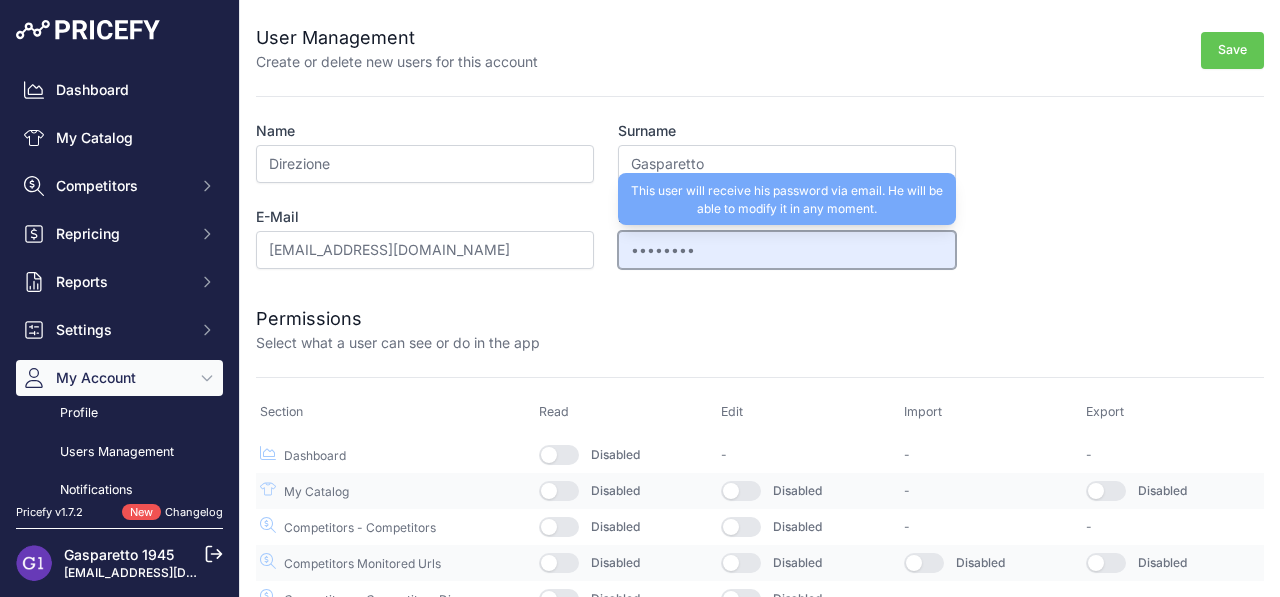 click on "••••••••" at bounding box center [787, 250] 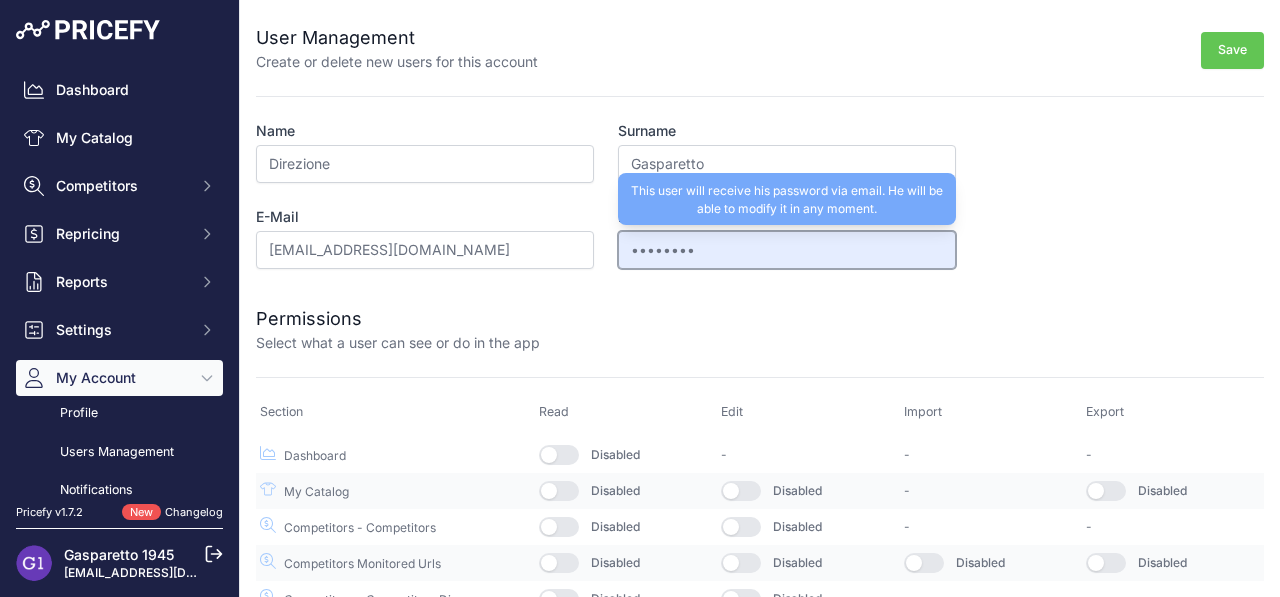 click on "••••••••" at bounding box center [787, 250] 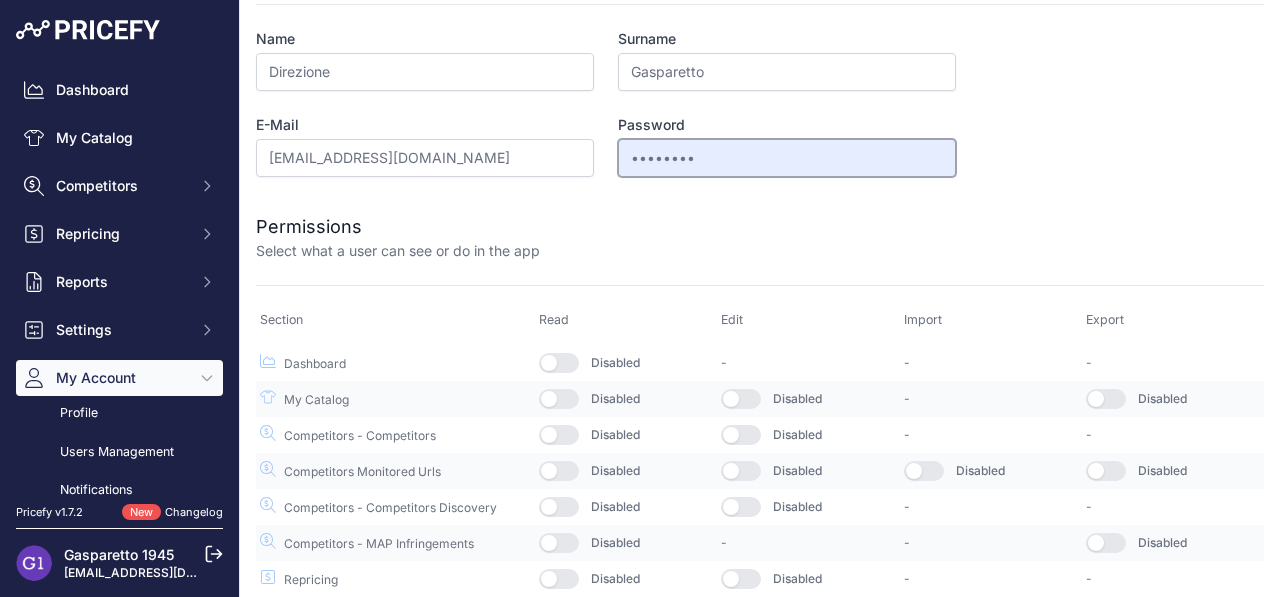 scroll, scrollTop: 100, scrollLeft: 0, axis: vertical 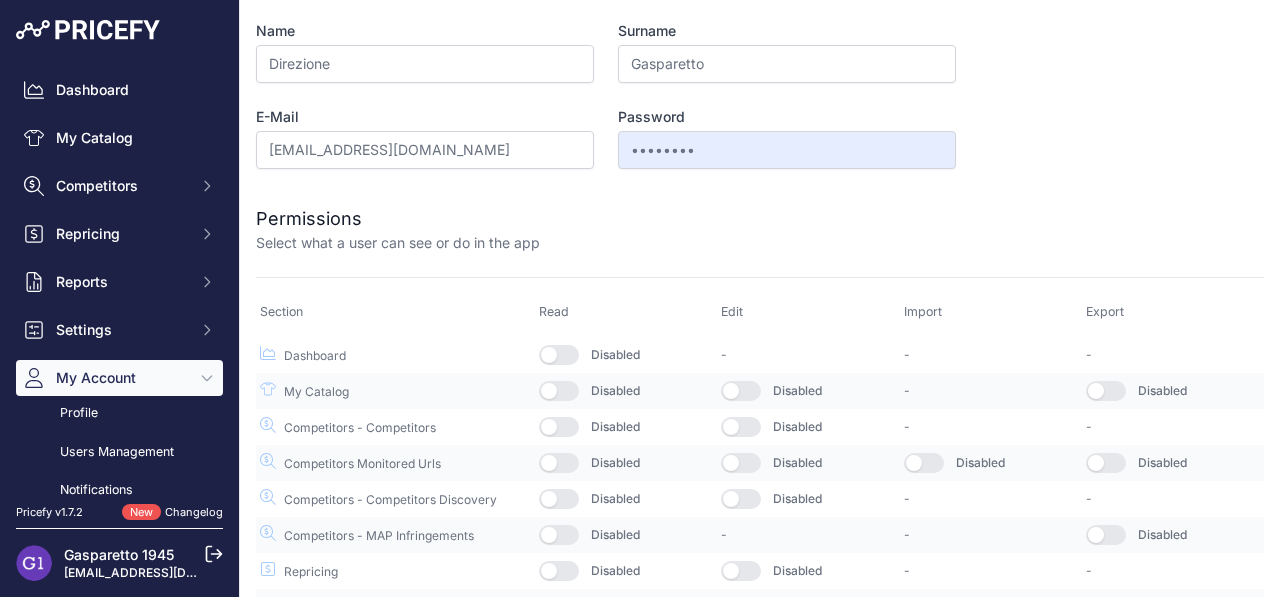 click at bounding box center (559, 355) 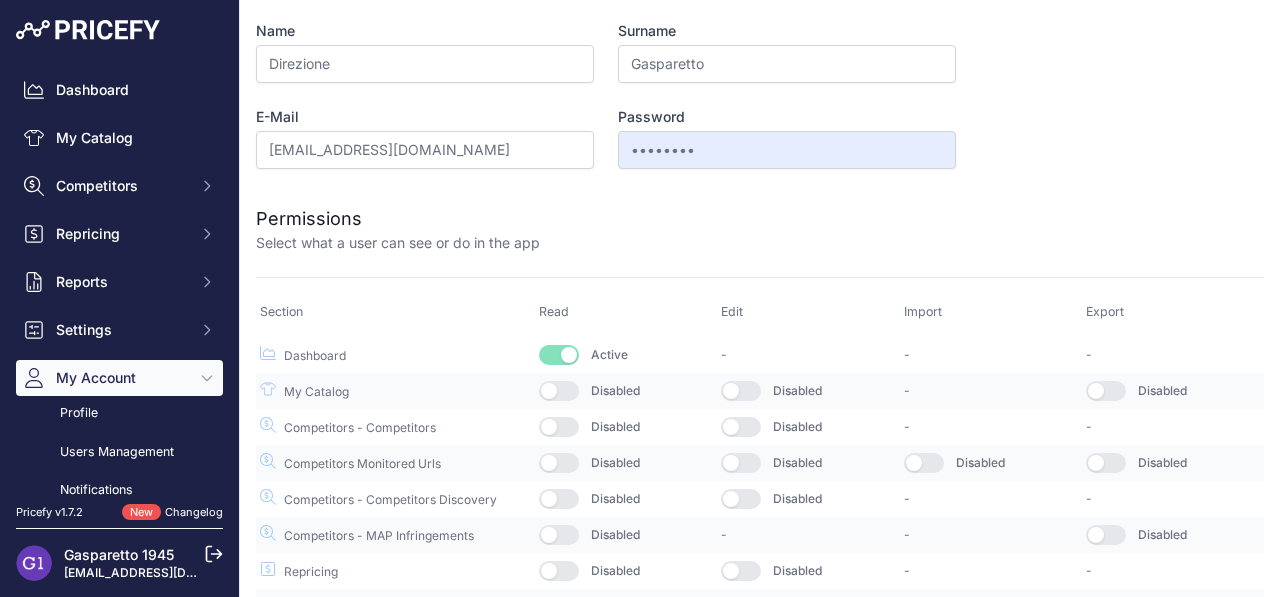 click on "Disabled" at bounding box center [626, 391] 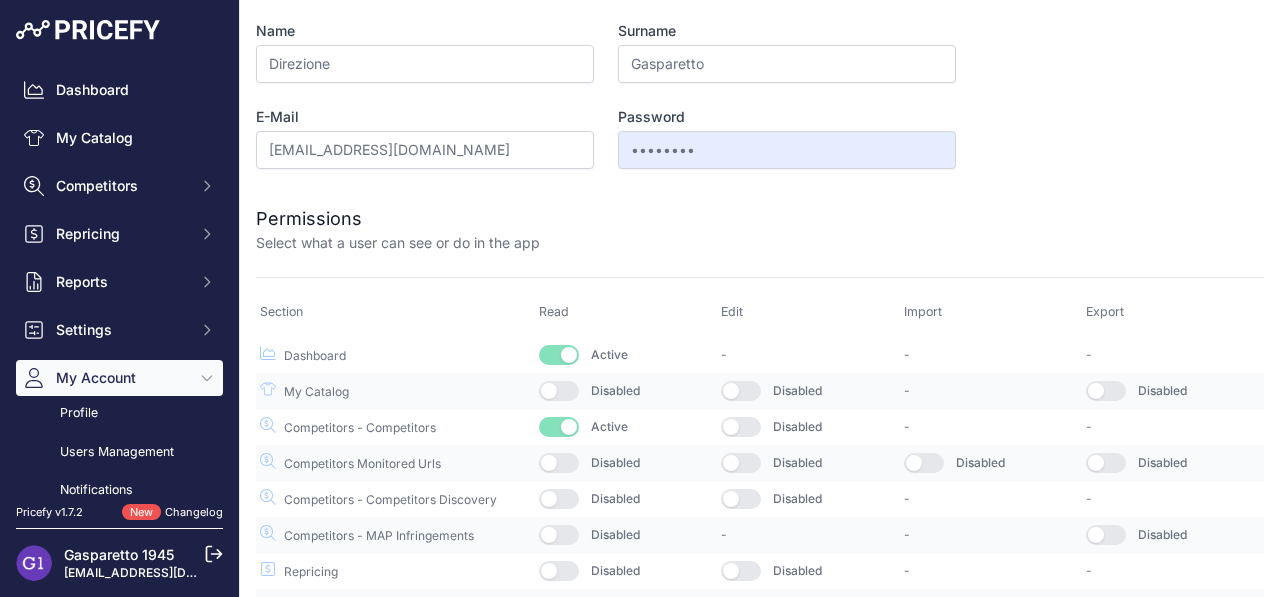 click at bounding box center [559, 391] 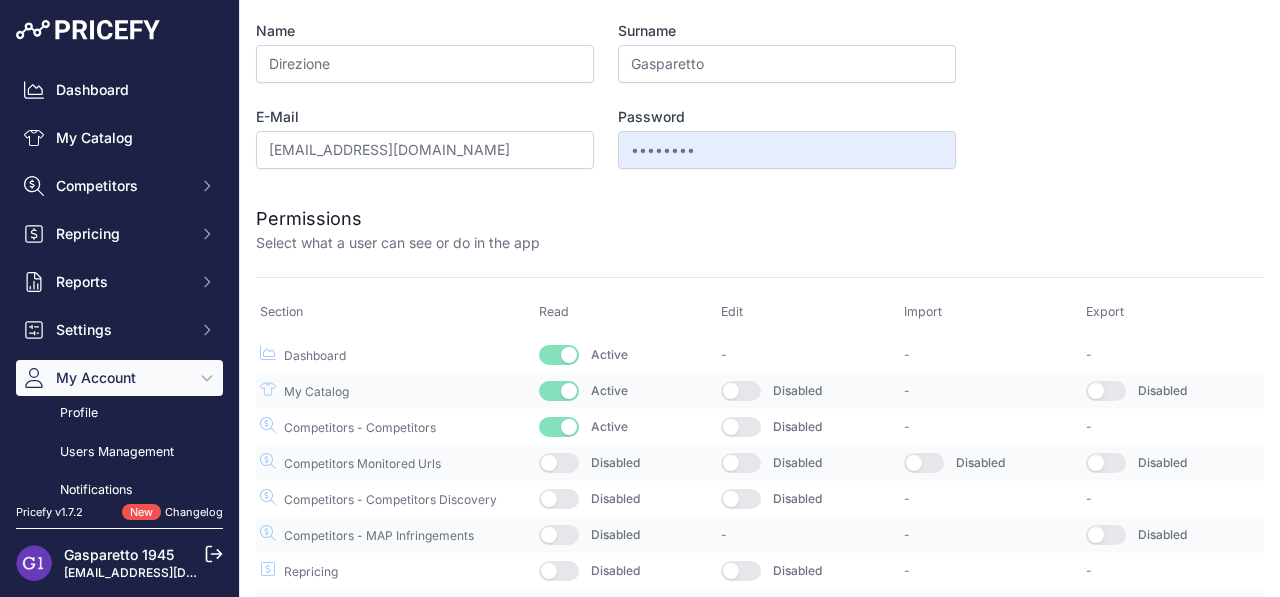 click at bounding box center (559, 463) 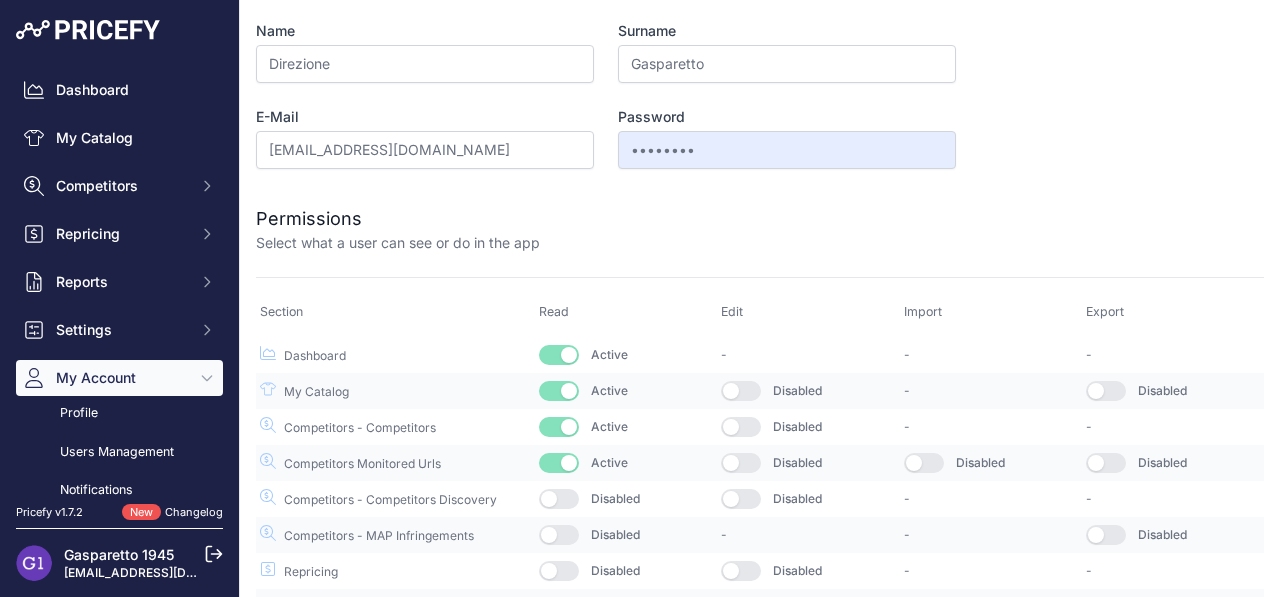 click at bounding box center (559, 499) 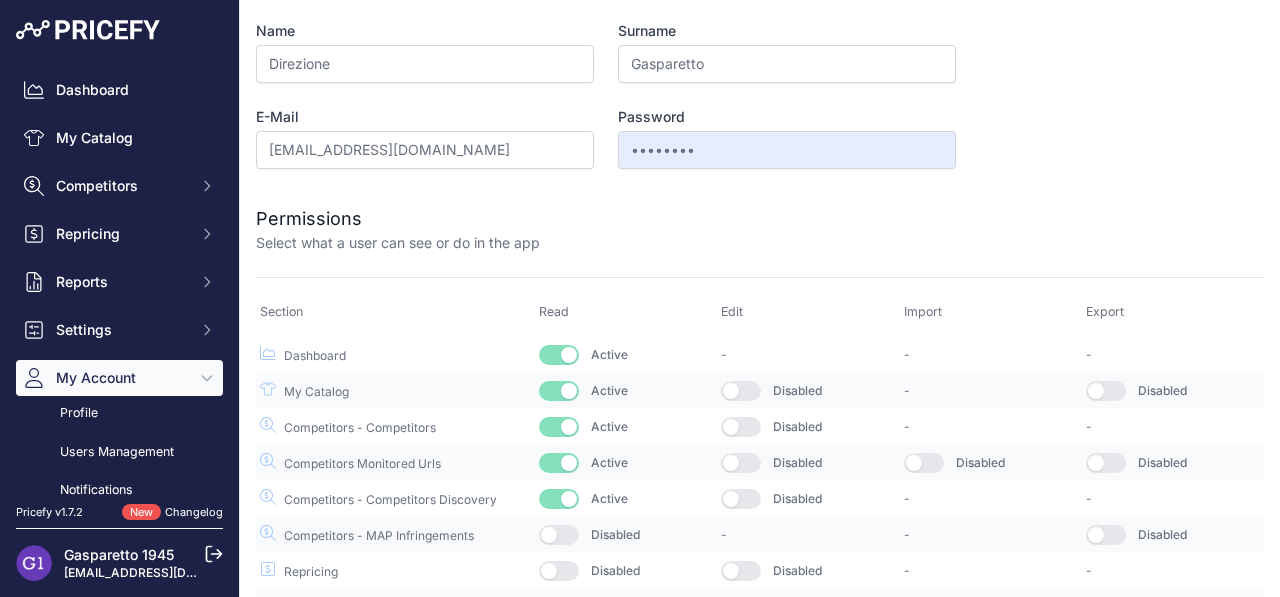 click at bounding box center (559, 535) 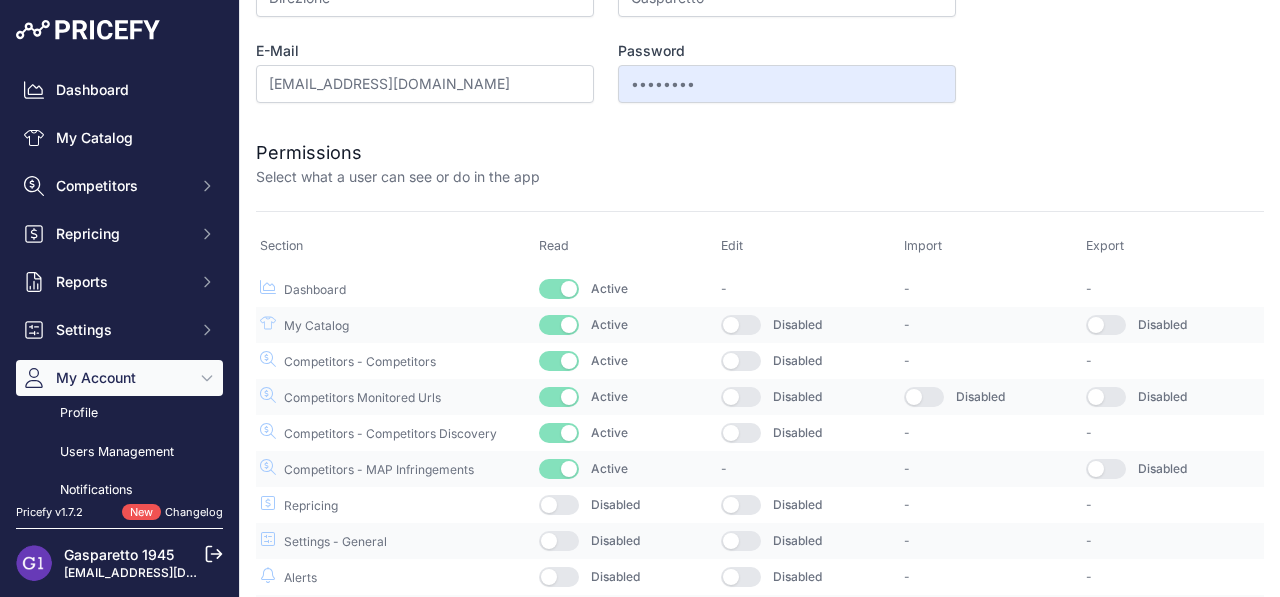 scroll, scrollTop: 199, scrollLeft: 0, axis: vertical 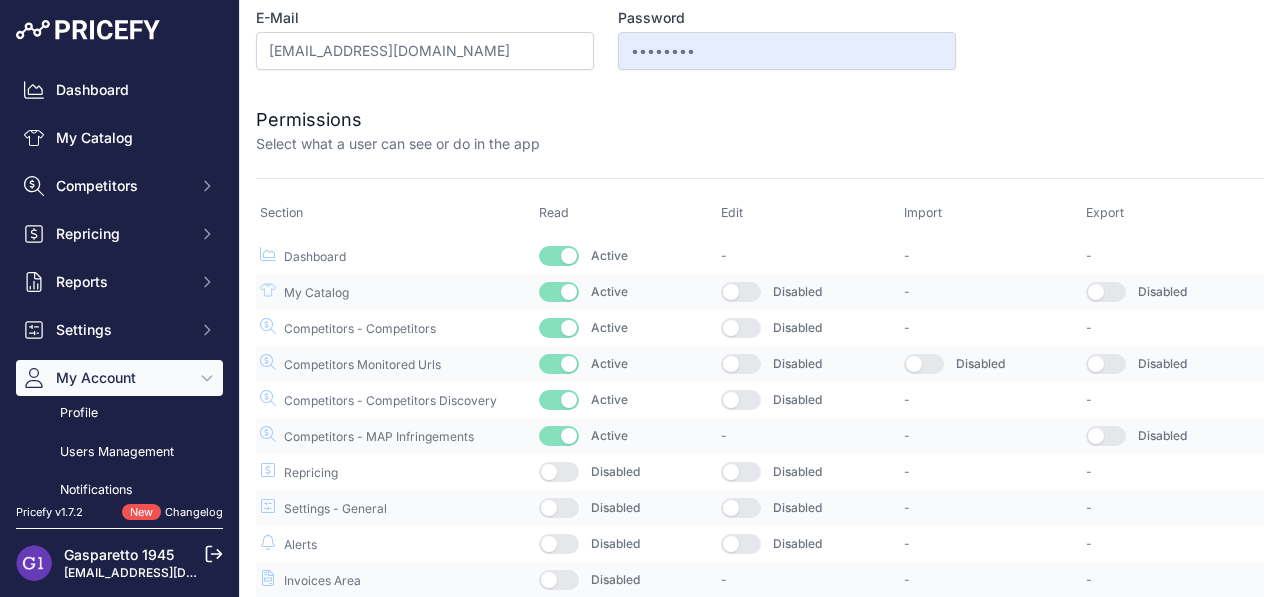 click at bounding box center [559, 436] 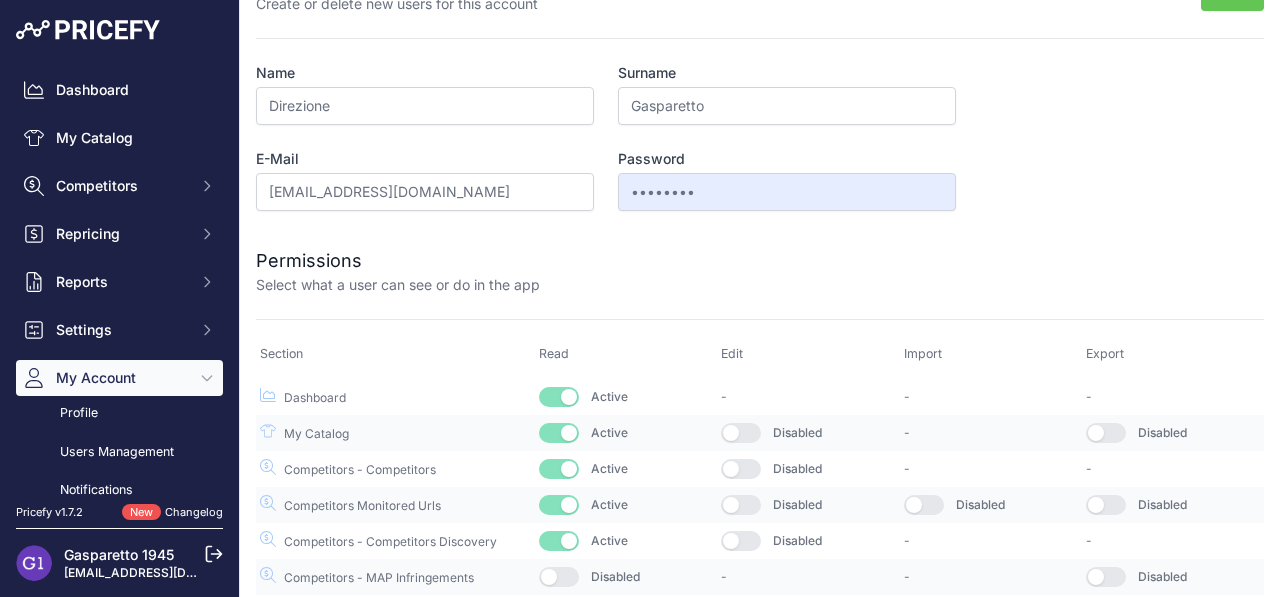 scroll, scrollTop: 0, scrollLeft: 0, axis: both 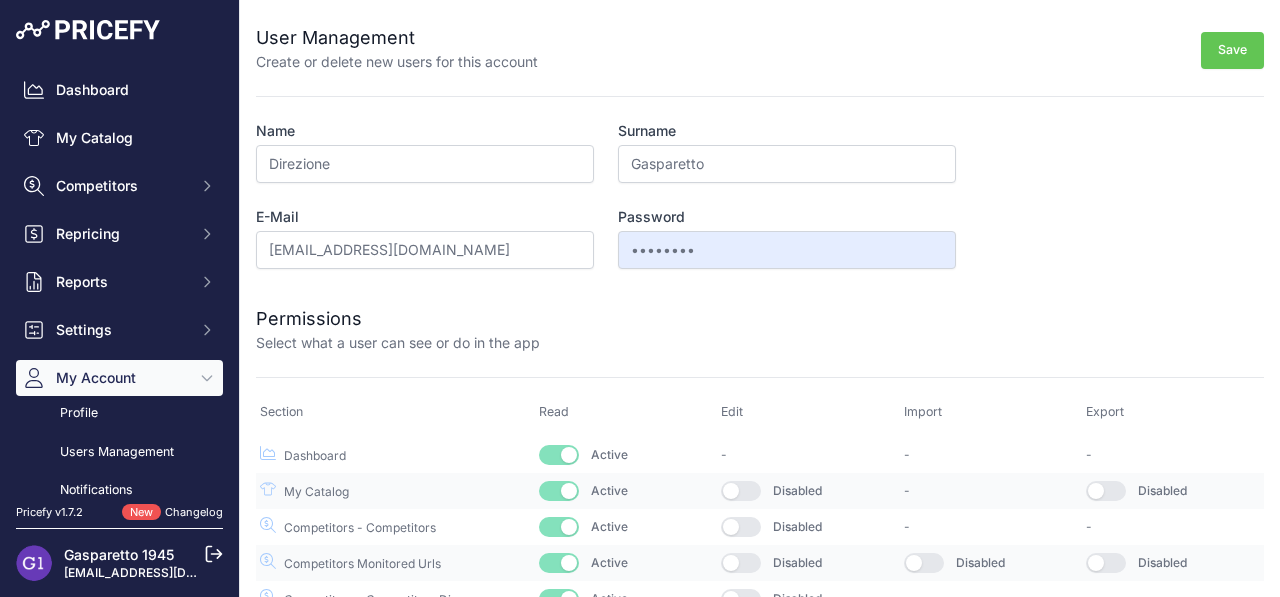 click on "Save" at bounding box center (1232, 50) 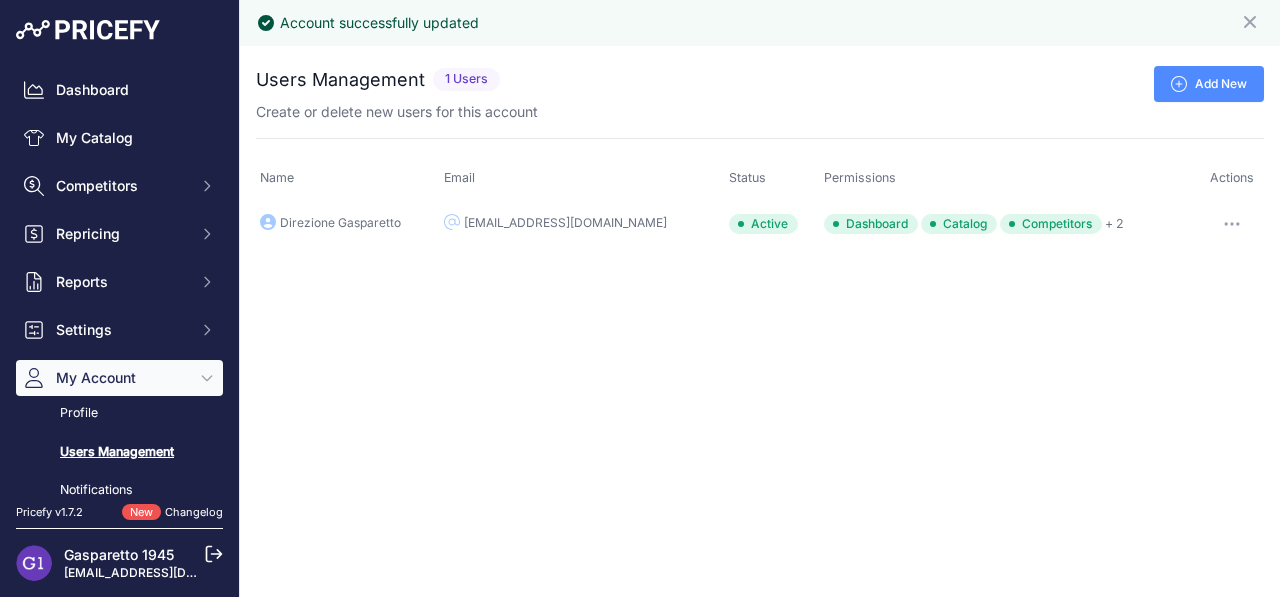 scroll, scrollTop: 0, scrollLeft: 0, axis: both 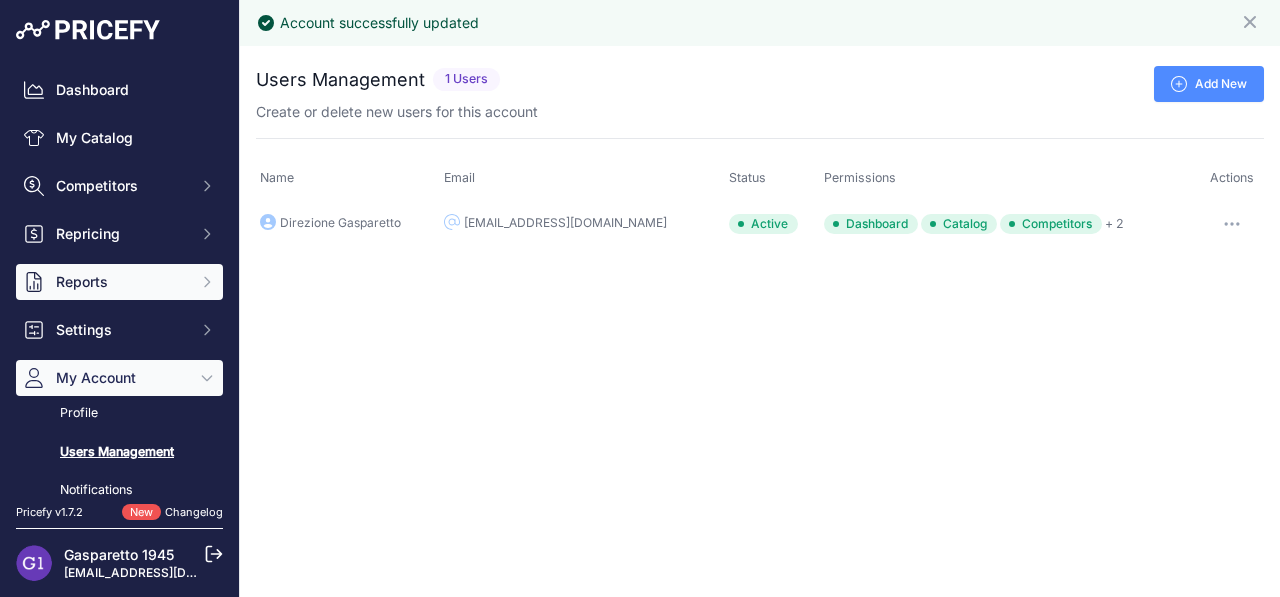 click on "Reports" at bounding box center (121, 282) 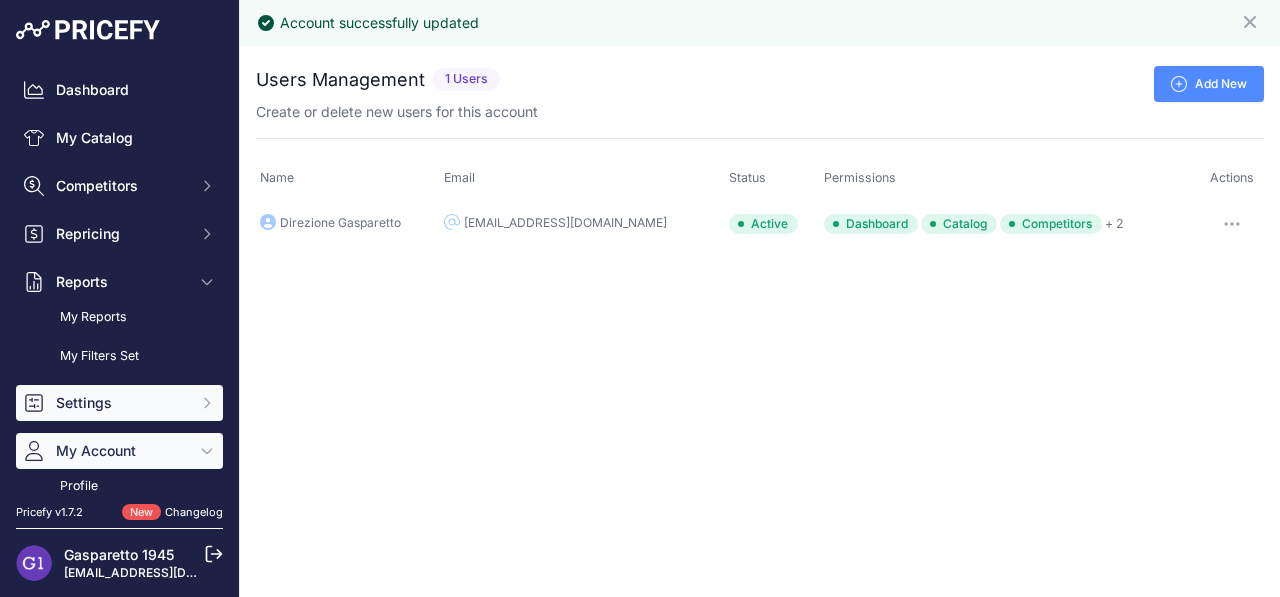 click on "Settings" at bounding box center [121, 403] 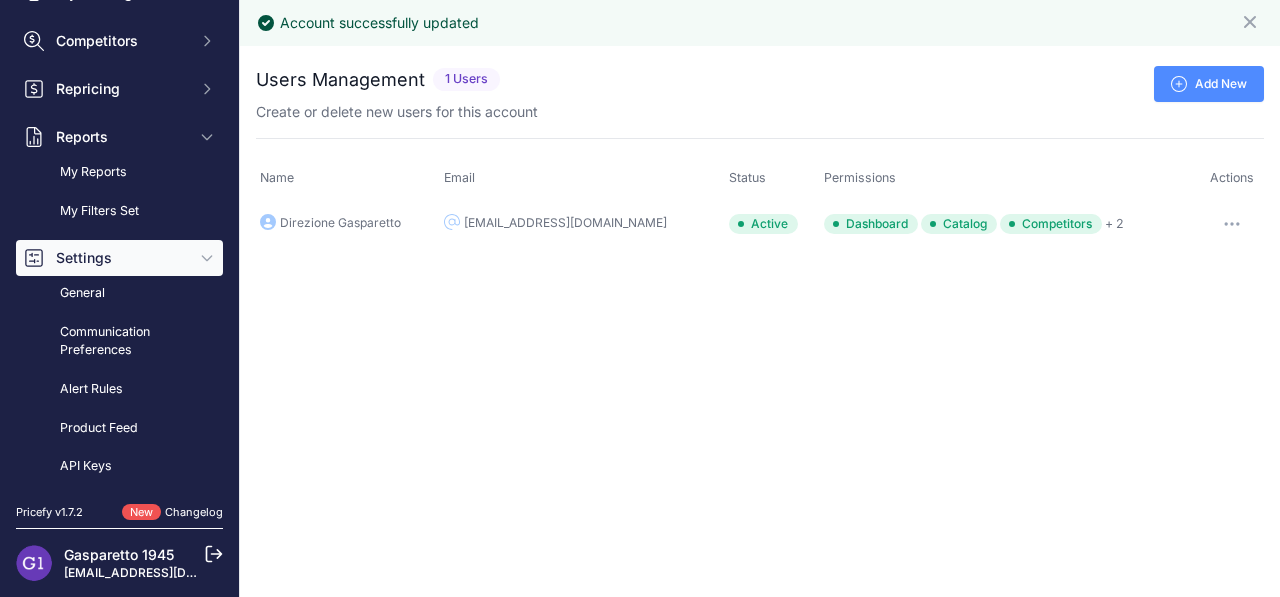 scroll, scrollTop: 161, scrollLeft: 0, axis: vertical 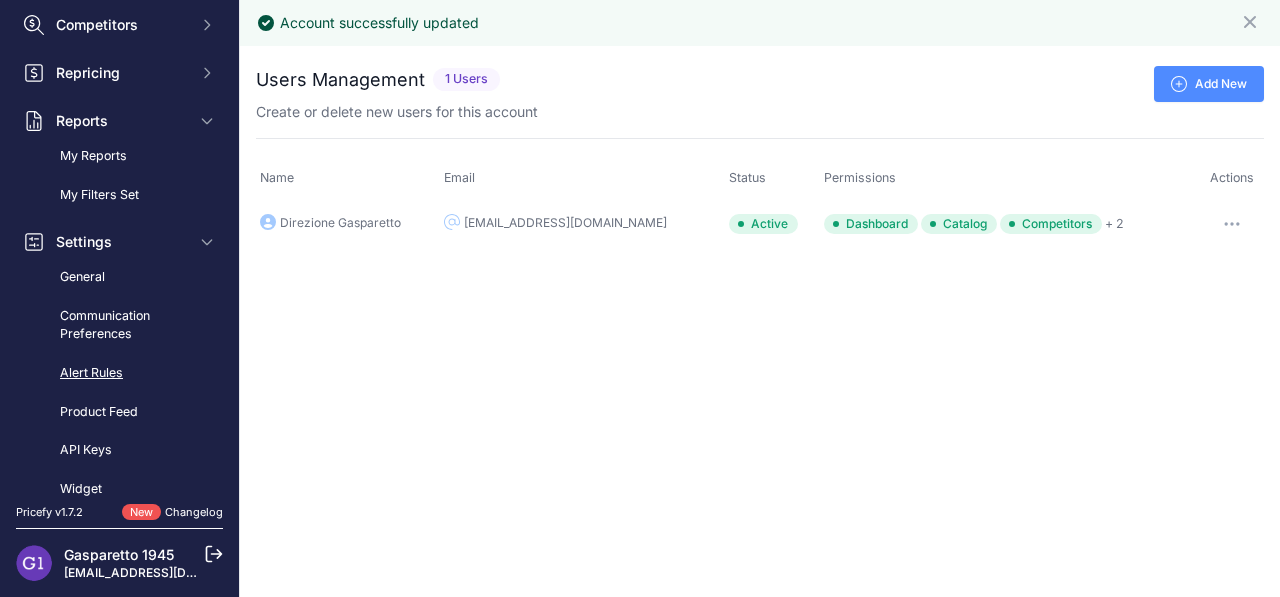 click on "Alert Rules" at bounding box center (119, 373) 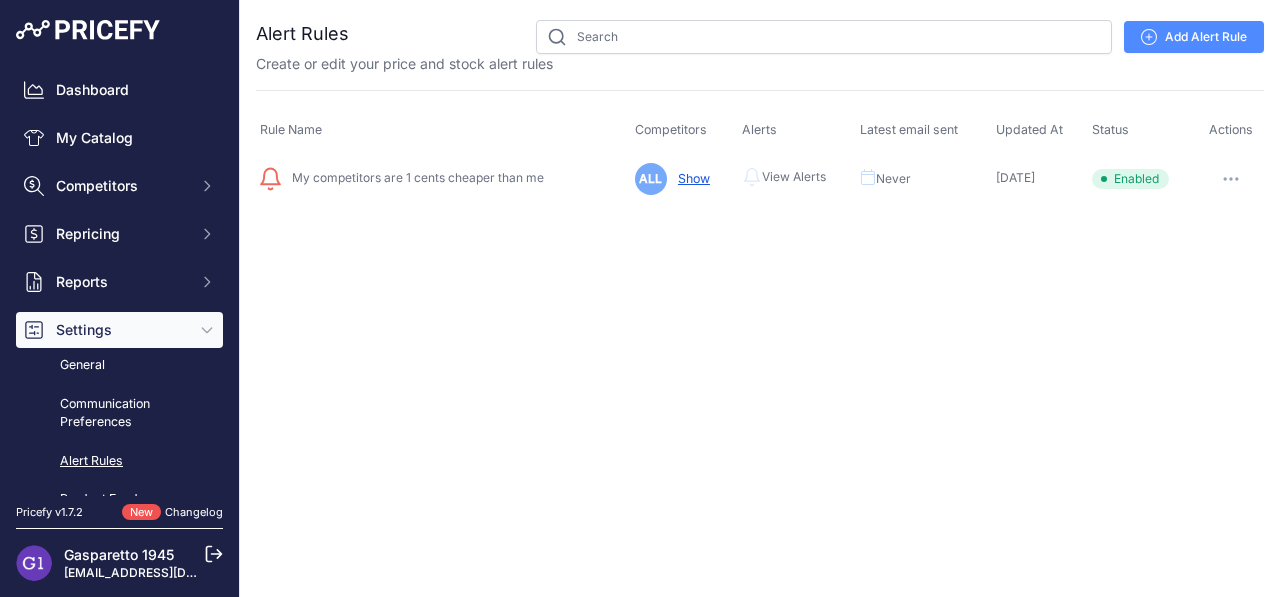 scroll, scrollTop: 0, scrollLeft: 0, axis: both 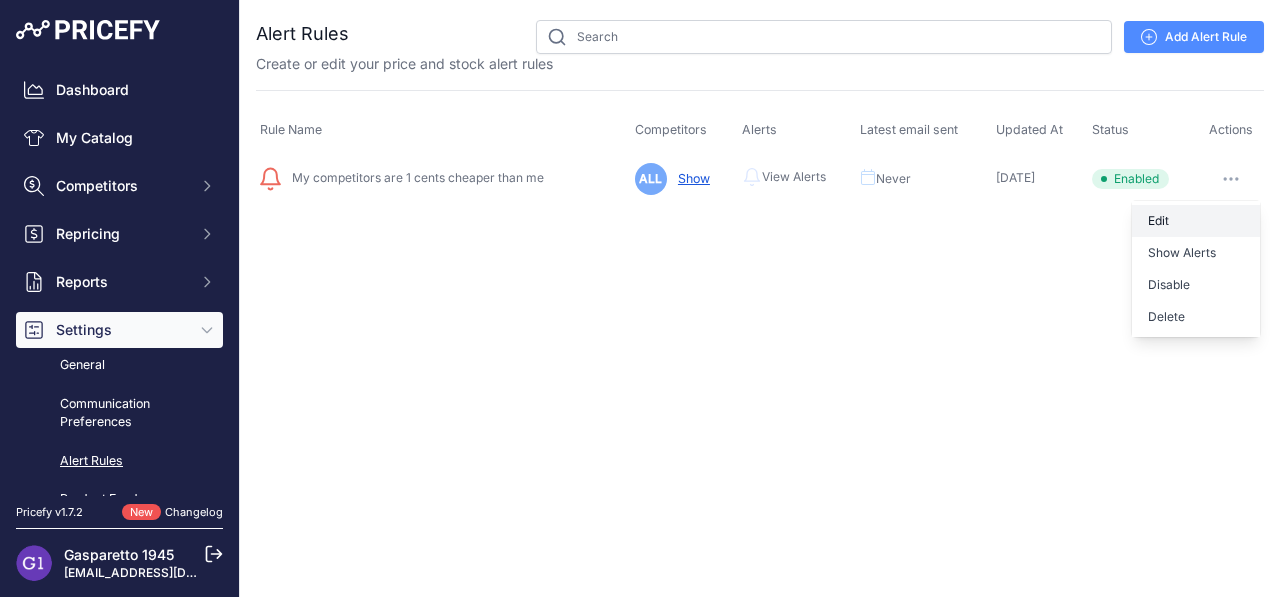 click on "Edit" at bounding box center [1196, 221] 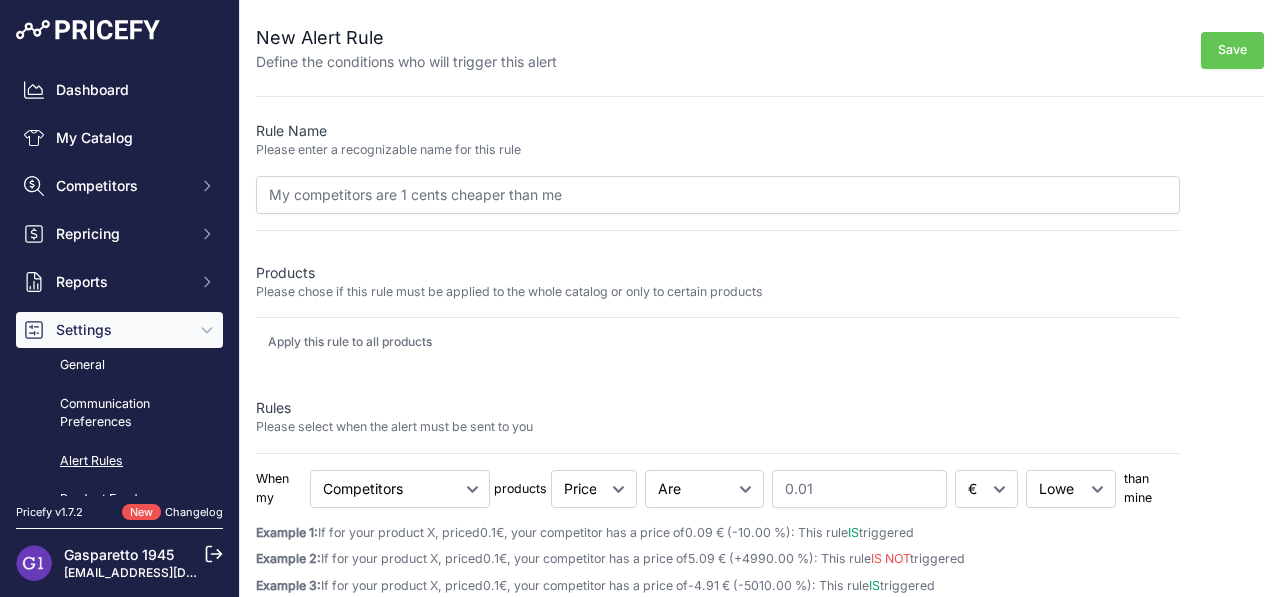 scroll, scrollTop: 0, scrollLeft: 0, axis: both 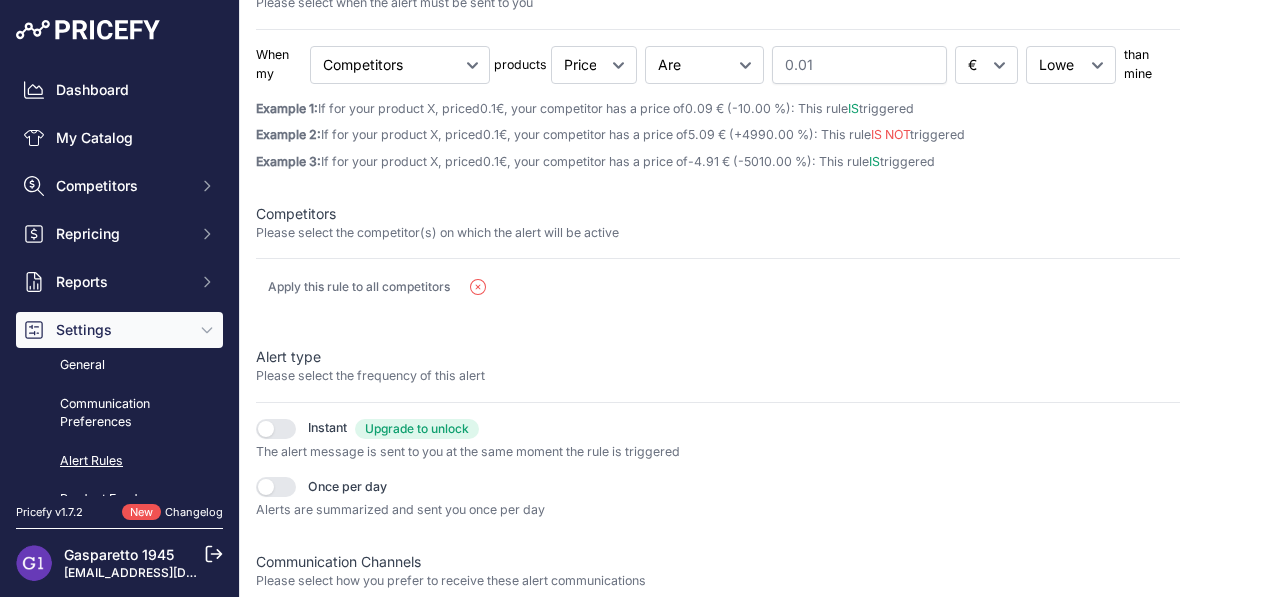 click at bounding box center (276, 487) 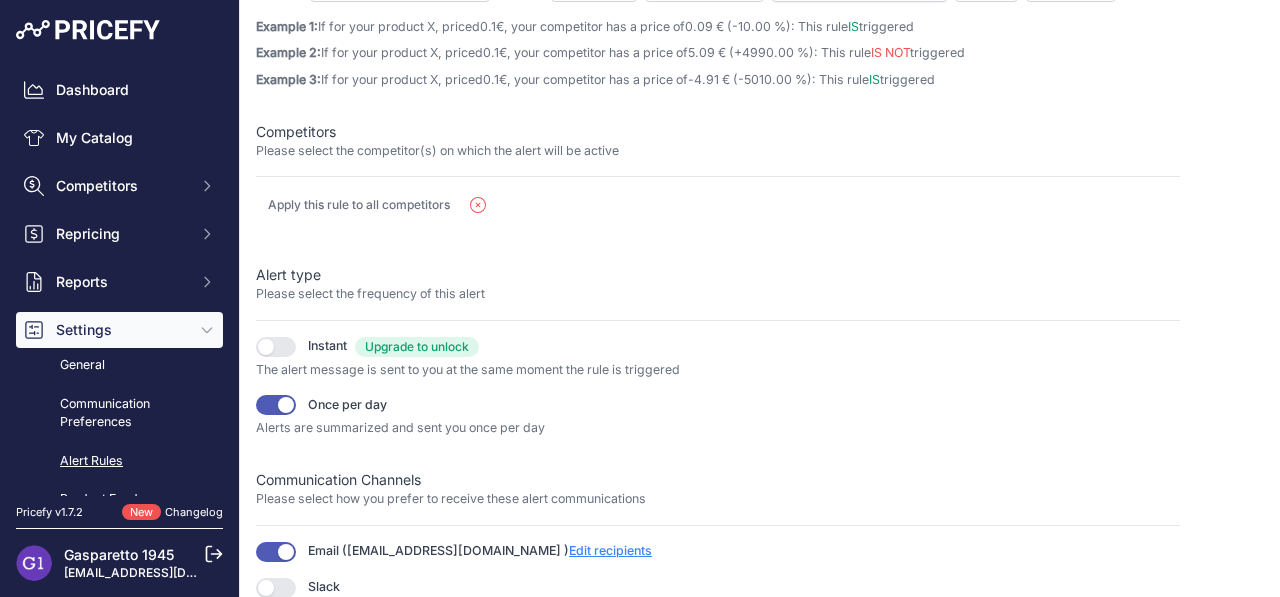 scroll, scrollTop: 506, scrollLeft: 0, axis: vertical 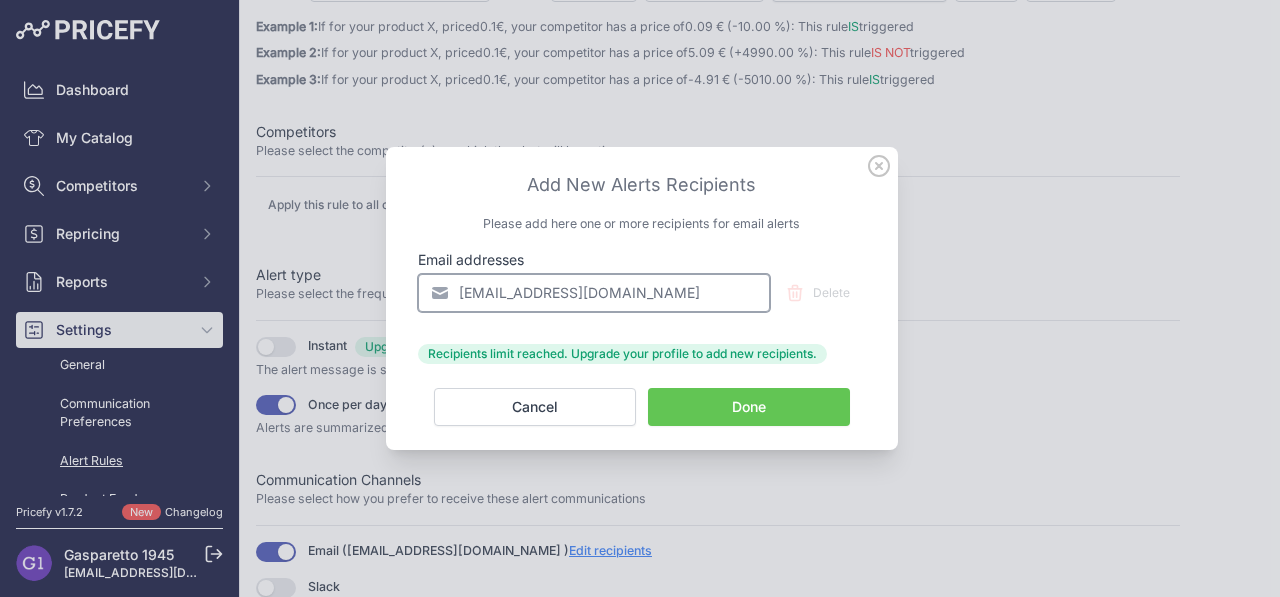 click on "[EMAIL_ADDRESS][DOMAIN_NAME]" at bounding box center [594, 293] 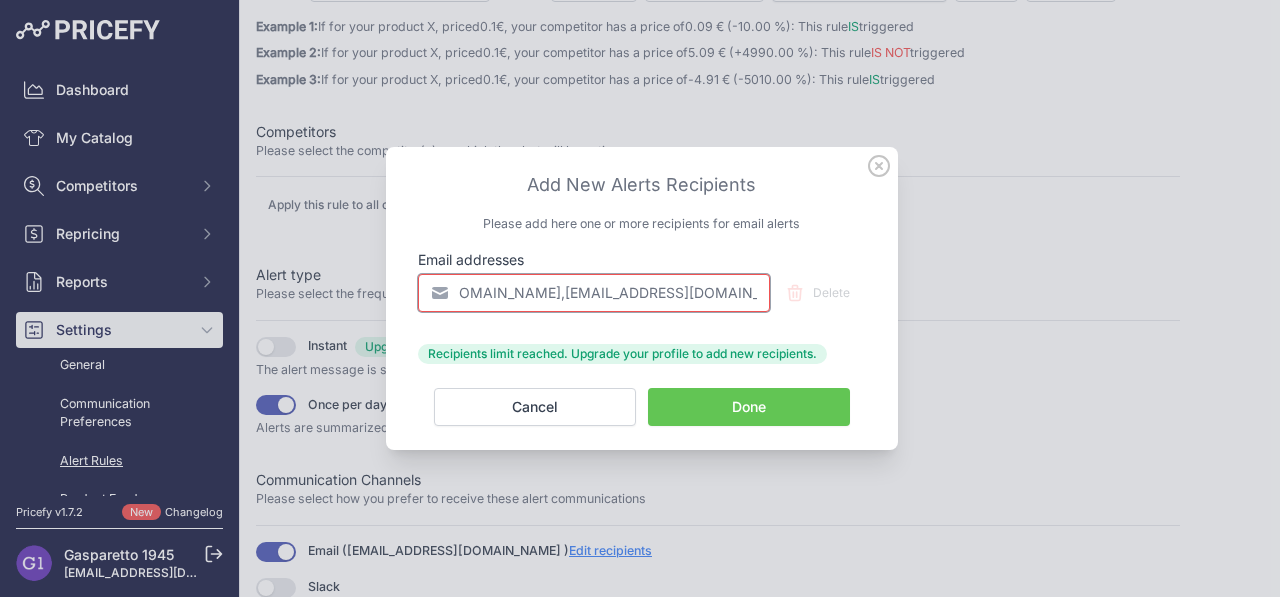 scroll, scrollTop: 0, scrollLeft: 151, axis: horizontal 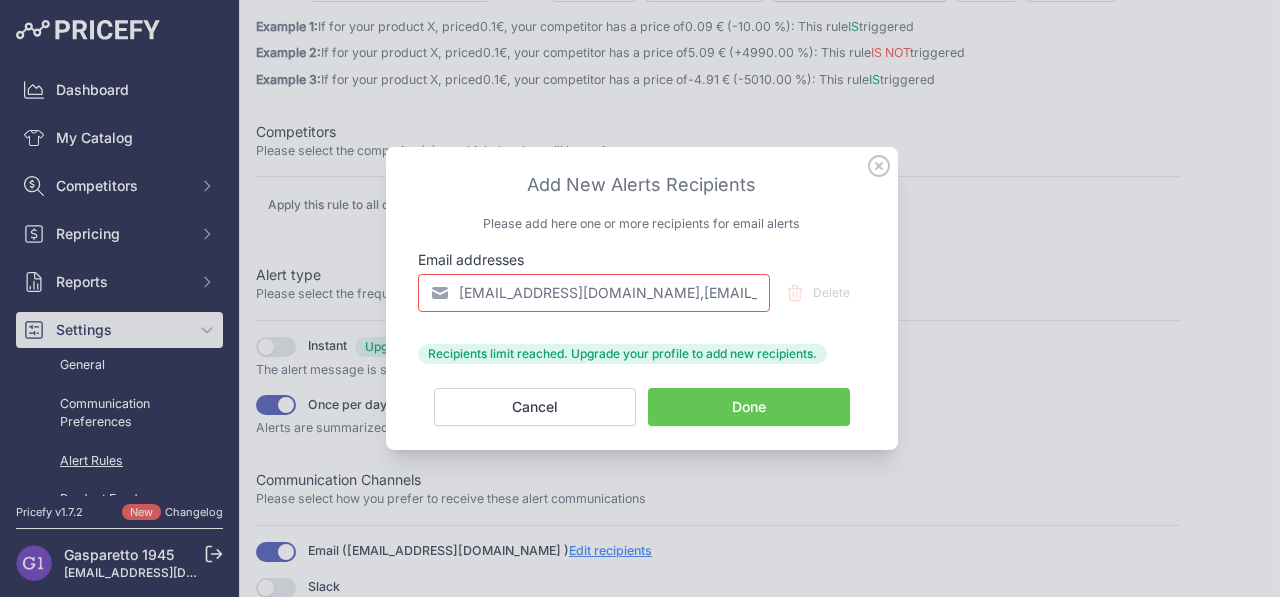 click on "Done" at bounding box center [749, 407] 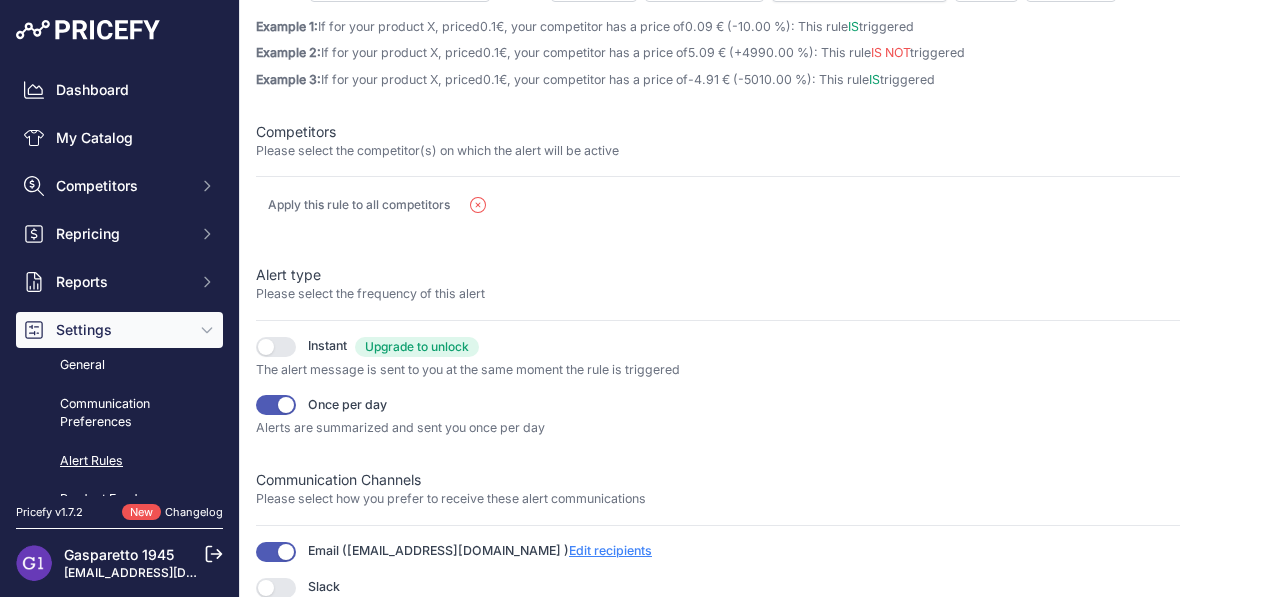 click on "Edit recipients" at bounding box center (610, 550) 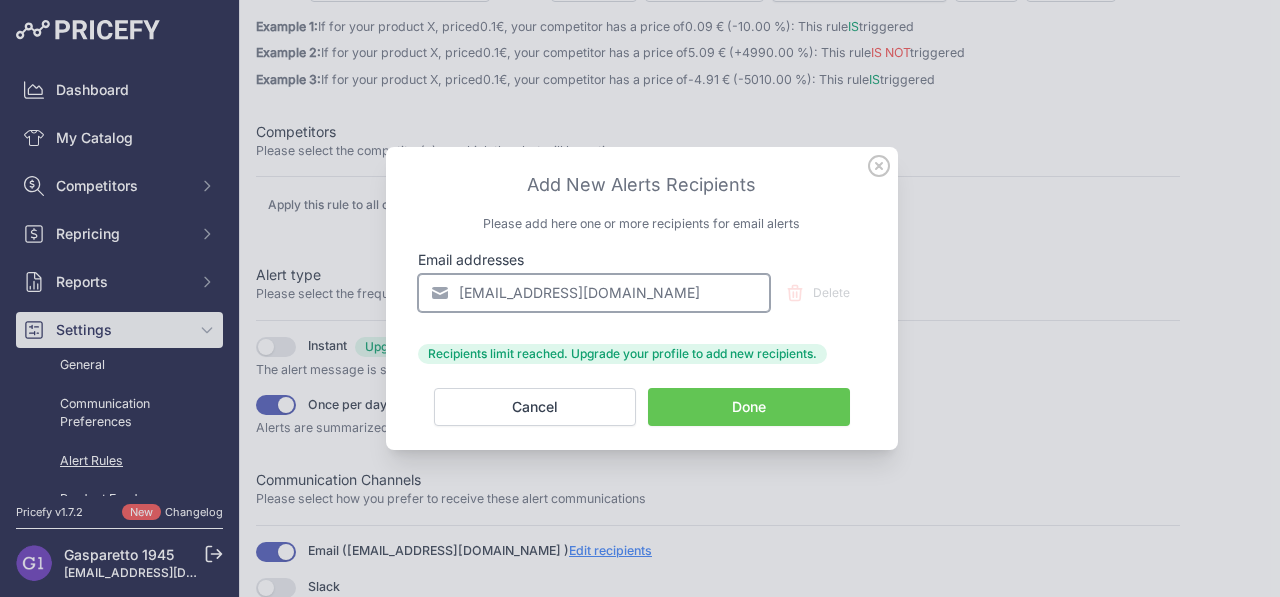 drag, startPoint x: 497, startPoint y: 296, endPoint x: 463, endPoint y: 296, distance: 34 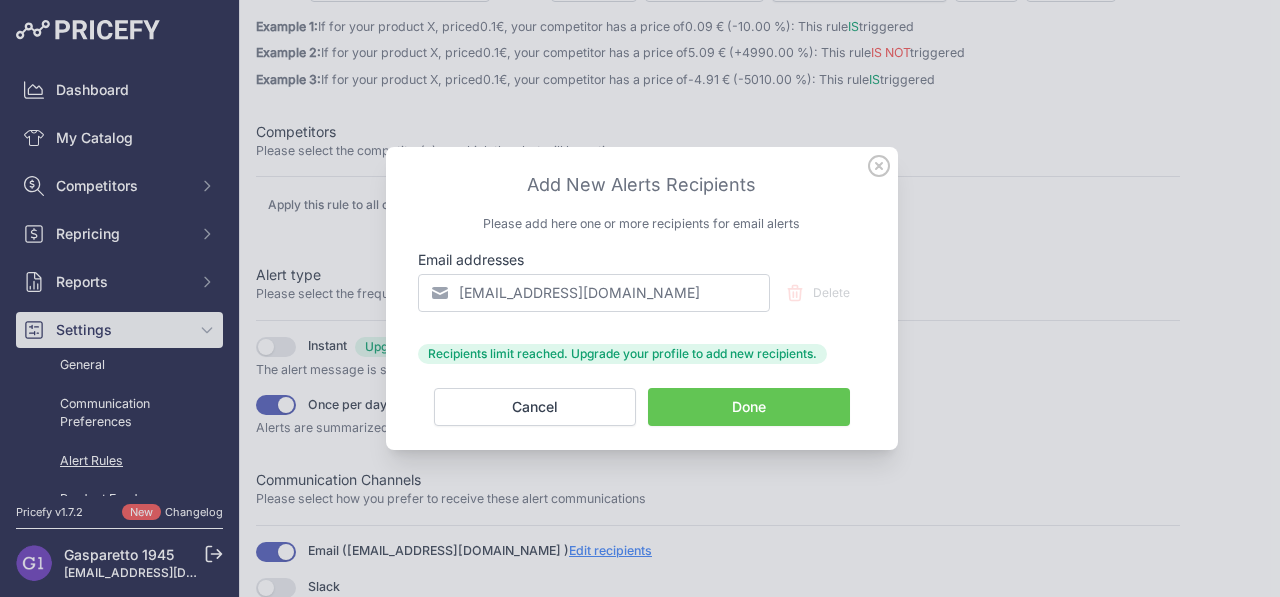 click on "Add New Alerts Recipients
Please add here one or more recipients for email alerts
Email addresses
ordini@gasparetto1945.it Delete" at bounding box center (642, 267) 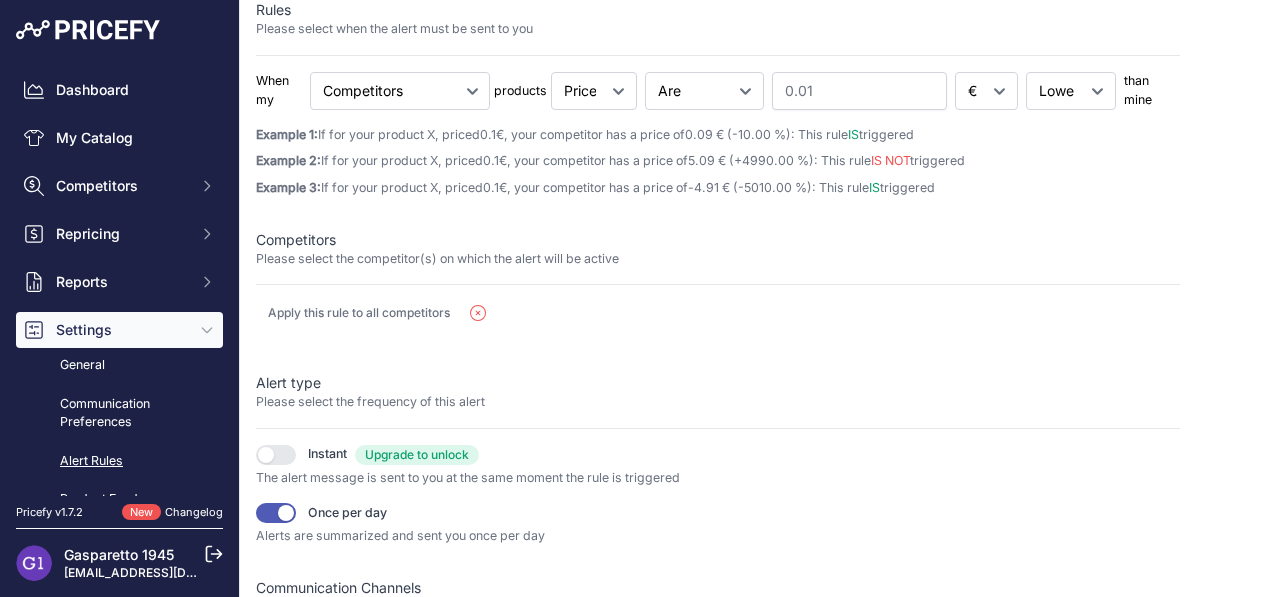 scroll, scrollTop: 506, scrollLeft: 0, axis: vertical 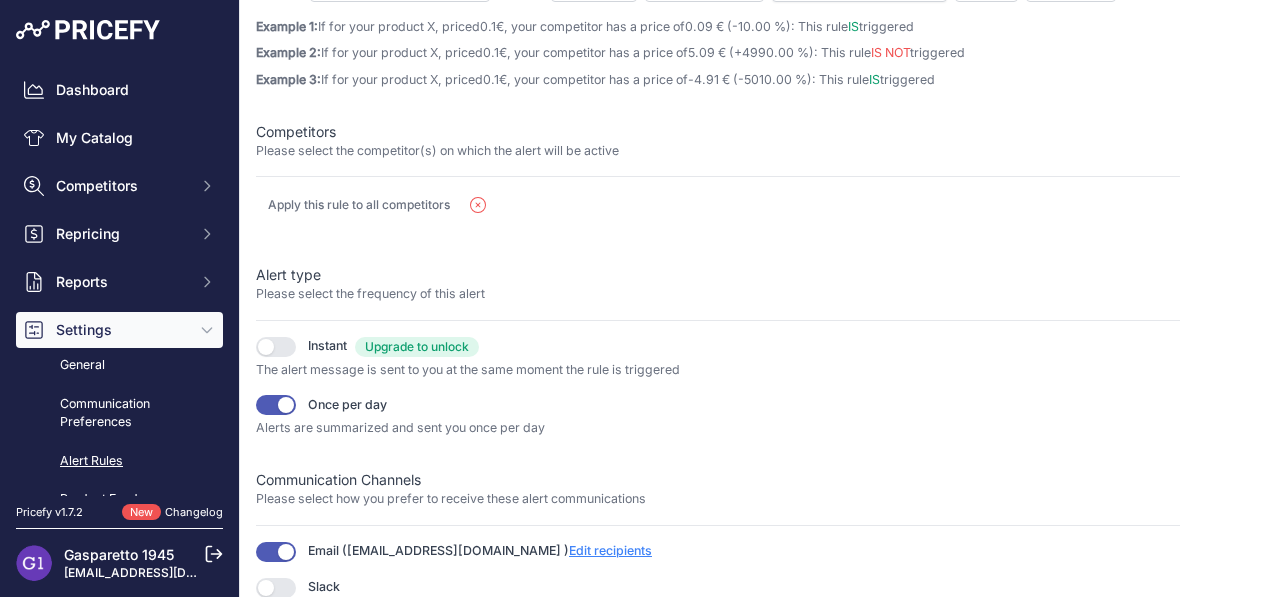 click on "Email ( ordini@gasparetto1945.it    + other  -1 )
Edit recipients
Upgrade to unlock" at bounding box center [718, 347] 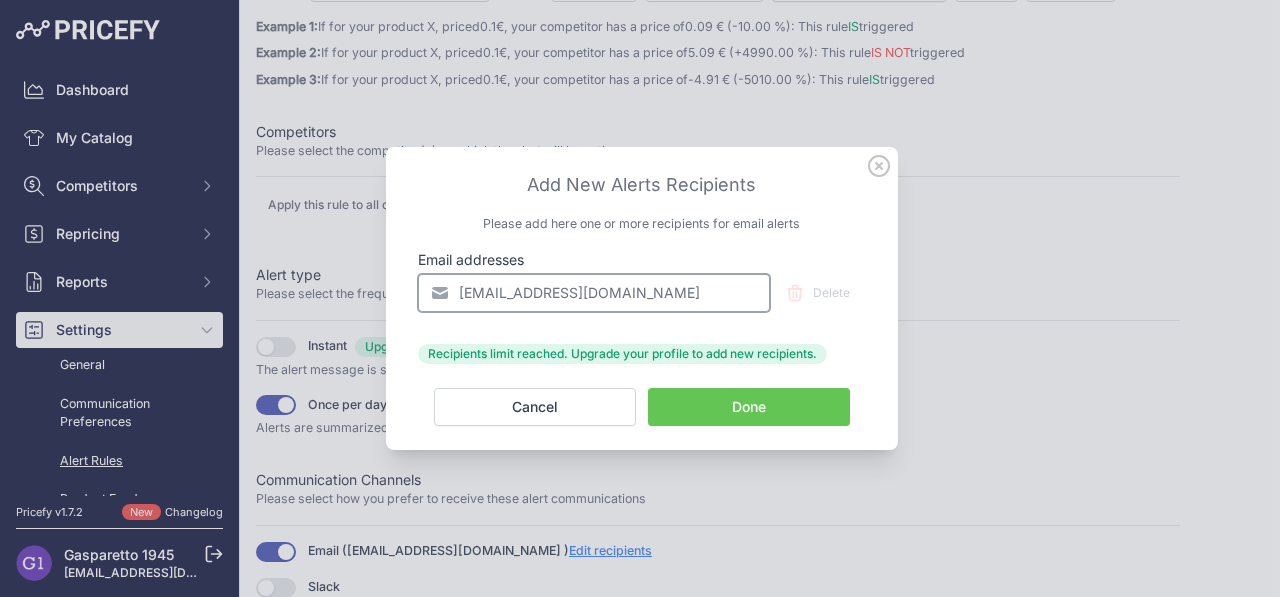 drag, startPoint x: 496, startPoint y: 292, endPoint x: 407, endPoint y: 292, distance: 89 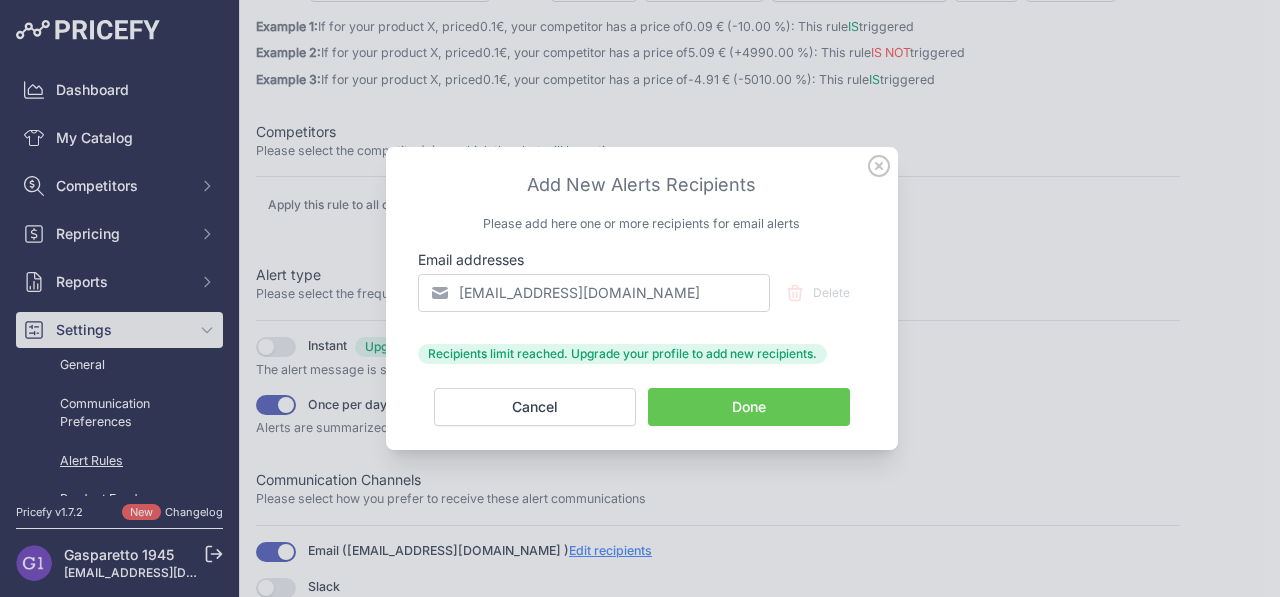 click on "Email addresses" at bounding box center (642, 260) 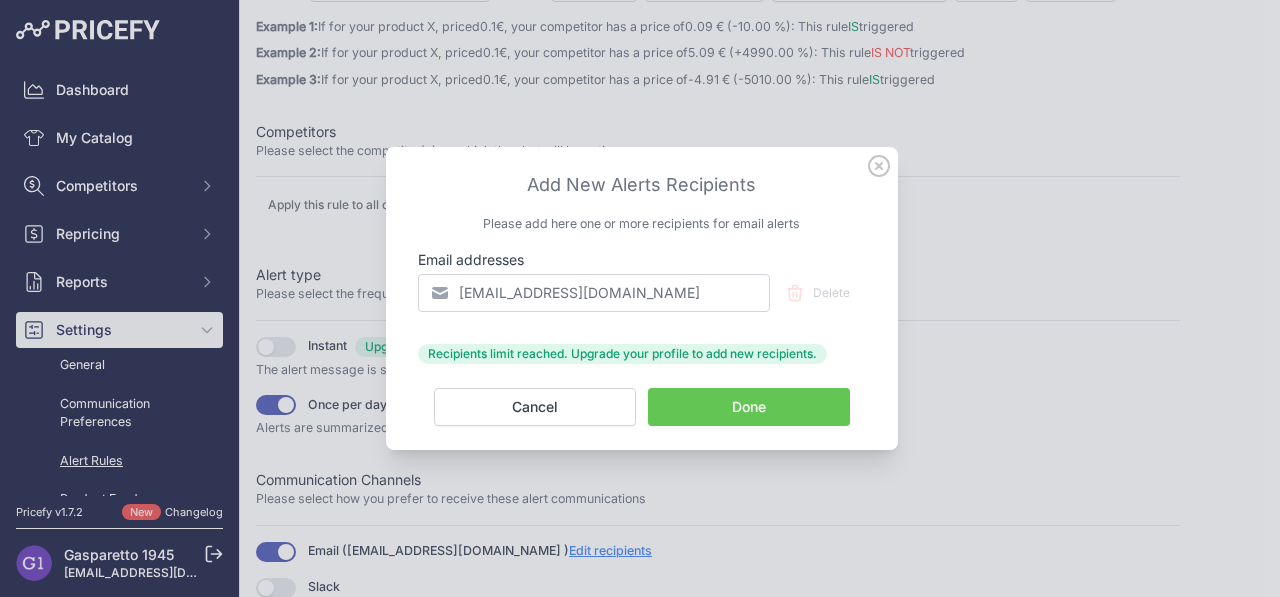 click on "Done" at bounding box center (749, 407) 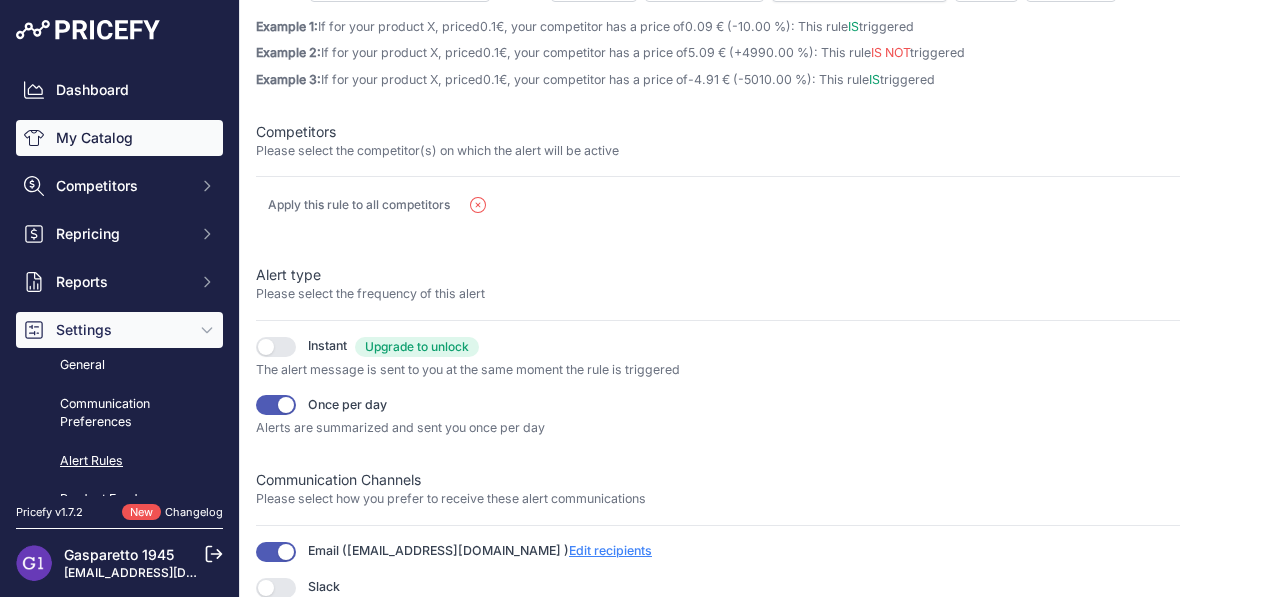 click on "My Catalog" at bounding box center (119, 138) 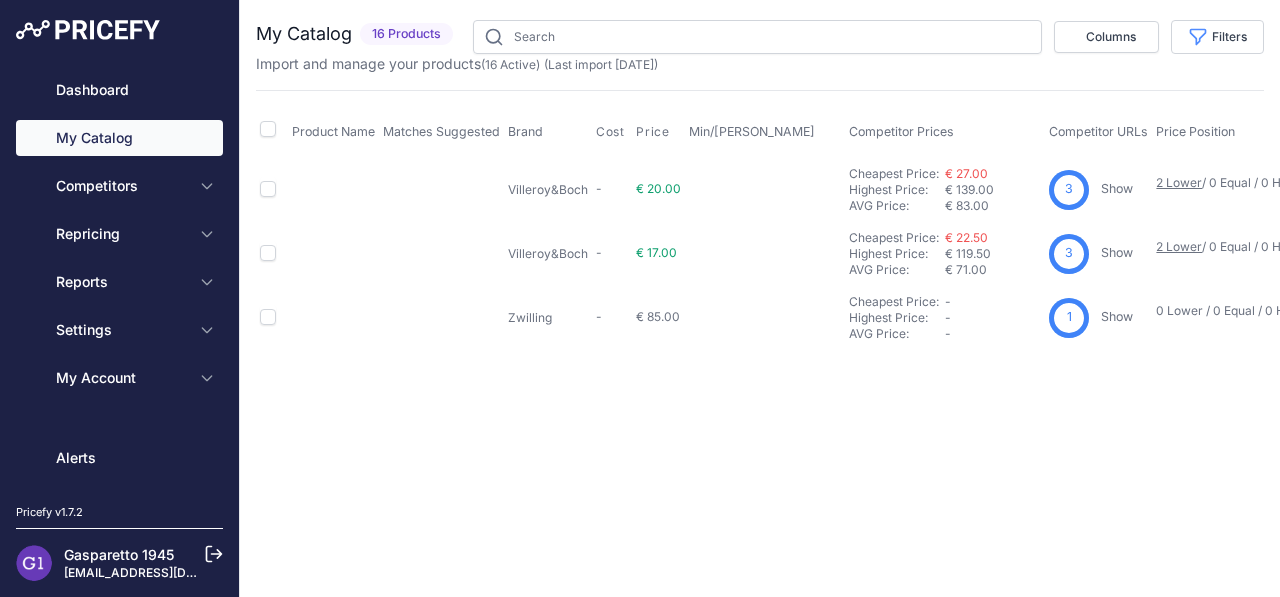scroll, scrollTop: 0, scrollLeft: 0, axis: both 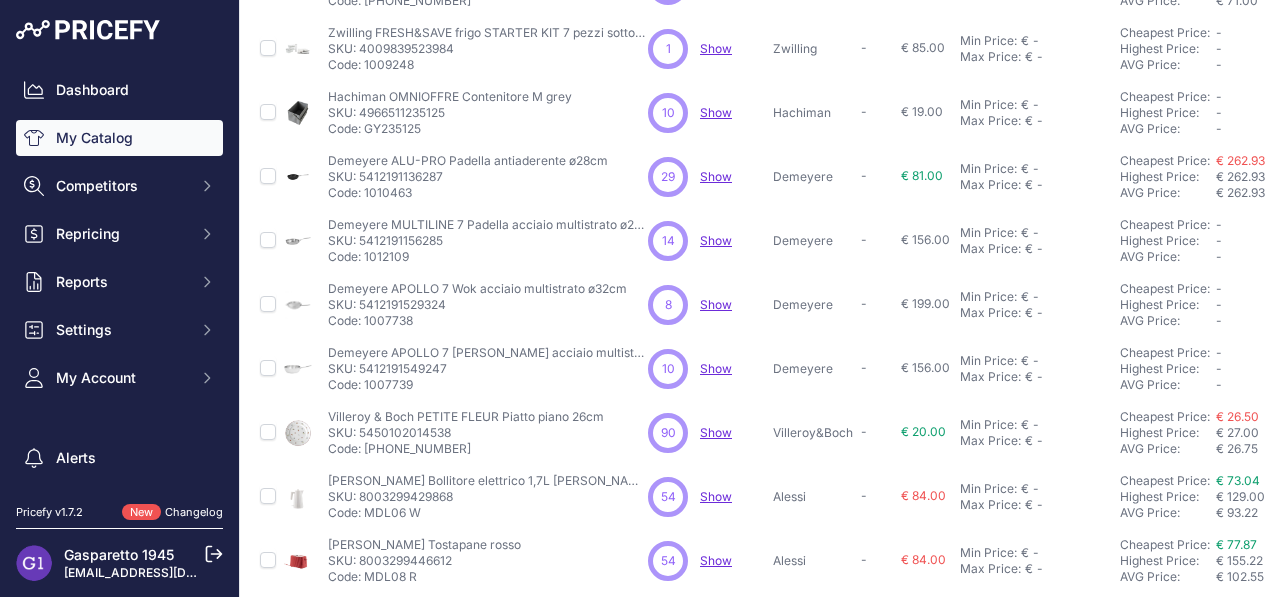 click on "Show" at bounding box center [716, 240] 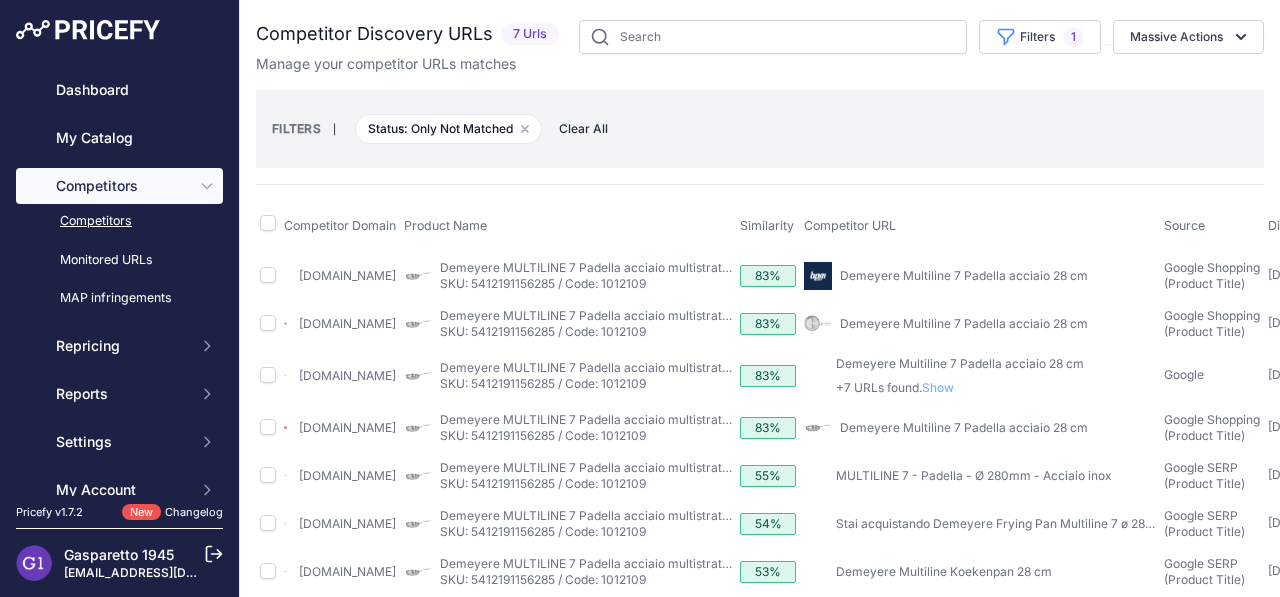 scroll, scrollTop: 0, scrollLeft: 0, axis: both 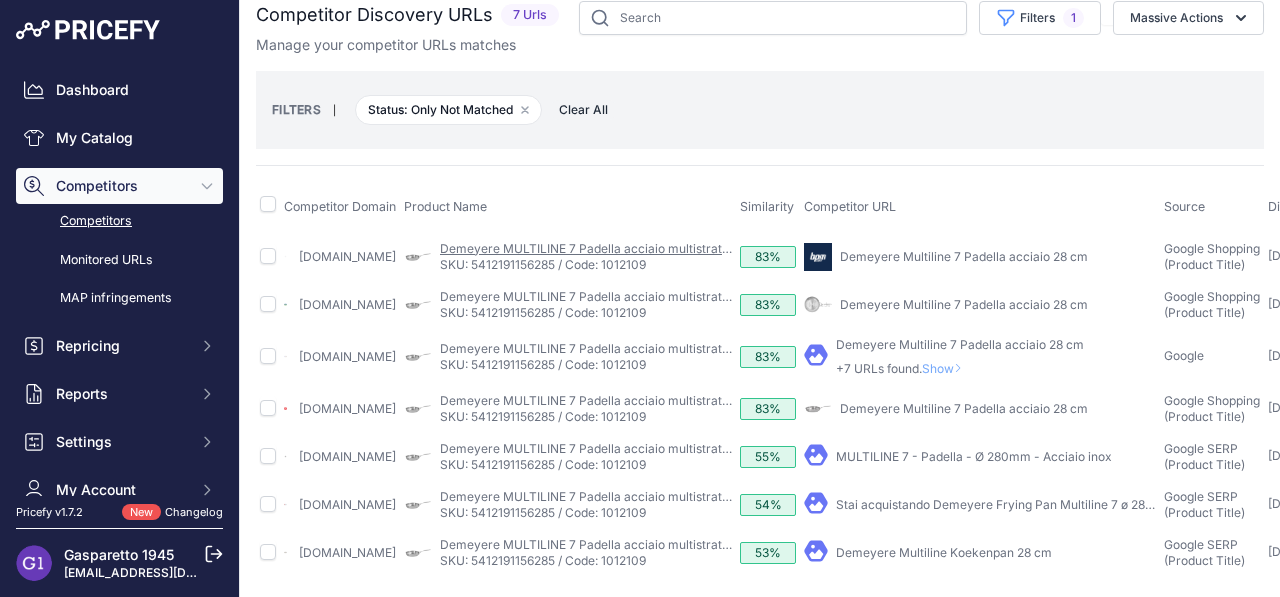 click on "Demeyere MULTILINE 7 Padella acciaio multistrato ø28cm" at bounding box center [605, 248] 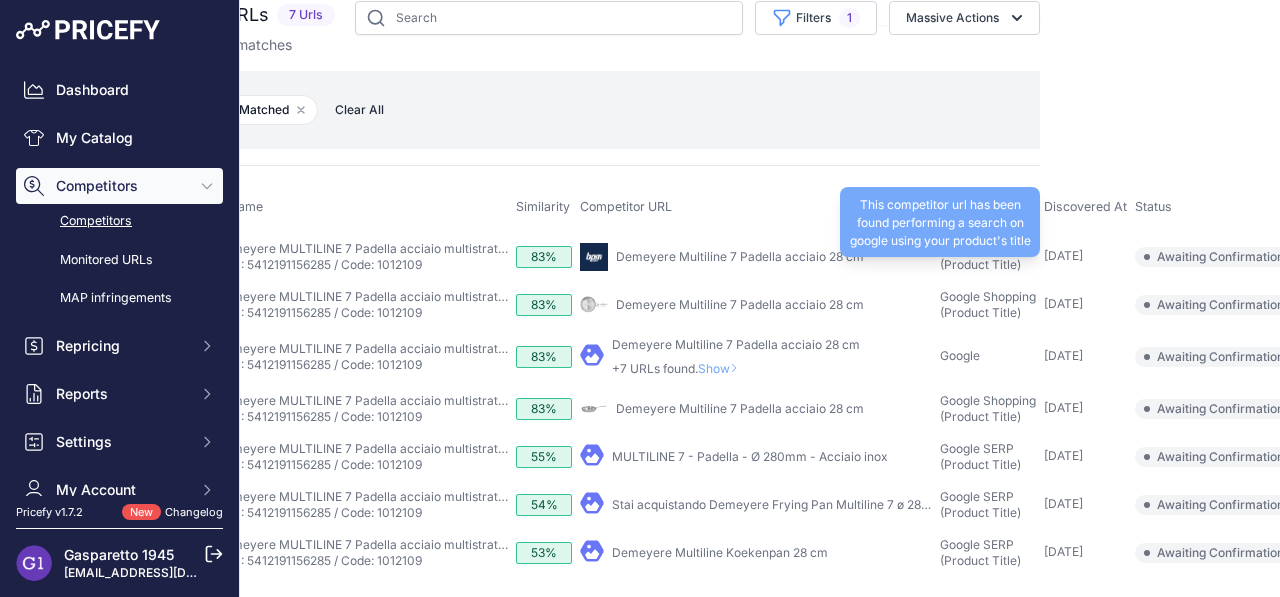 scroll, scrollTop: 26, scrollLeft: 296, axis: both 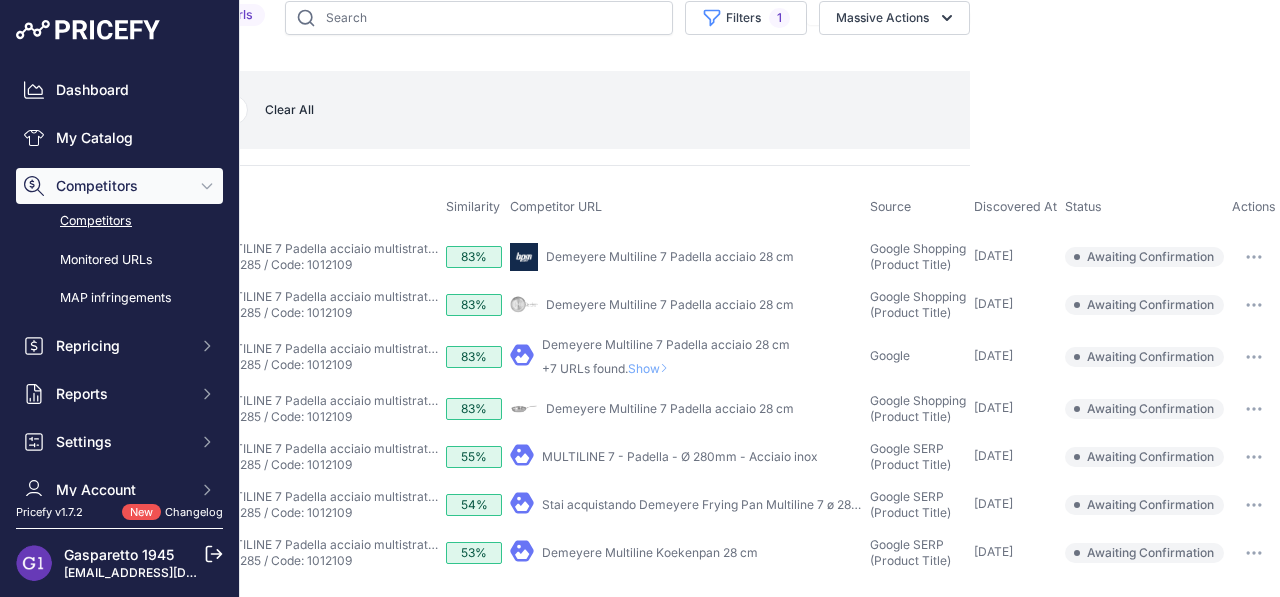 click at bounding box center (1254, 257) 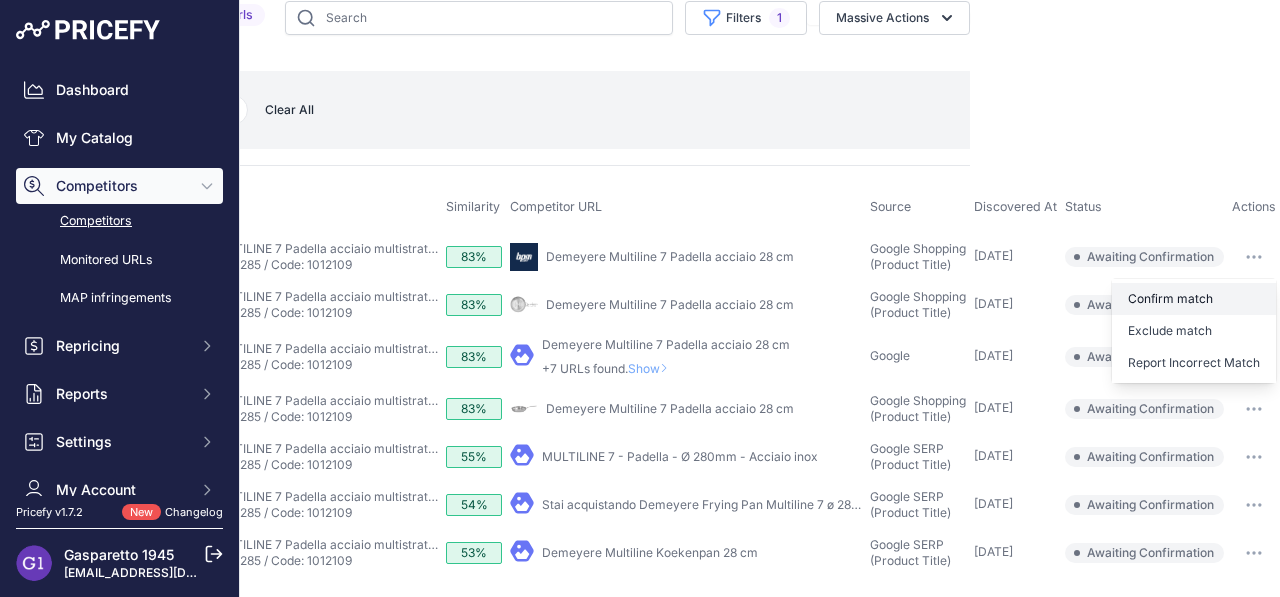 click on "Confirm match" at bounding box center [1194, 299] 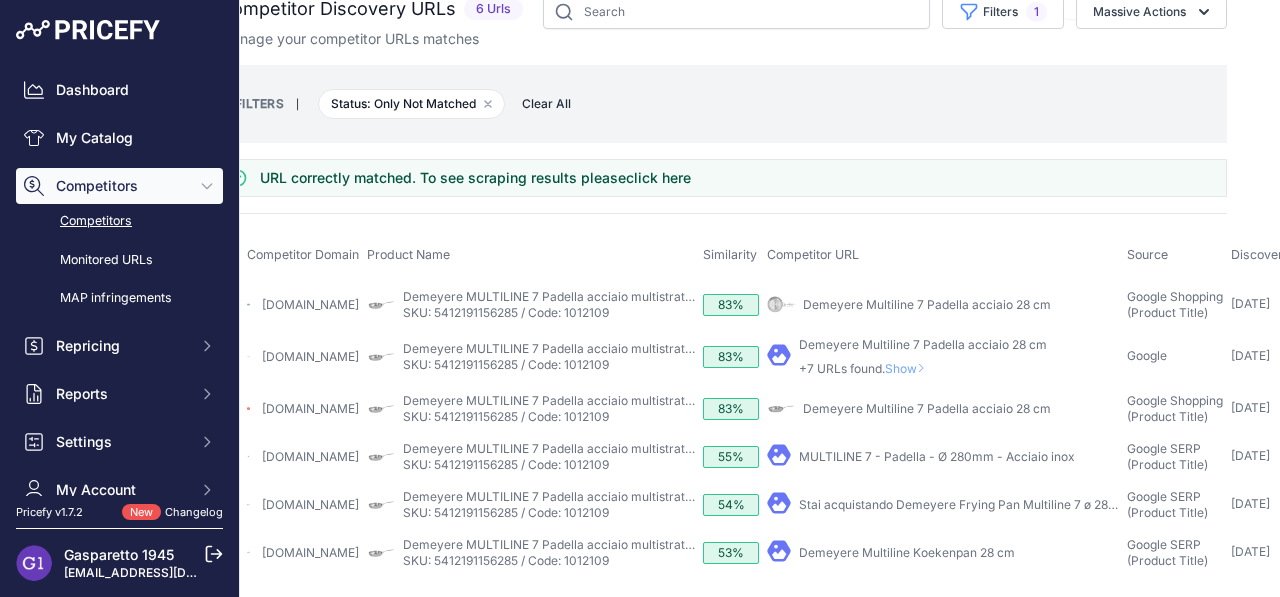 scroll, scrollTop: 26, scrollLeft: 296, axis: both 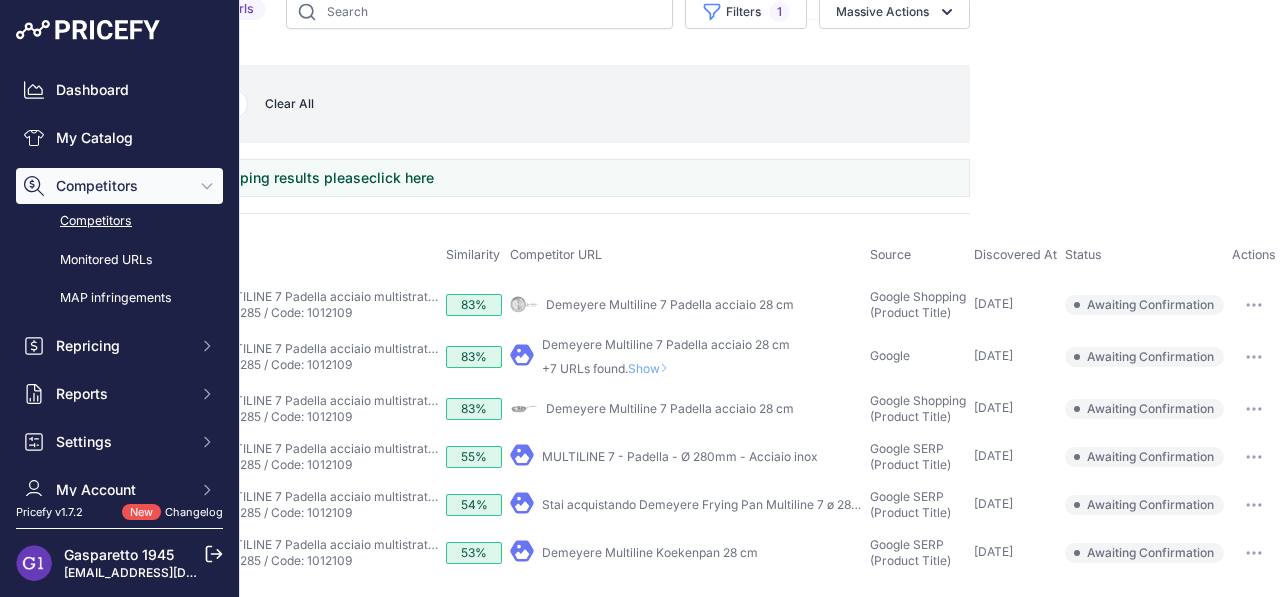 click 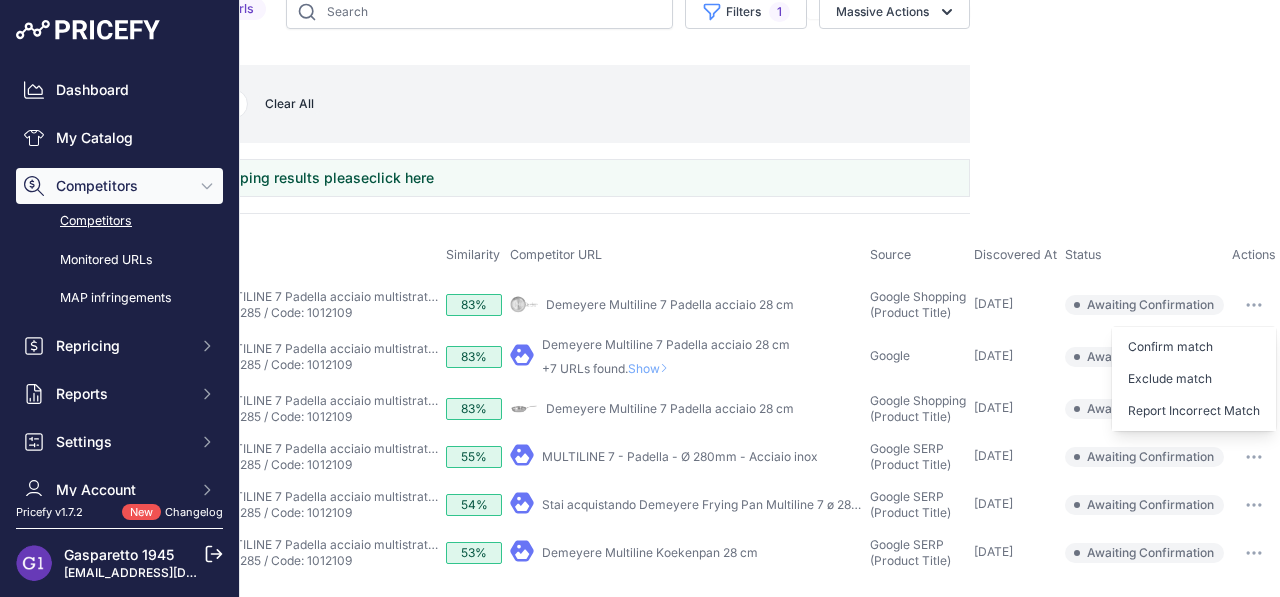click on "Confirm match" at bounding box center [1194, 347] 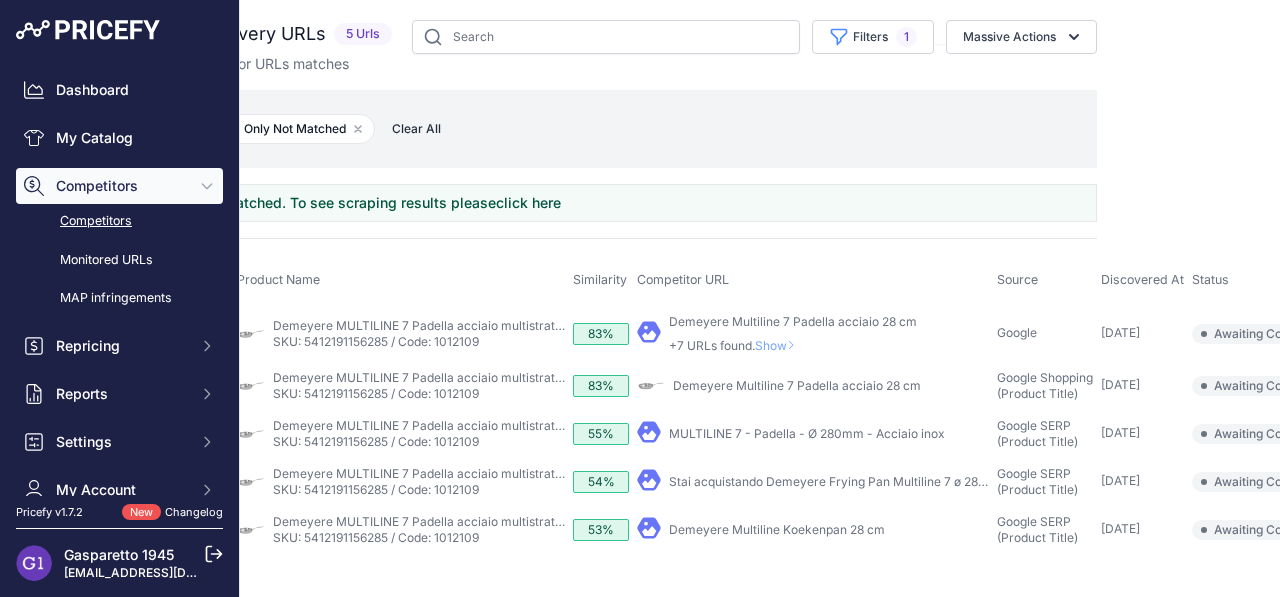 scroll, scrollTop: 0, scrollLeft: 296, axis: horizontal 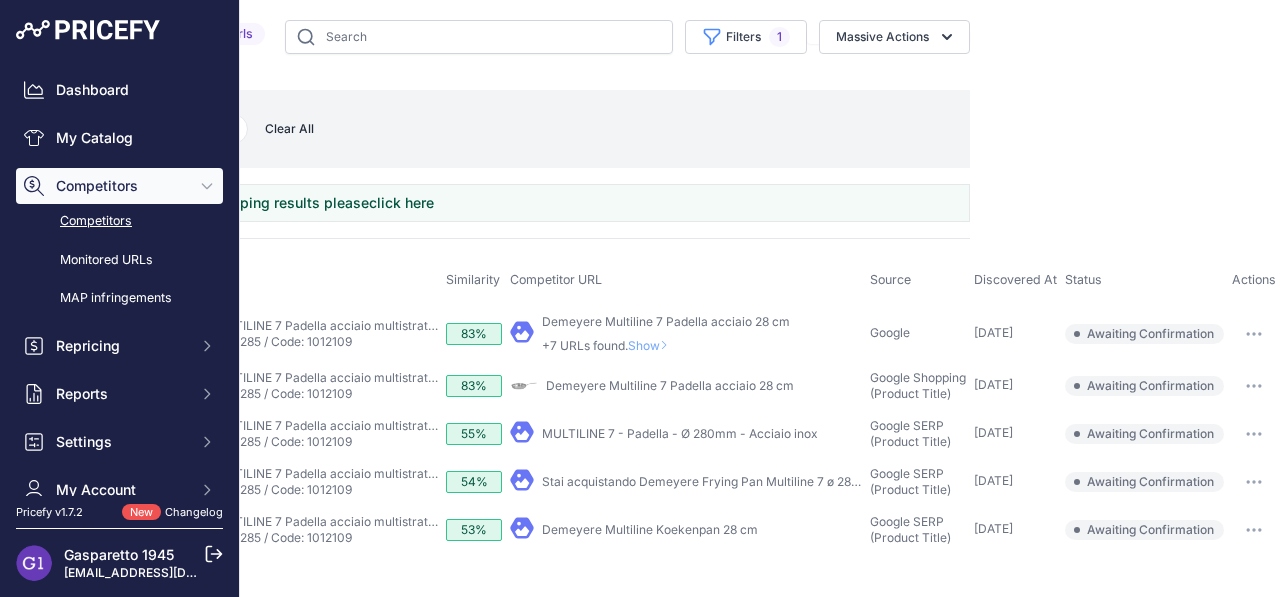 click at bounding box center [1254, 334] 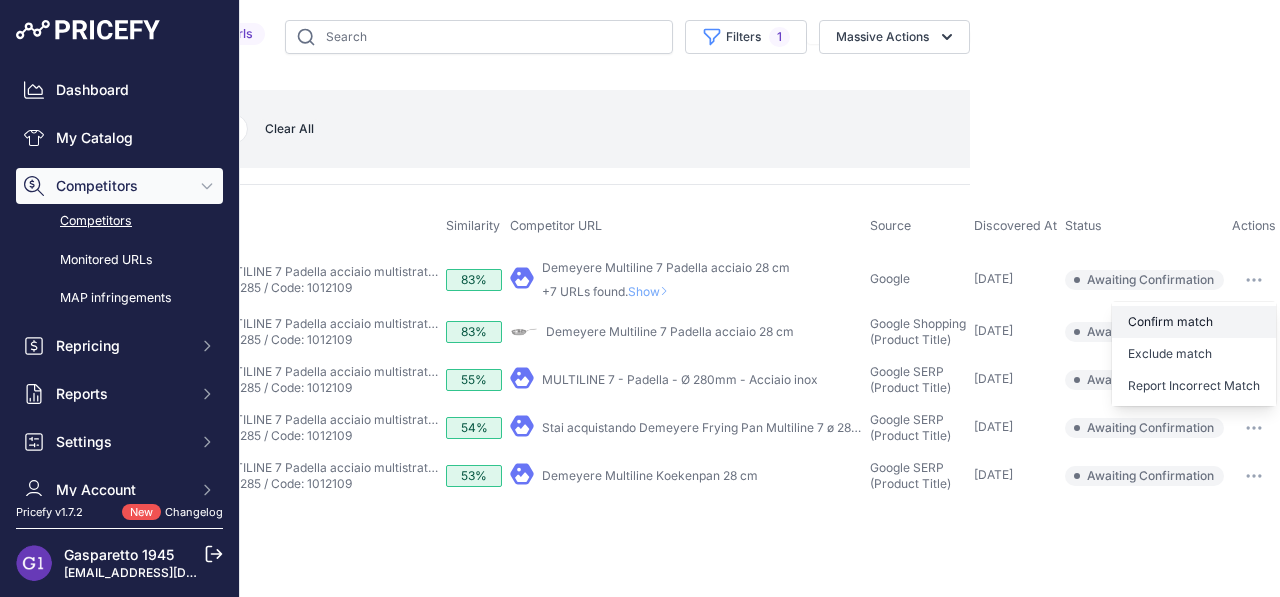 click on "Confirm match" at bounding box center [1194, 322] 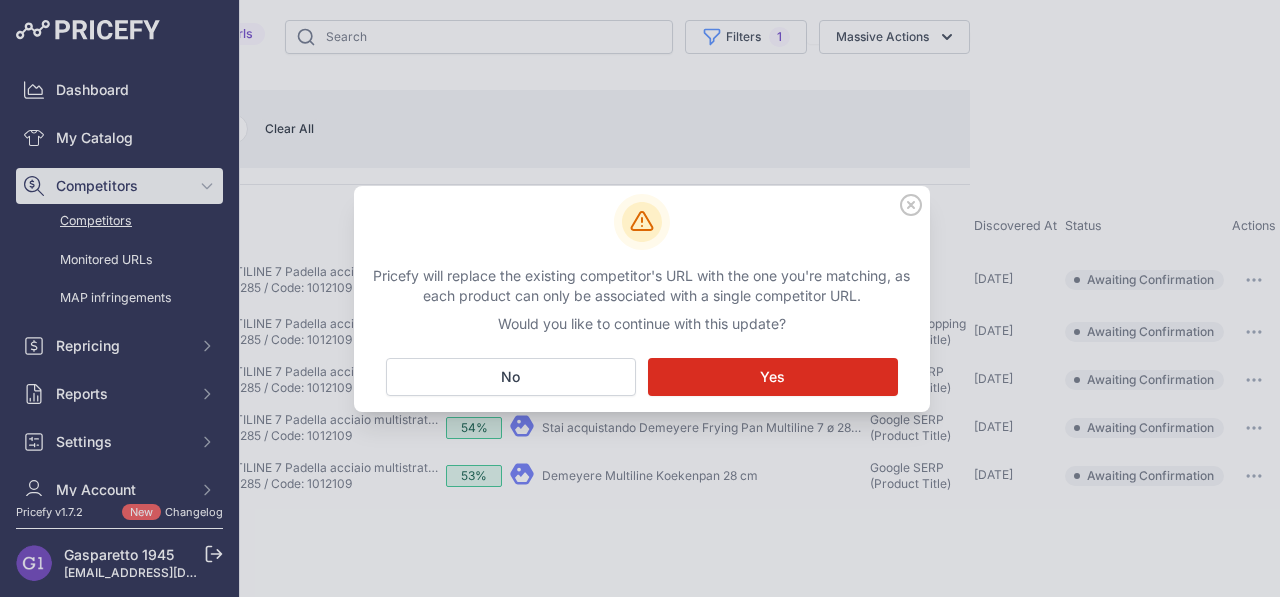 click on "Yes" at bounding box center [772, 377] 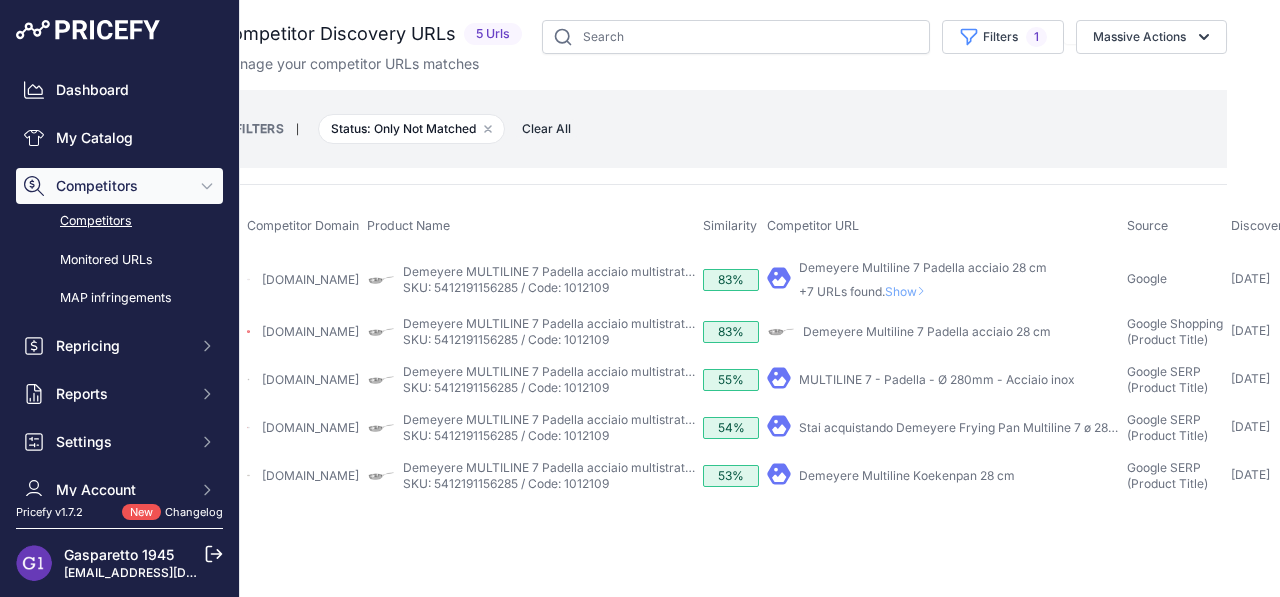 scroll, scrollTop: 0, scrollLeft: 296, axis: horizontal 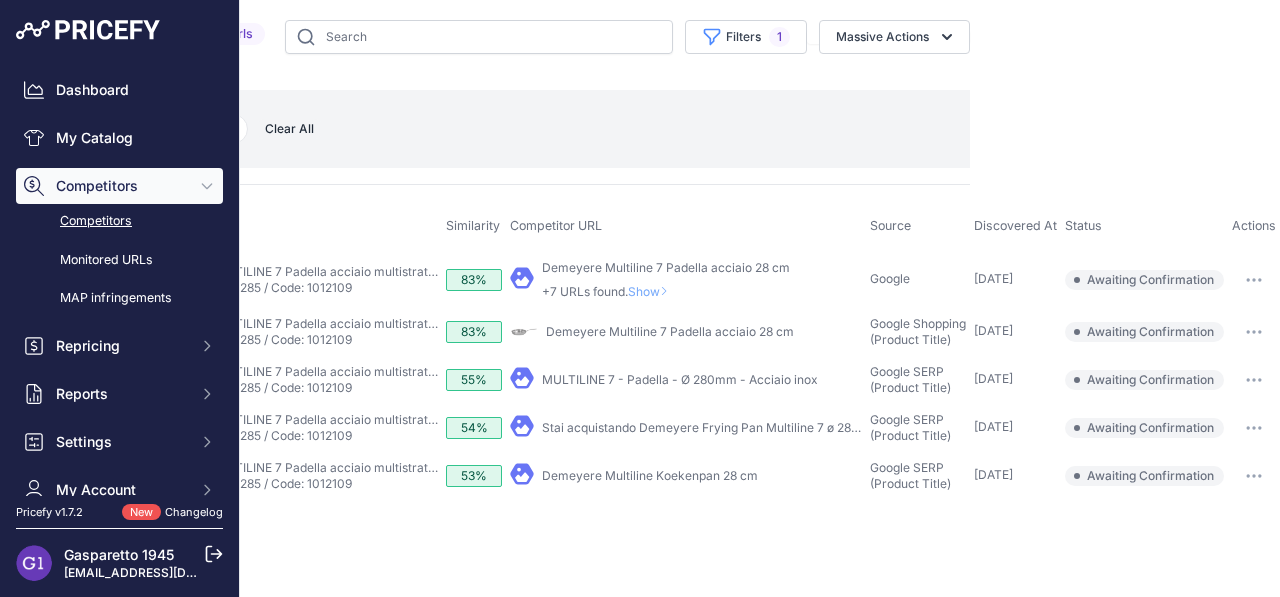 click at bounding box center (1254, 332) 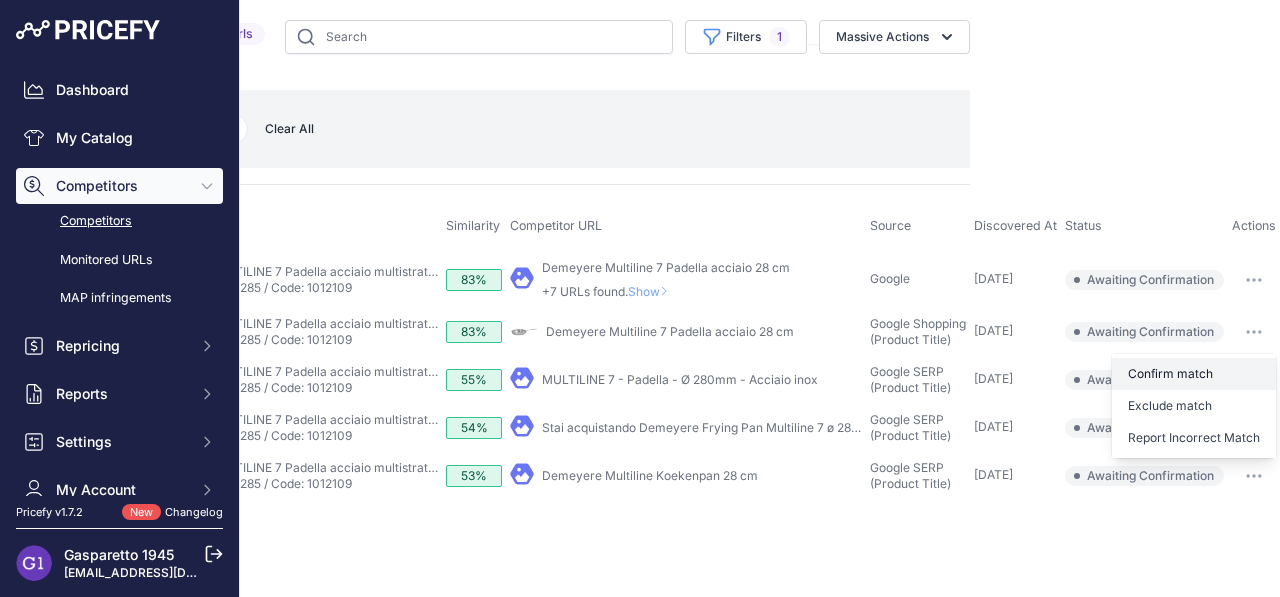 click on "Confirm match" at bounding box center [1194, 374] 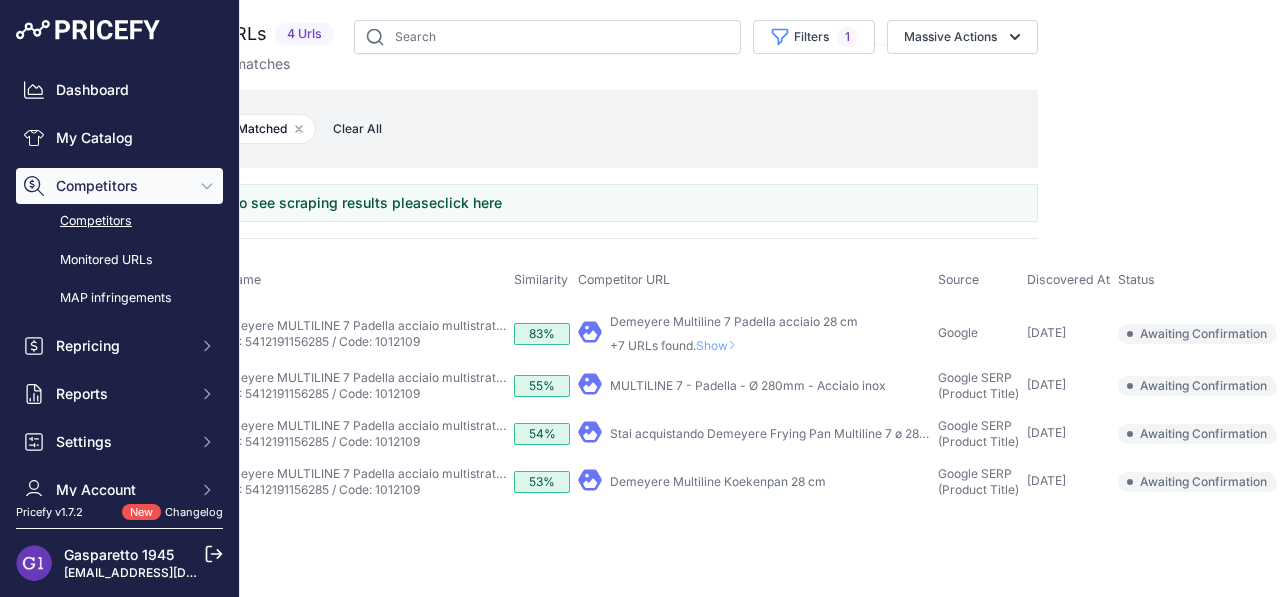 scroll, scrollTop: 0, scrollLeft: 279, axis: horizontal 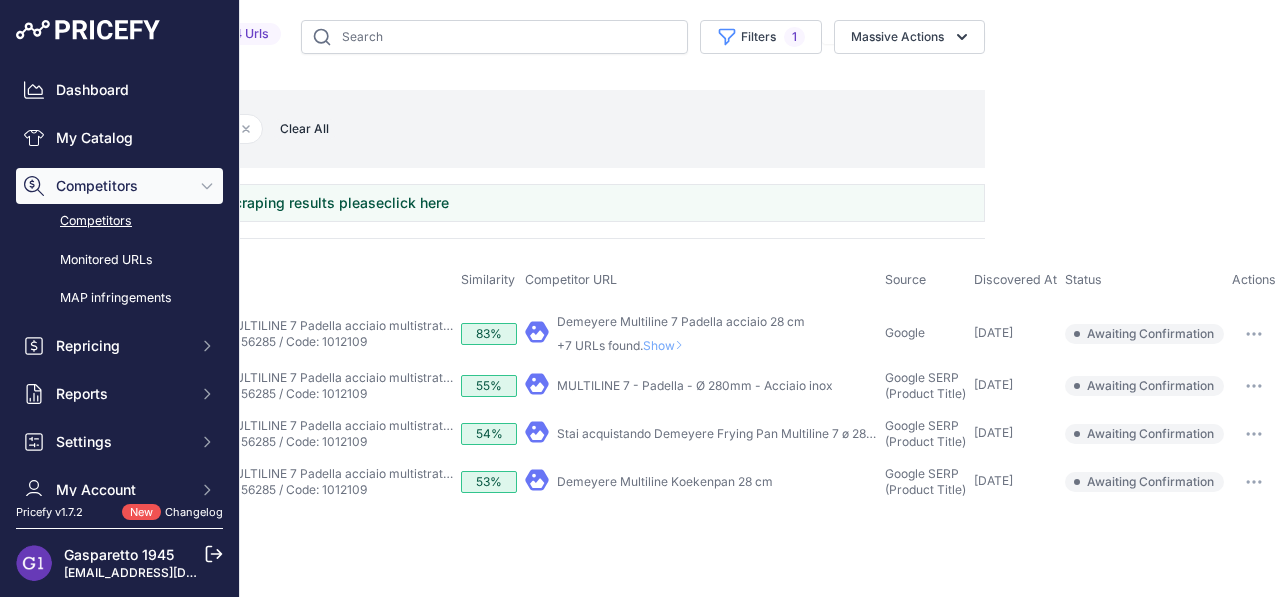 click 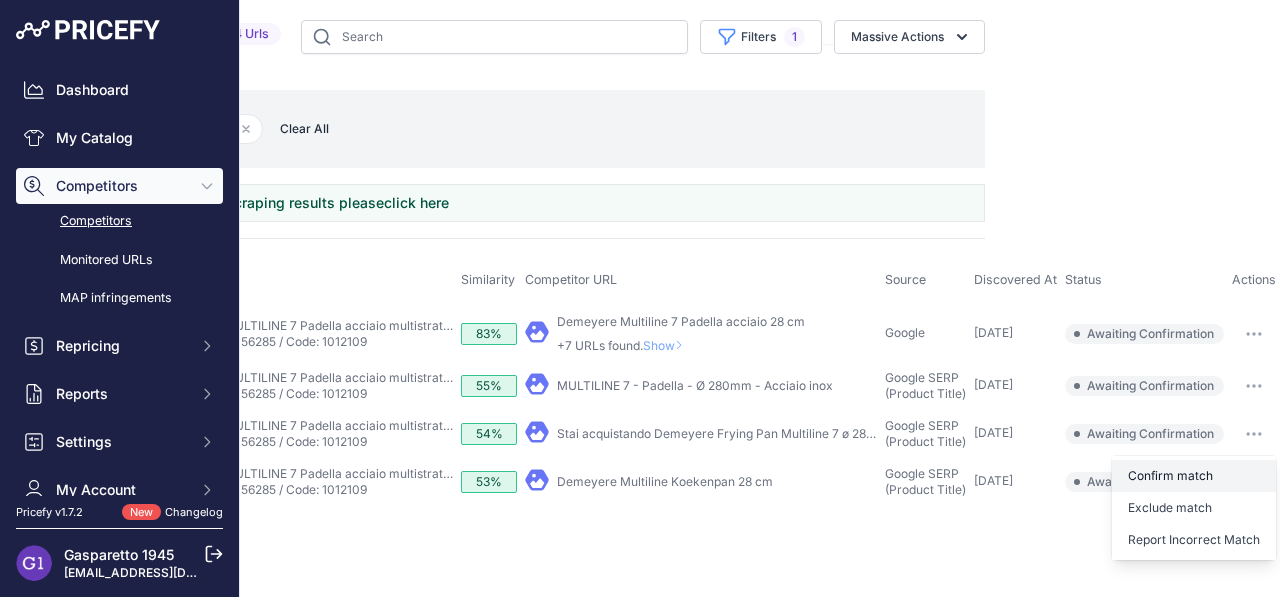 click on "Confirm match" at bounding box center [0, 0] 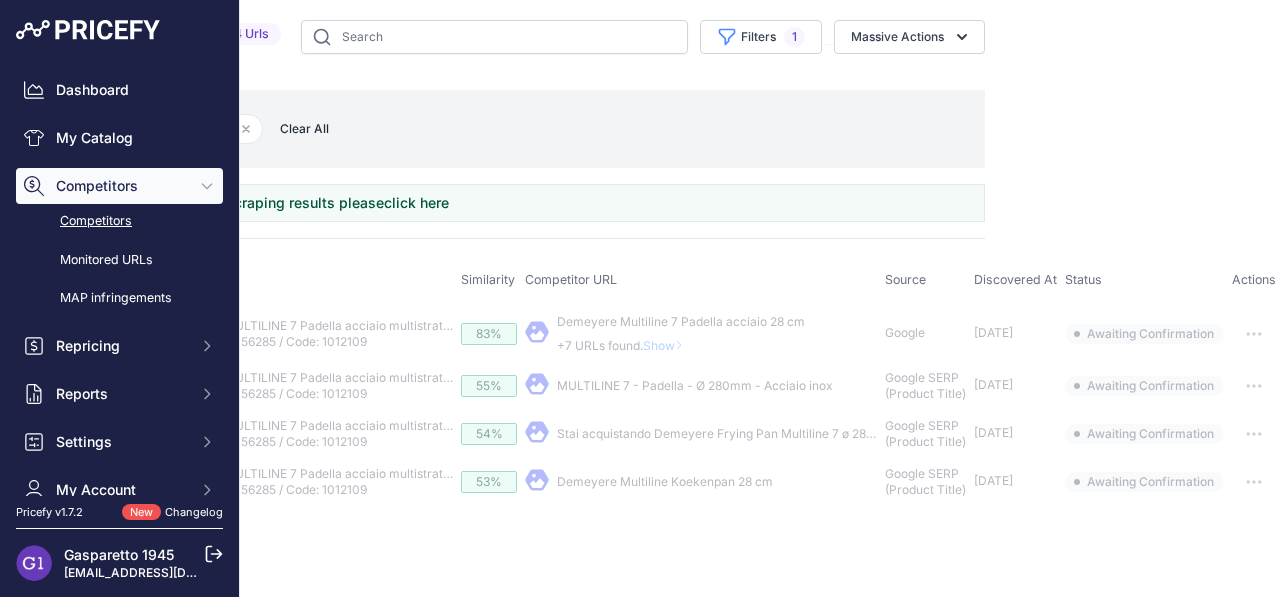 scroll, scrollTop: 0, scrollLeft: 20, axis: horizontal 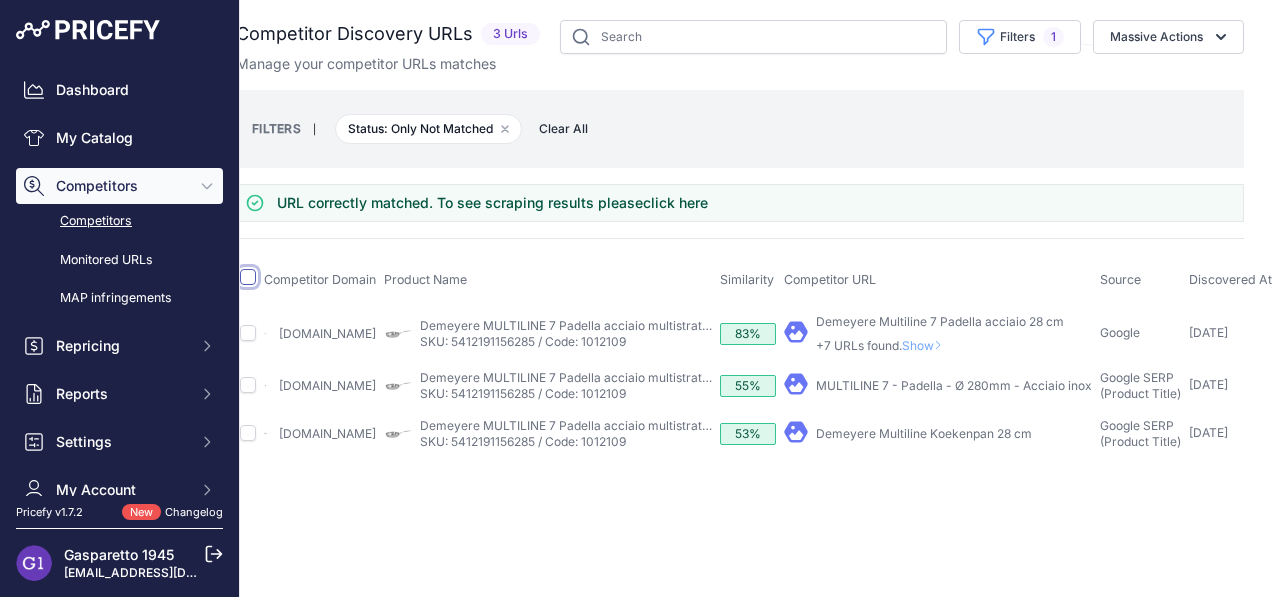 click at bounding box center (248, 277) 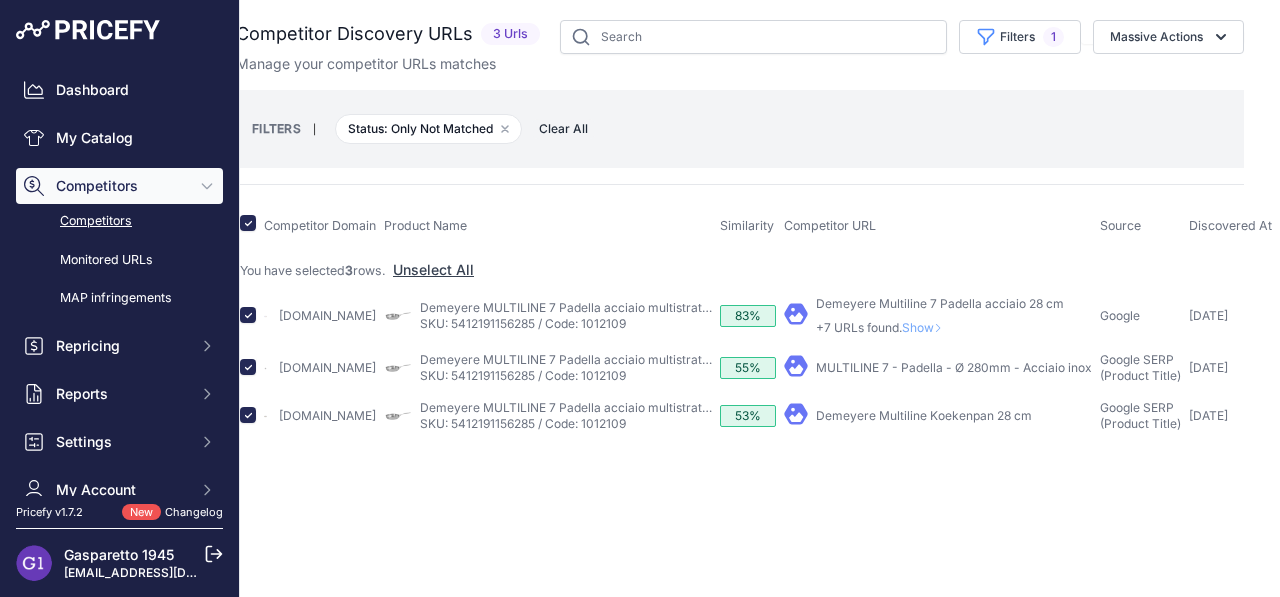 scroll, scrollTop: 0, scrollLeft: 0, axis: both 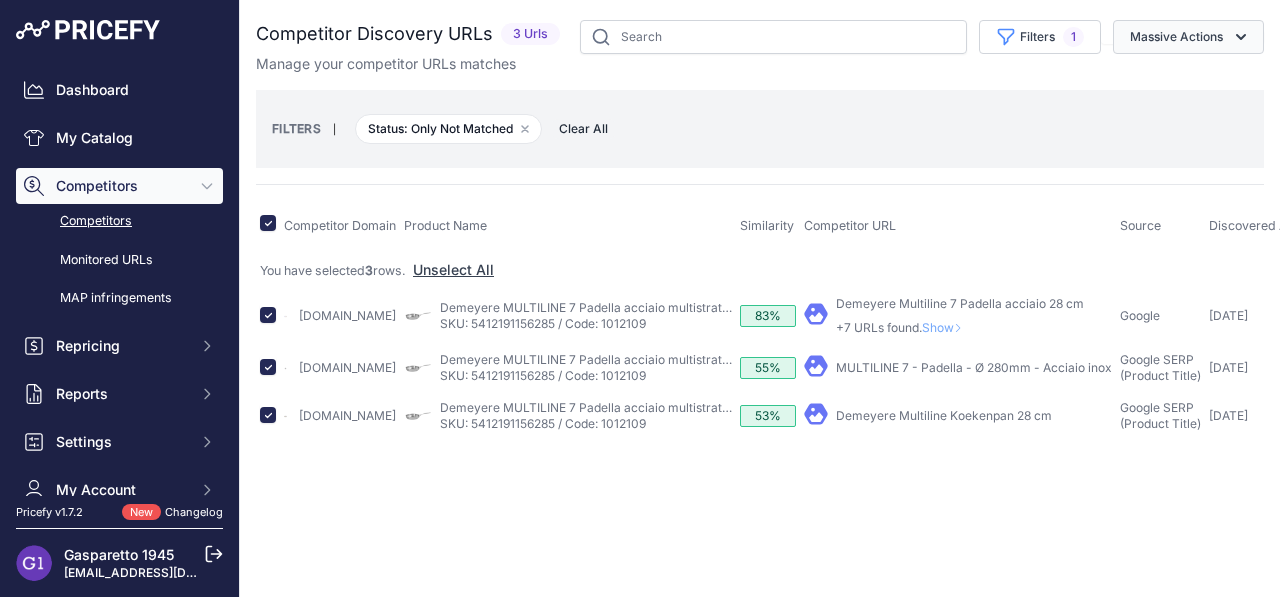 click on "Massive Actions" at bounding box center (1188, 37) 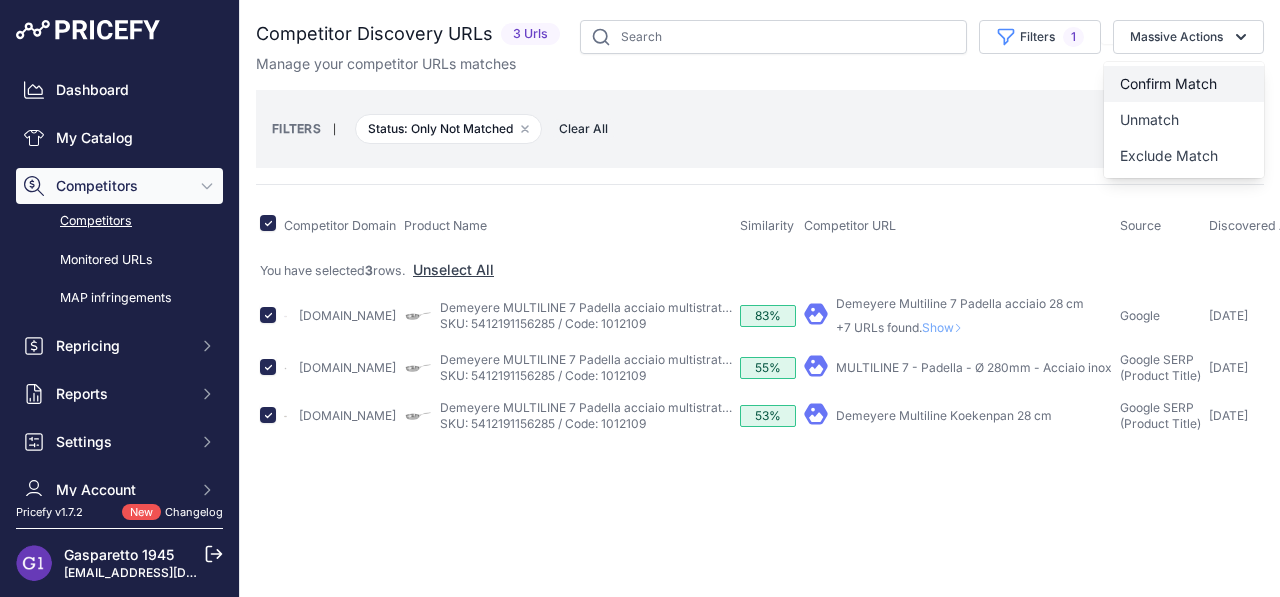 click on "Confirm Match" at bounding box center [1168, 83] 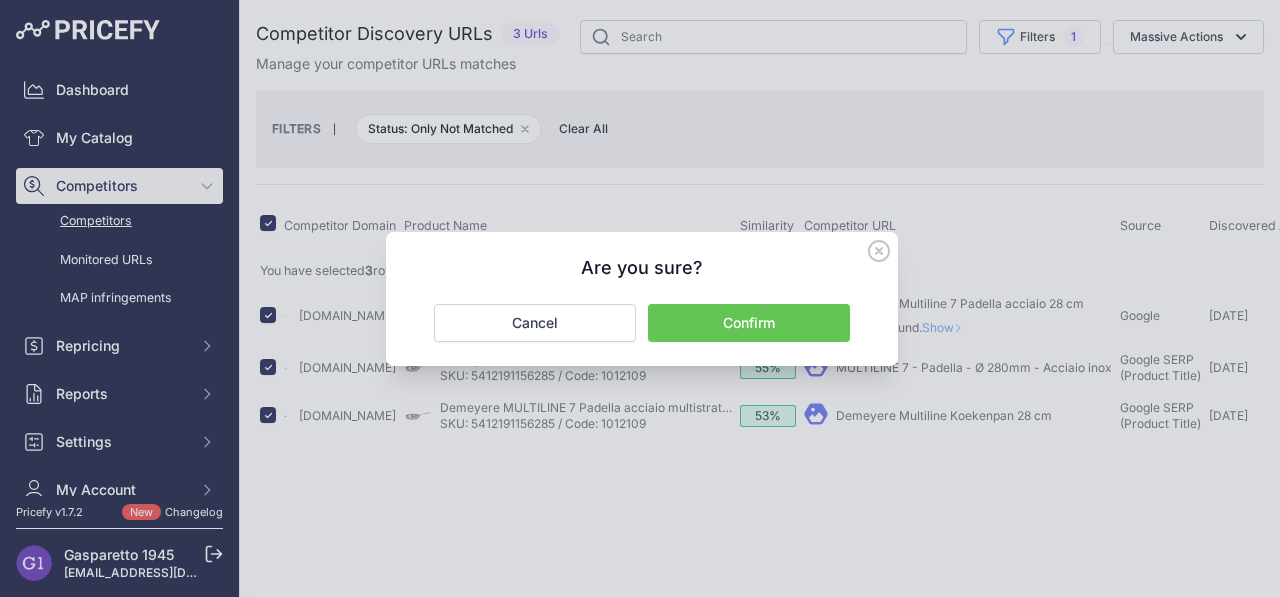 click on "Confirm" at bounding box center [749, 323] 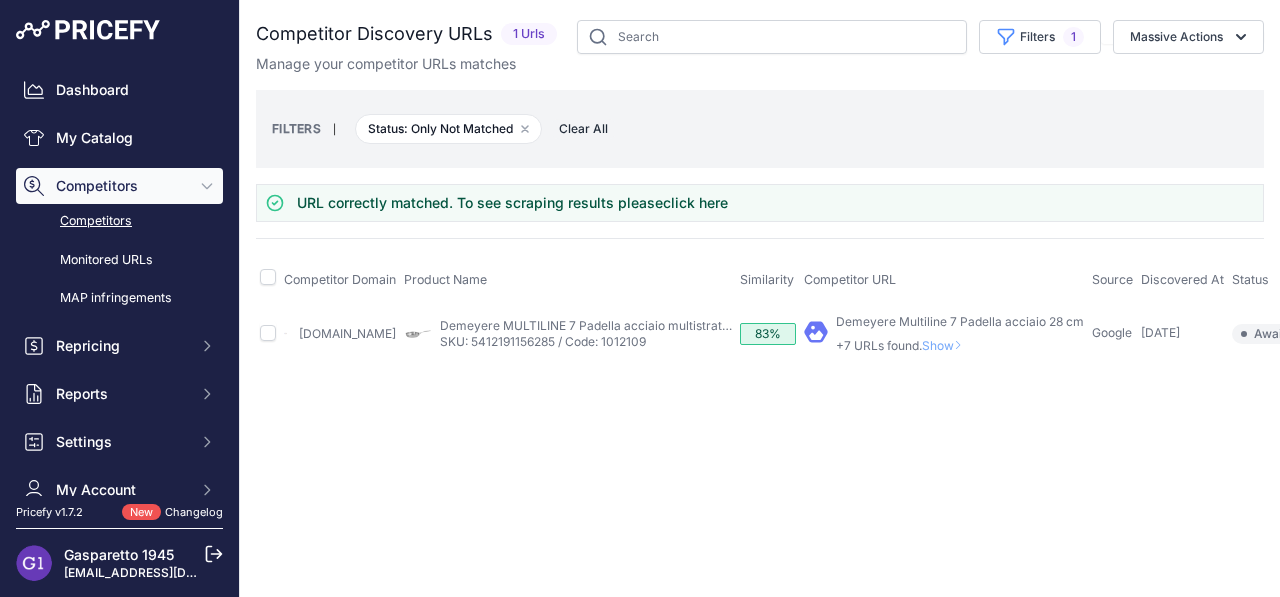 scroll, scrollTop: 0, scrollLeft: 166, axis: horizontal 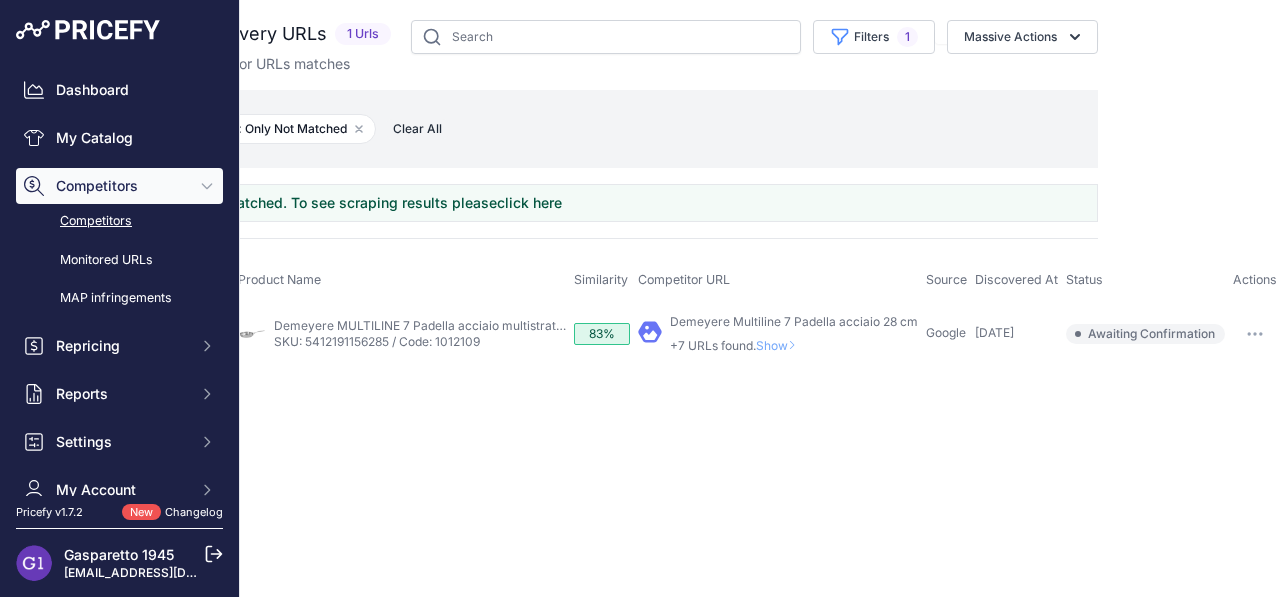 click at bounding box center (1255, 334) 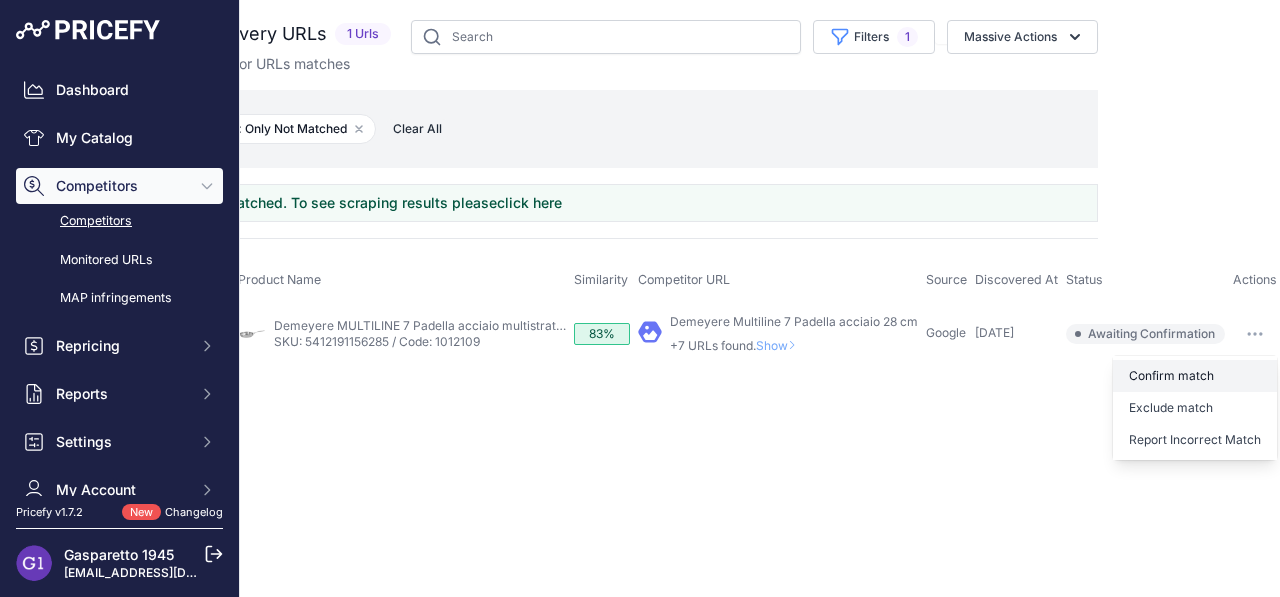 click on "Confirm match" at bounding box center (1195, 376) 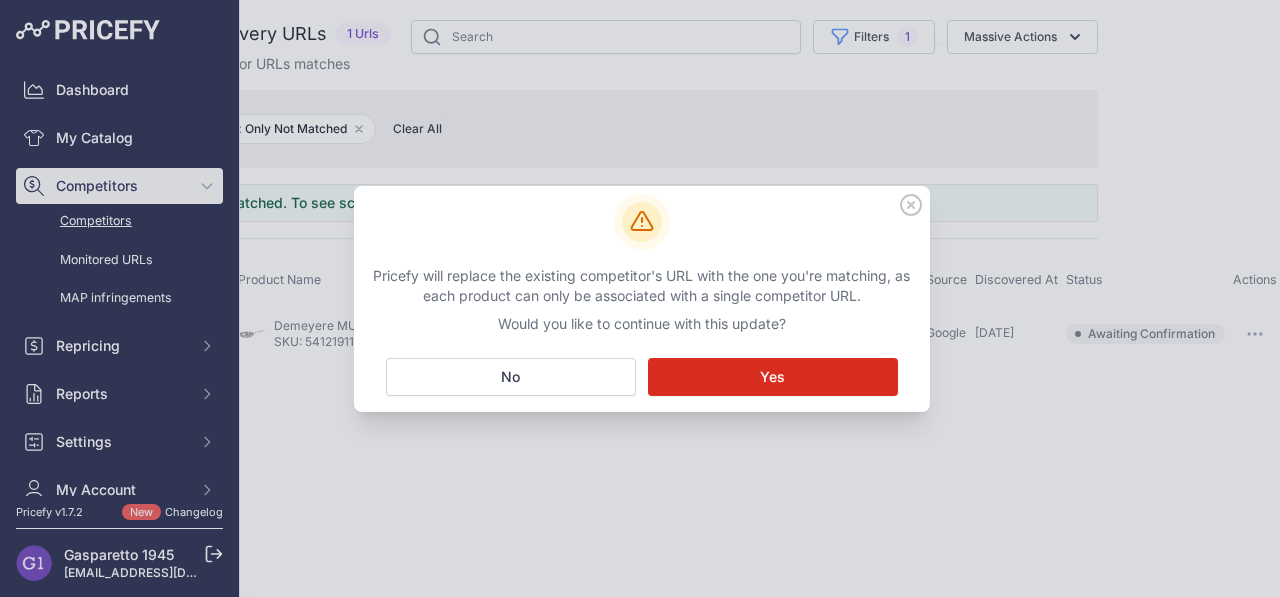 click on "Matching...
Yes" at bounding box center [773, 377] 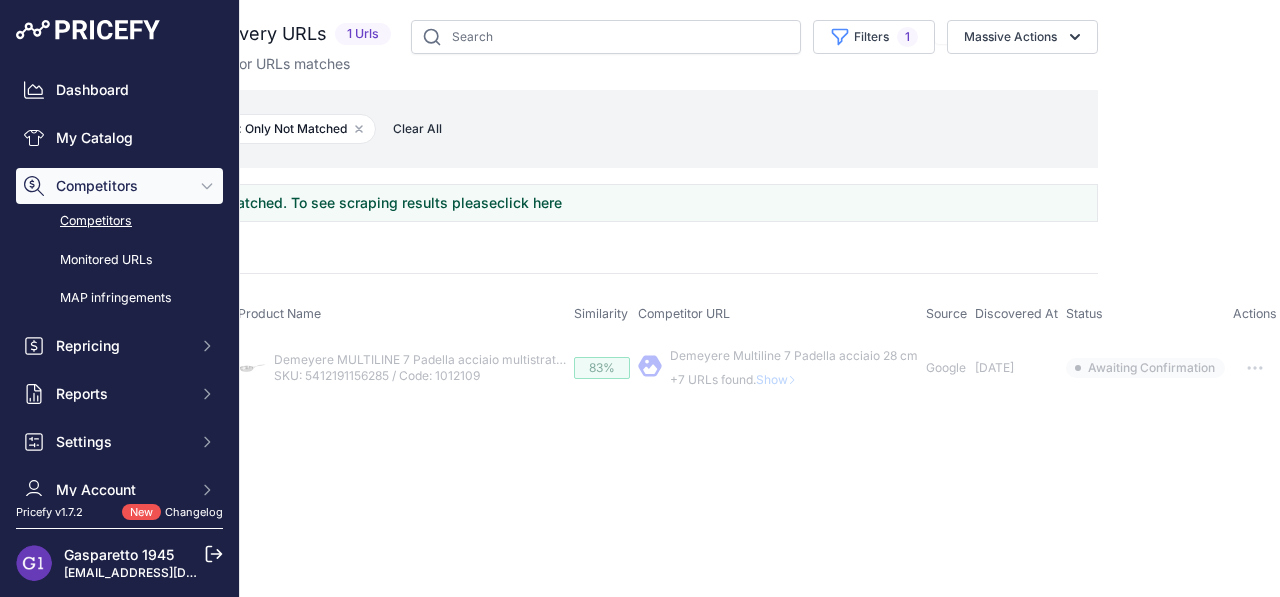 scroll, scrollTop: 0, scrollLeft: 0, axis: both 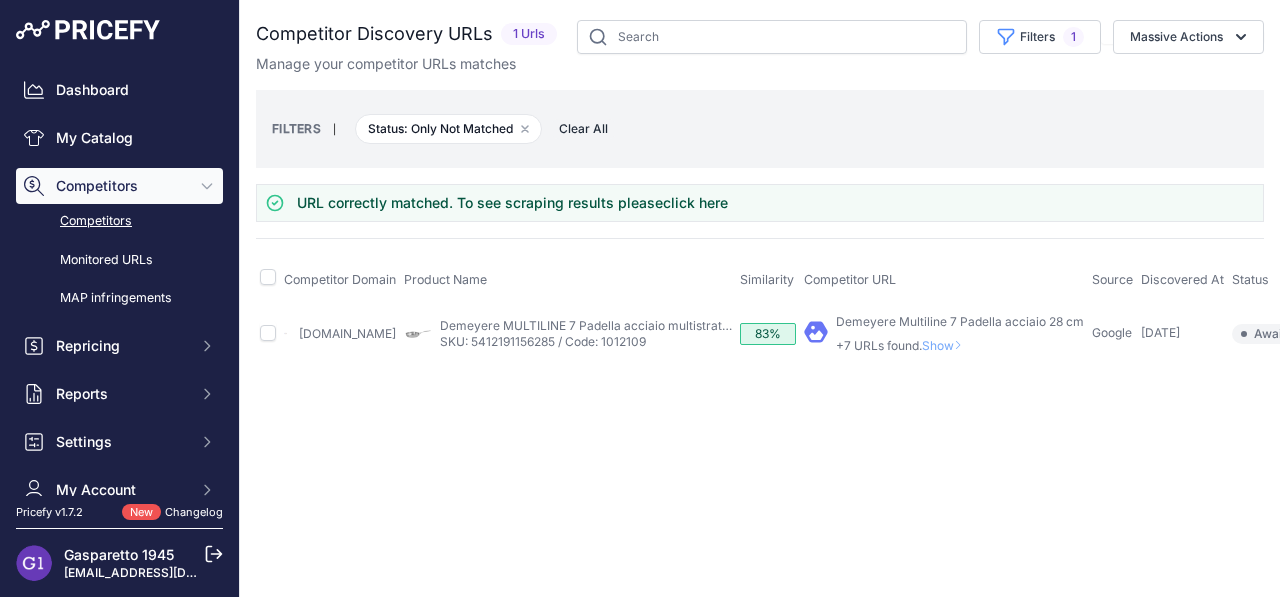 click on "Show" at bounding box center [946, 345] 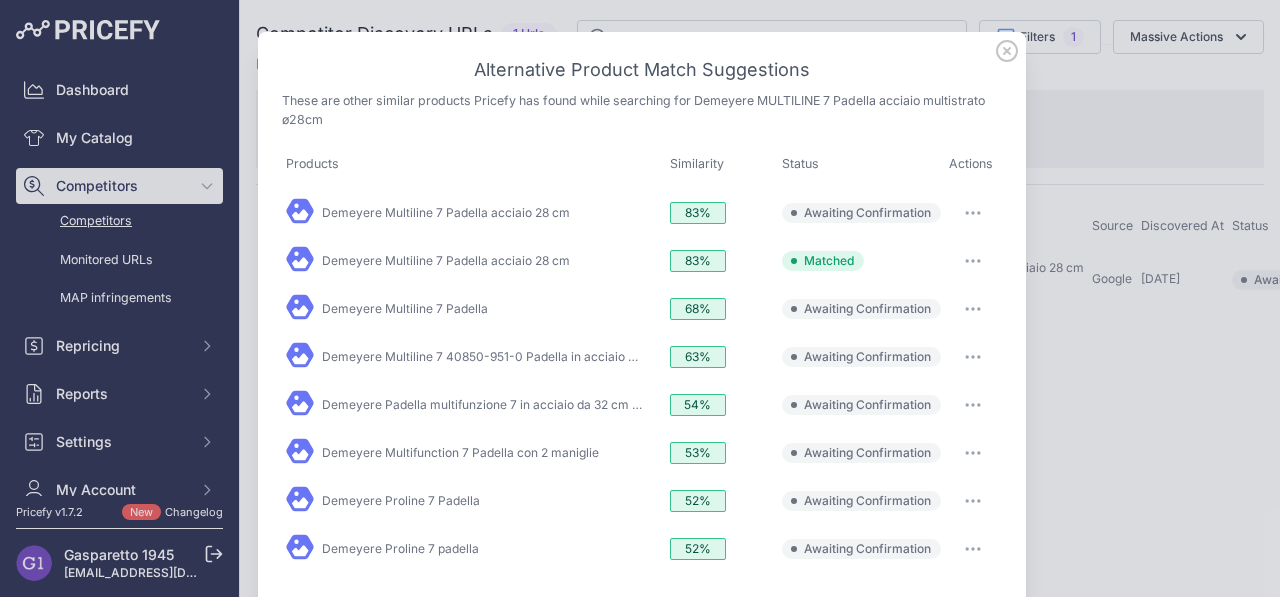 click at bounding box center [973, 213] 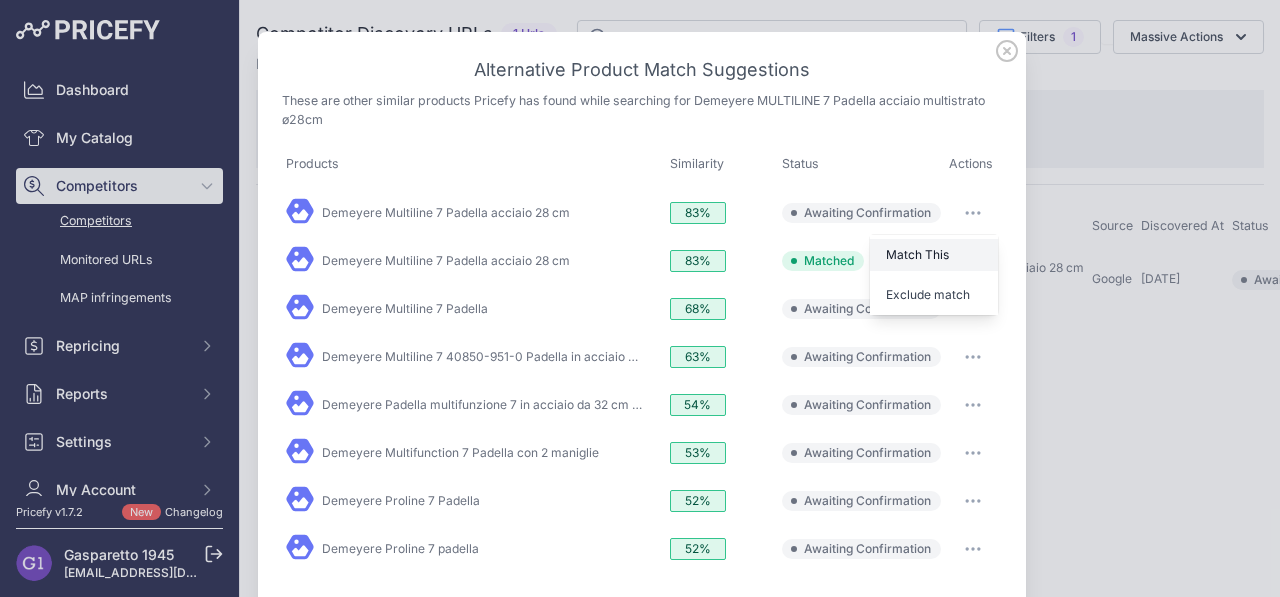 click on "Match This" at bounding box center [934, 255] 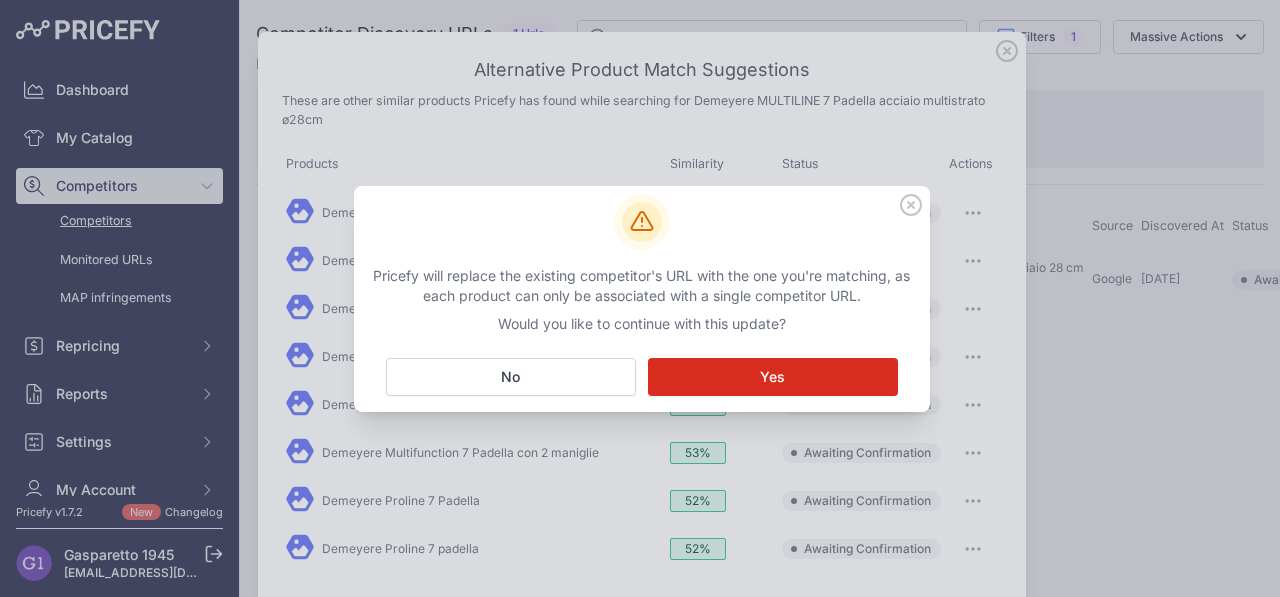 click on "Matching...
Yes" at bounding box center [773, 377] 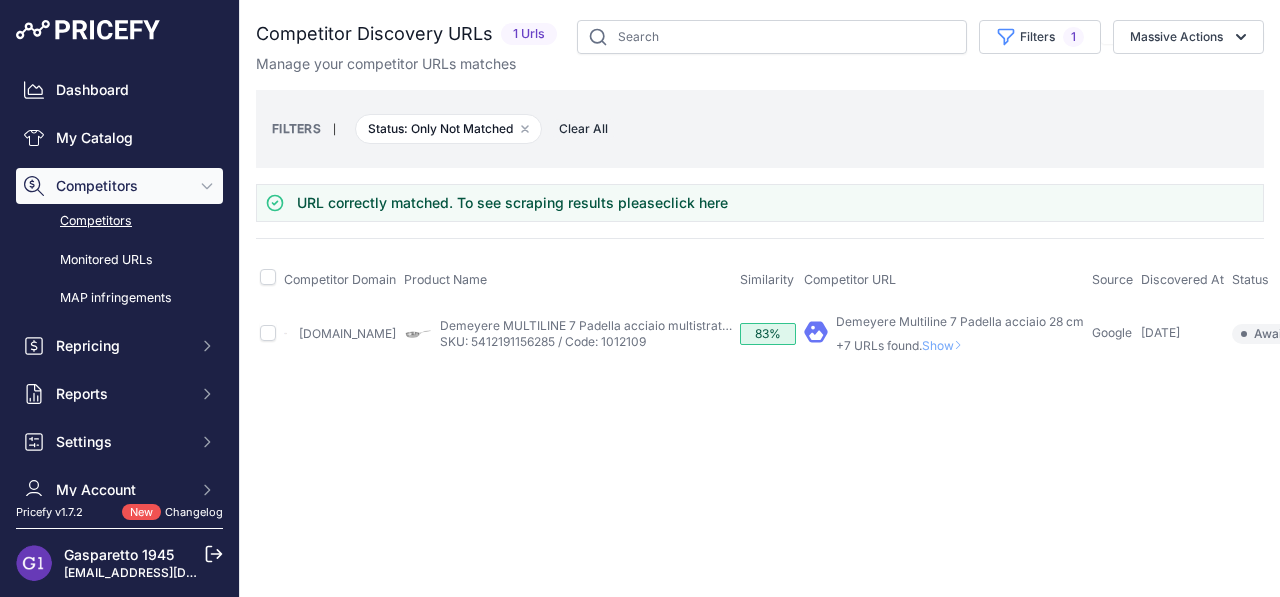 click on "Show" at bounding box center (946, 345) 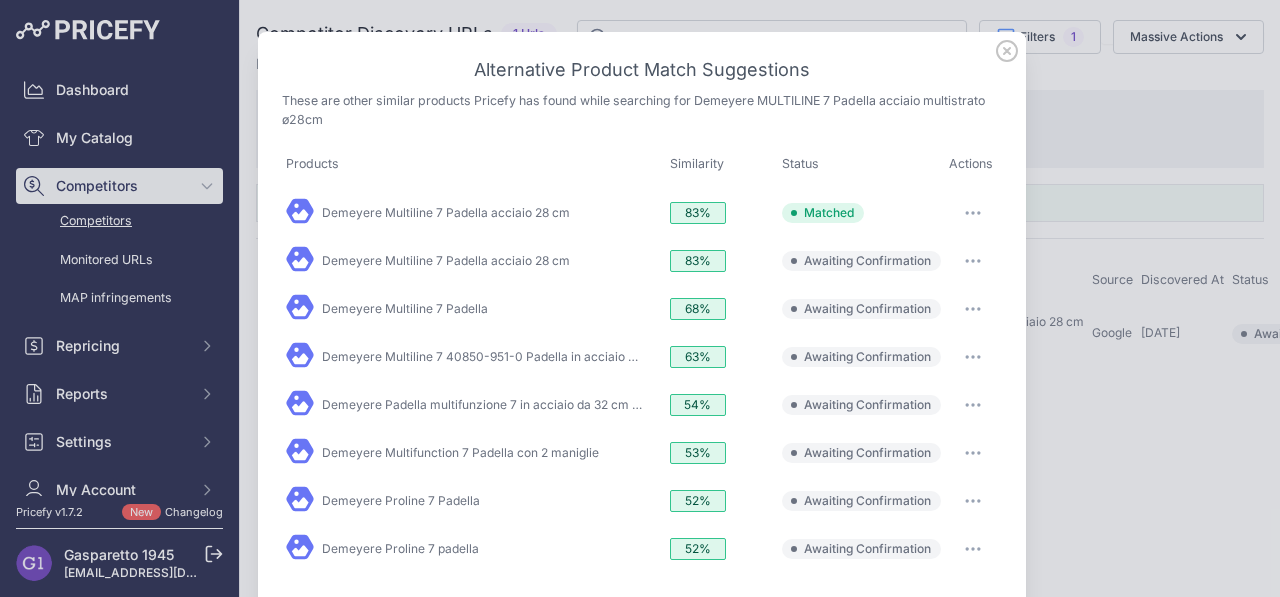 click at bounding box center [640, 298] 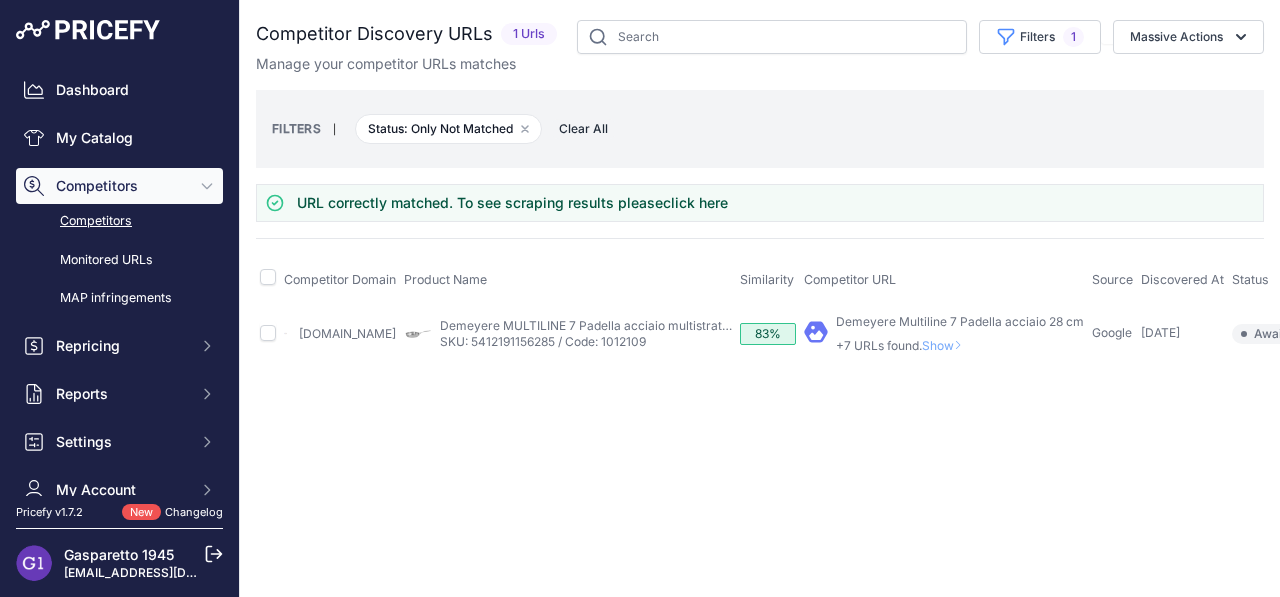 click on "Competitors" at bounding box center [119, 221] 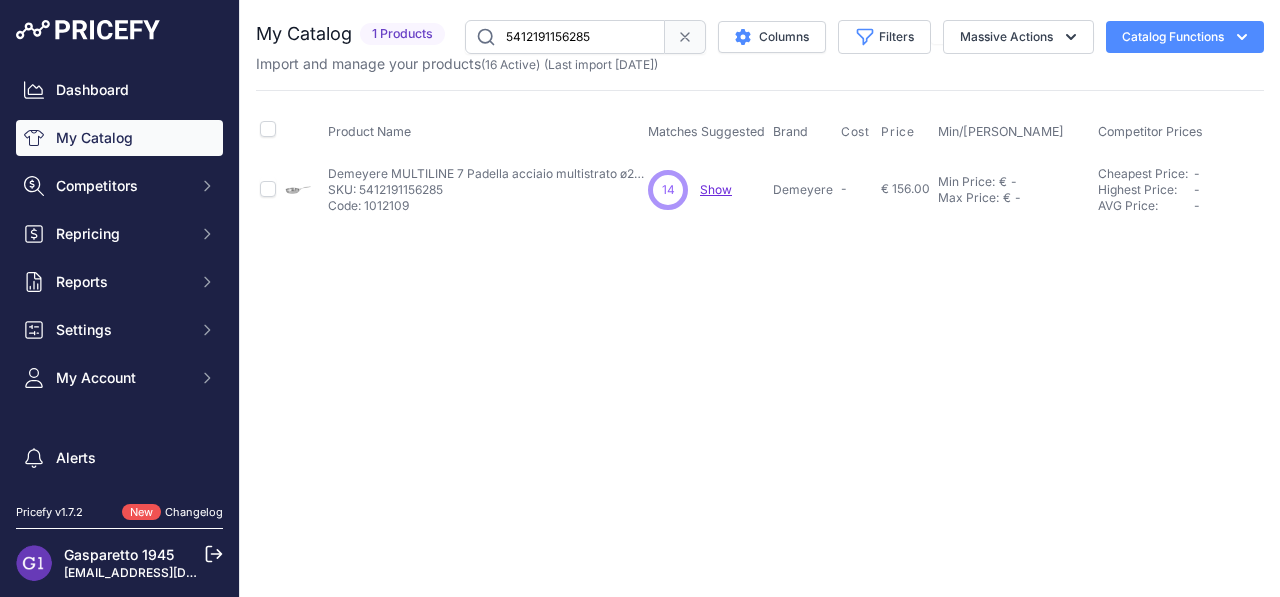 scroll, scrollTop: 0, scrollLeft: 0, axis: both 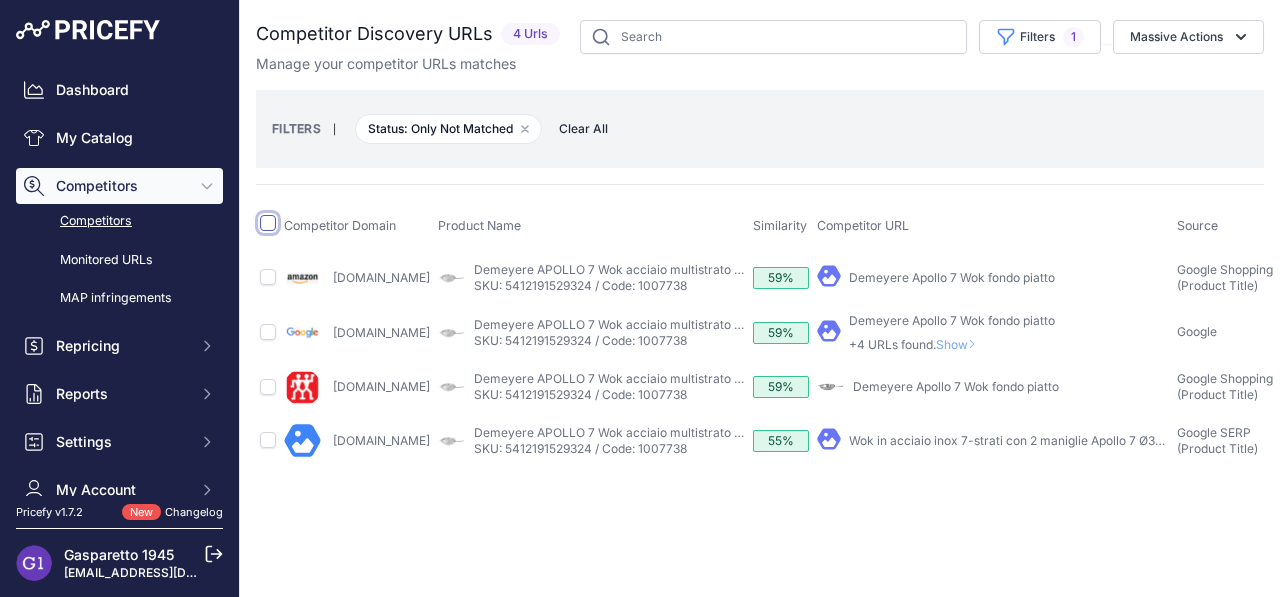 click at bounding box center (268, 223) 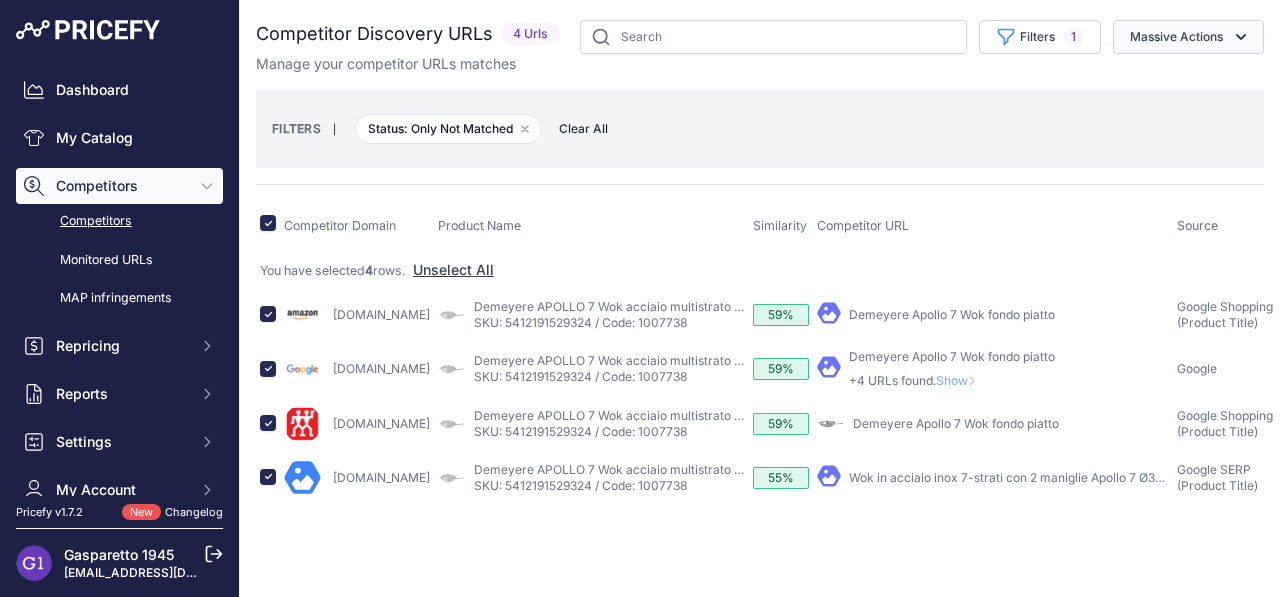 click on "Massive Actions" at bounding box center [1188, 37] 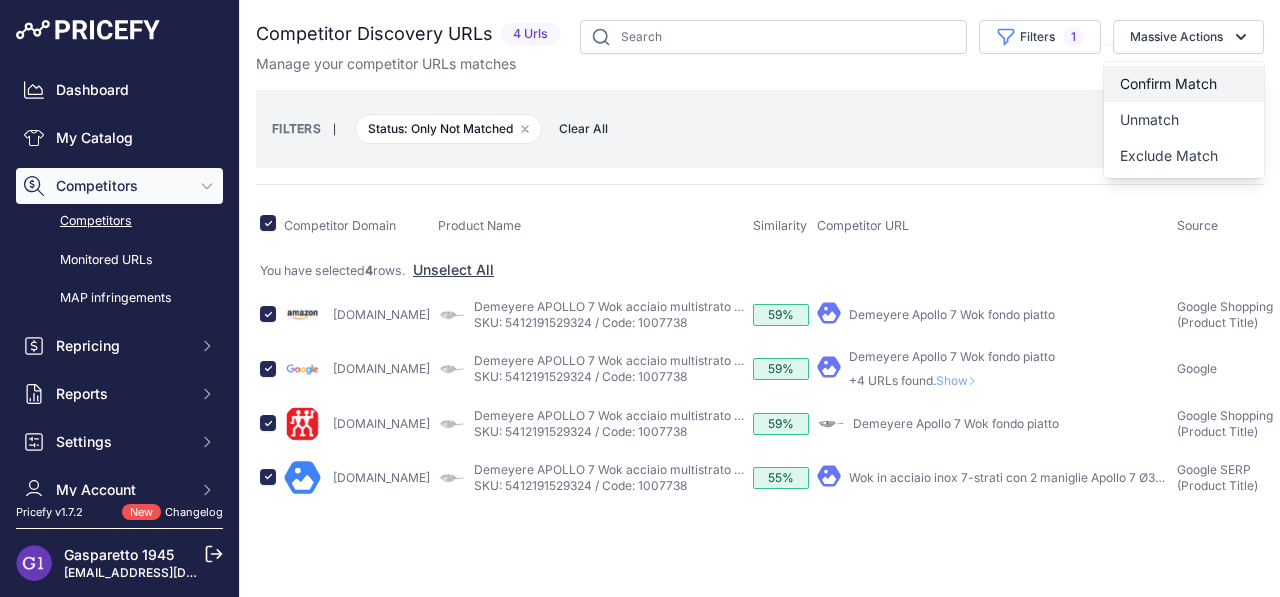 click on "Confirm Match" at bounding box center (1168, 83) 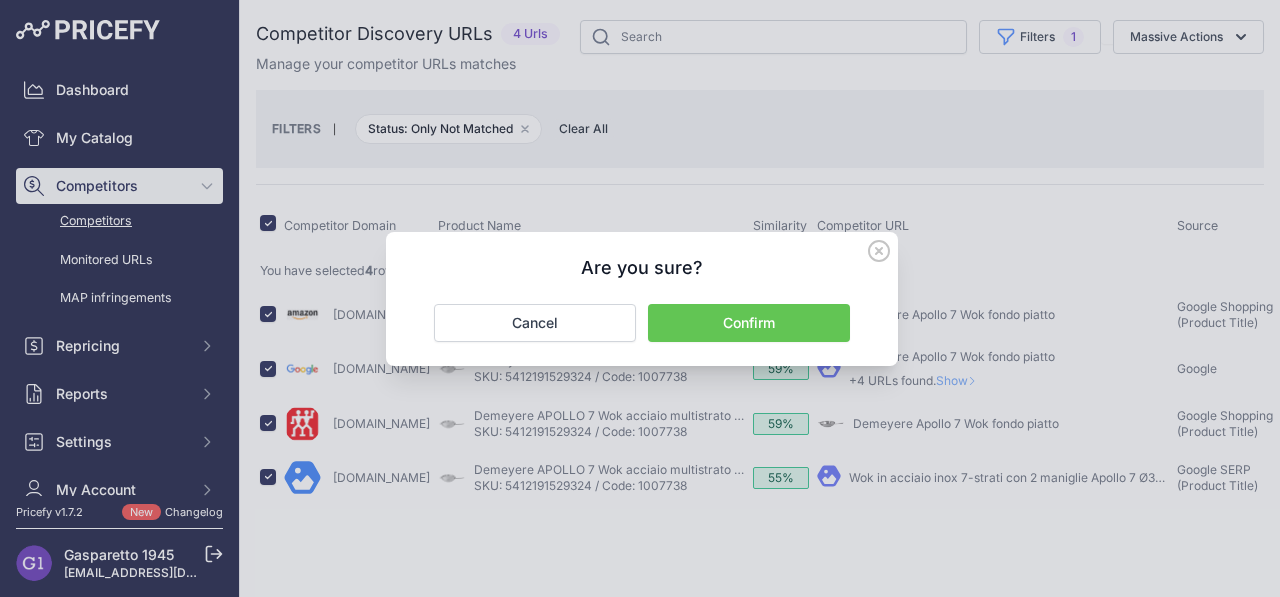 click on "Confirm" at bounding box center [749, 323] 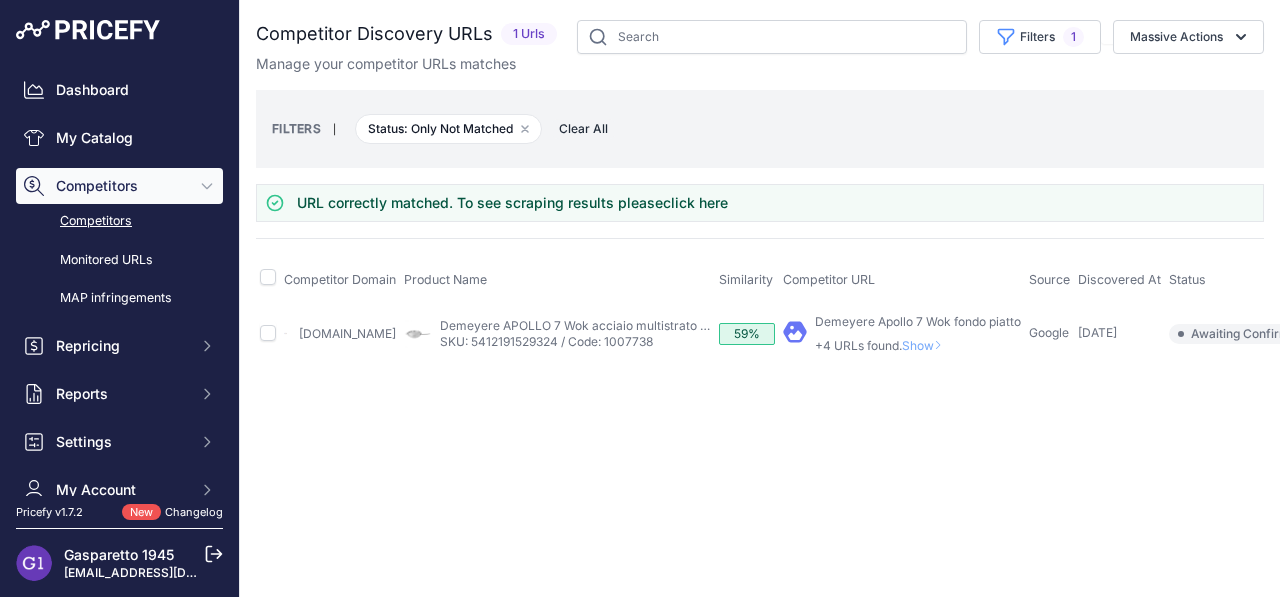 click on "Competitors" at bounding box center [119, 221] 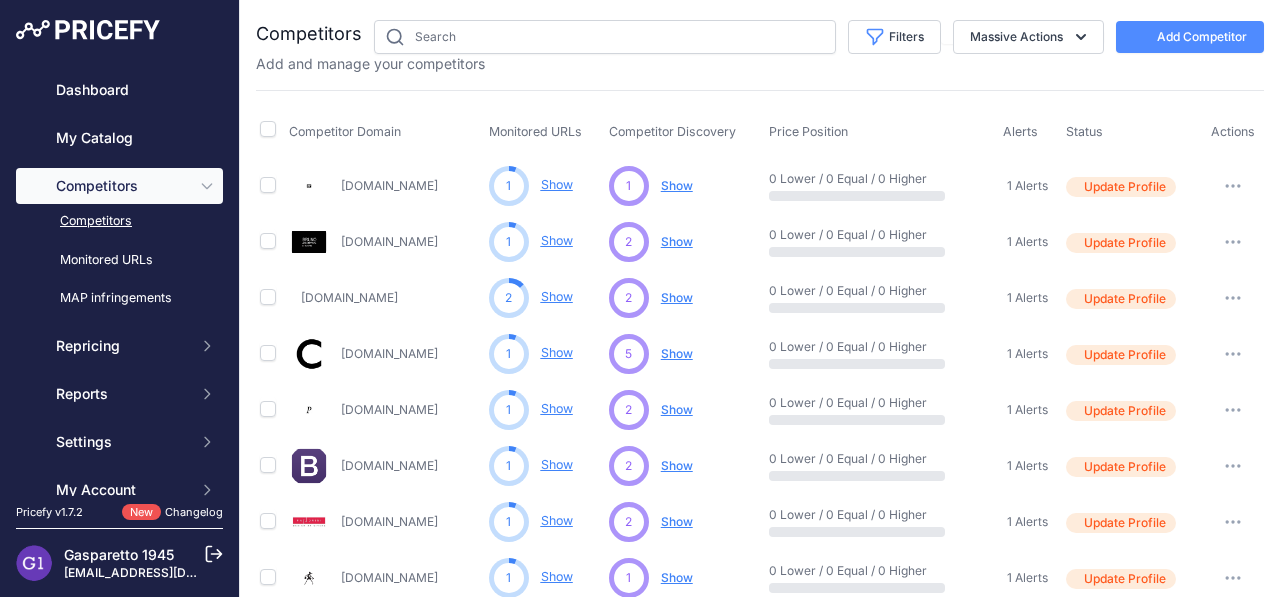 scroll, scrollTop: 0, scrollLeft: 0, axis: both 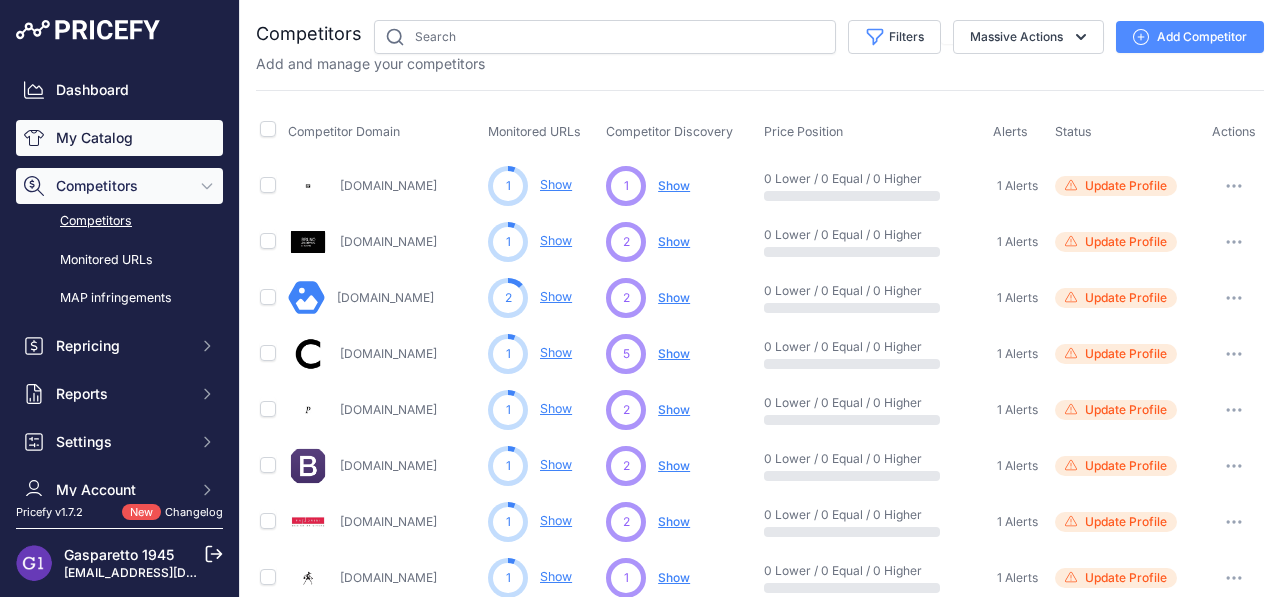 click on "My Catalog" at bounding box center (119, 138) 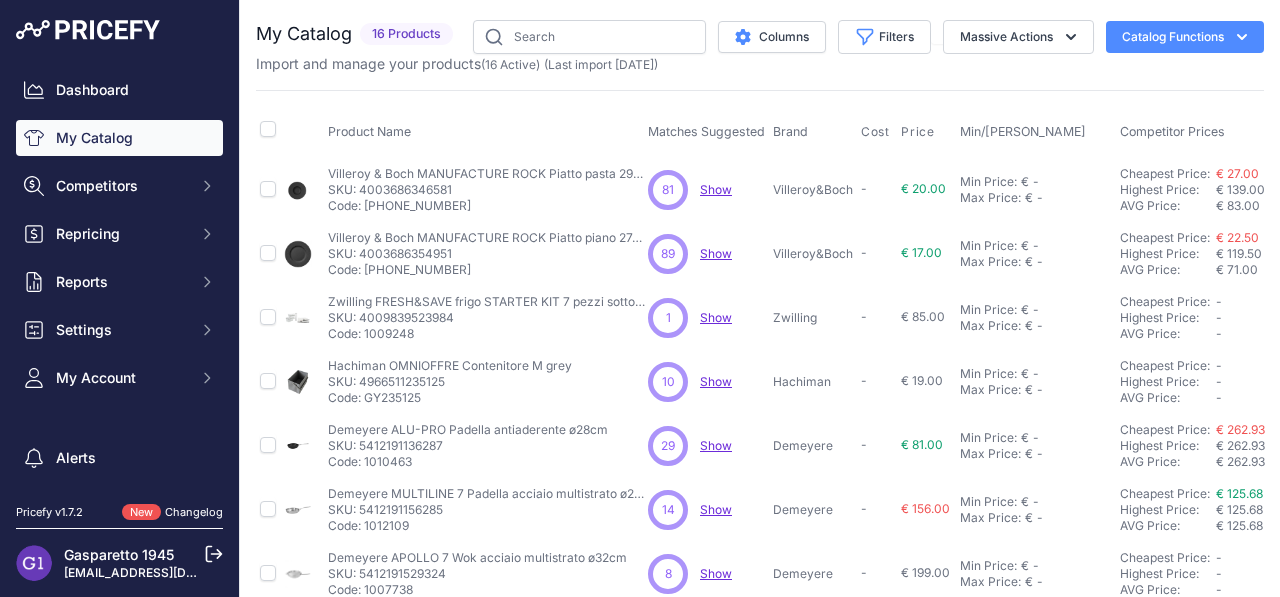 scroll, scrollTop: 0, scrollLeft: 0, axis: both 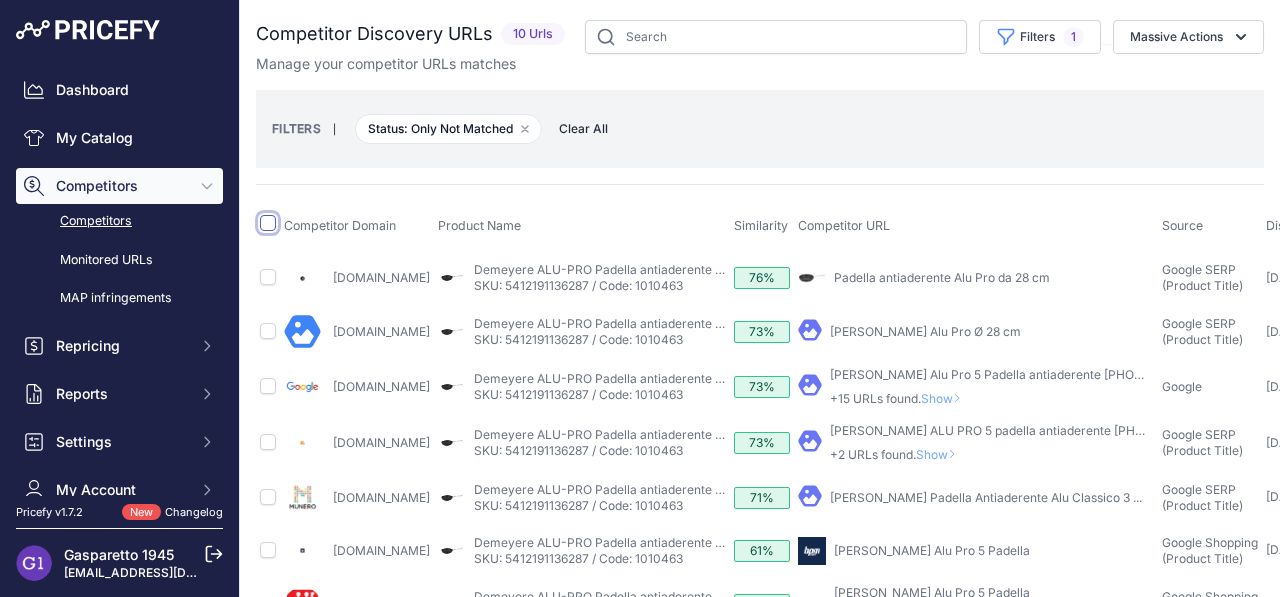 click at bounding box center (268, 223) 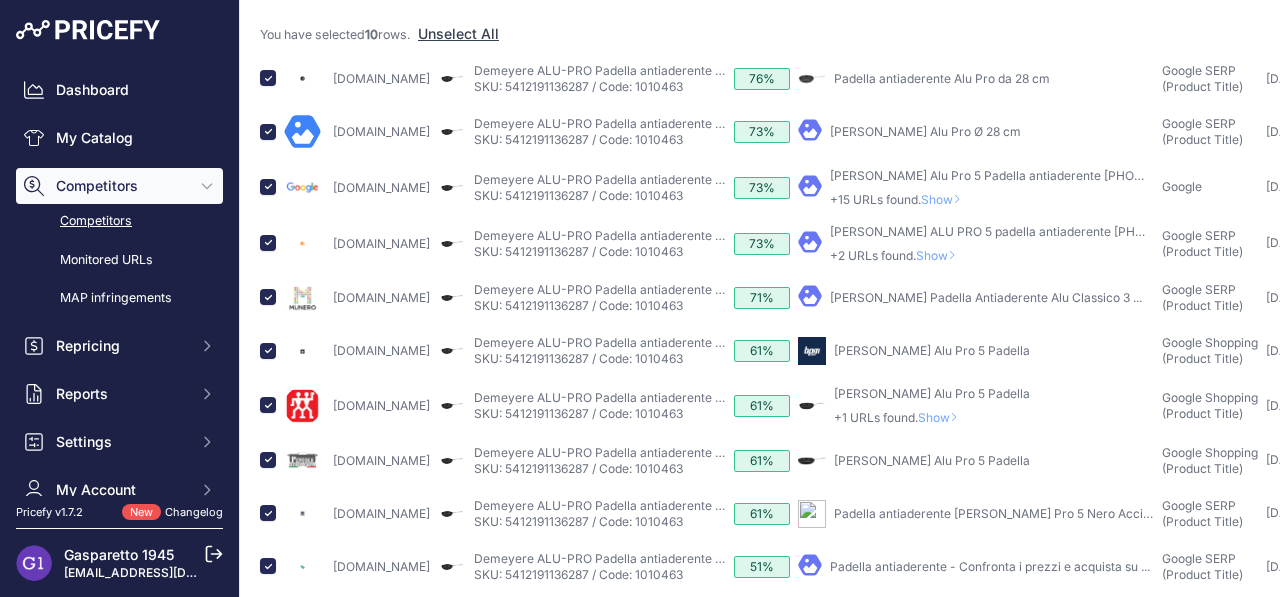 scroll, scrollTop: 0, scrollLeft: 0, axis: both 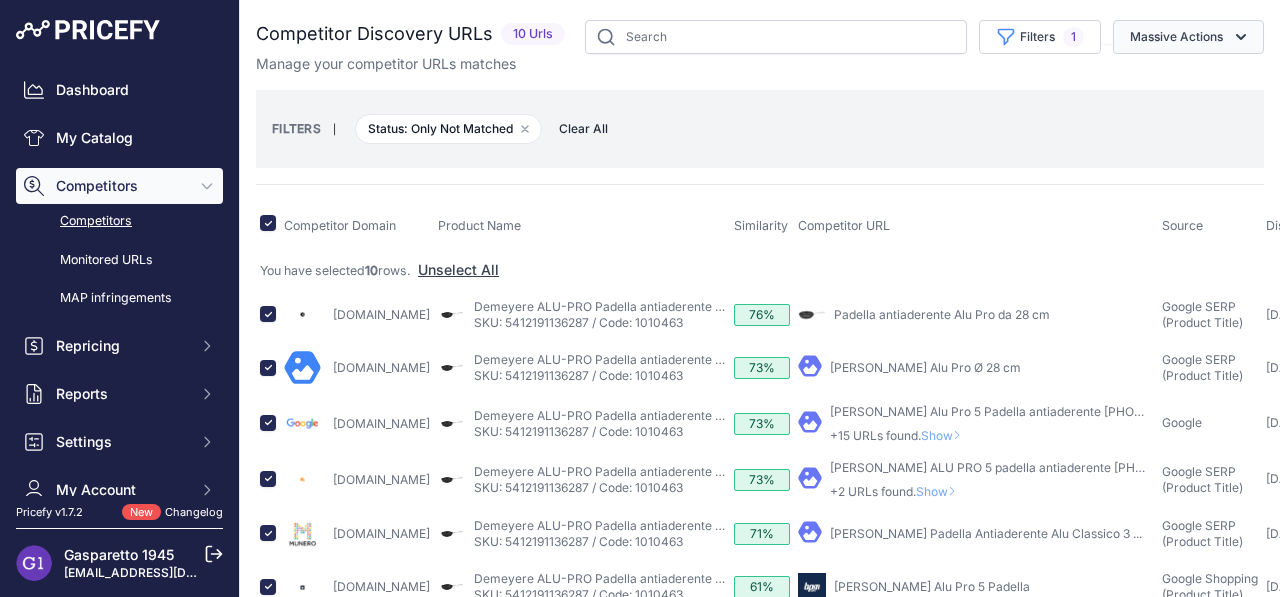 click on "Massive Actions" at bounding box center [1188, 37] 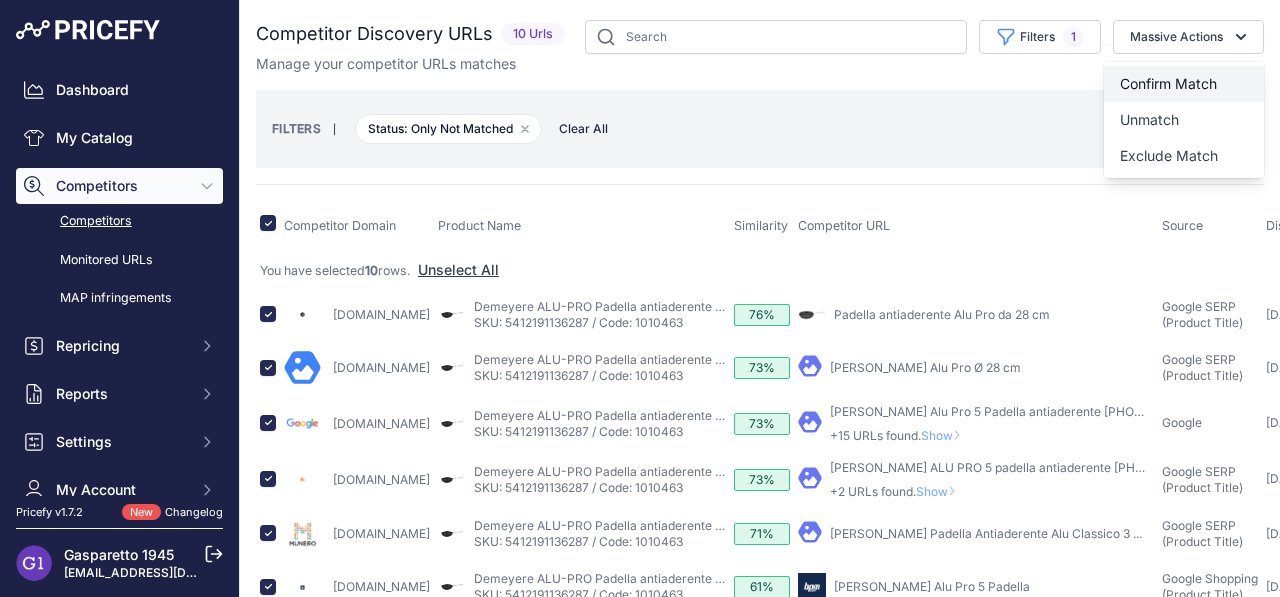 click on "Confirm Match" at bounding box center (1168, 83) 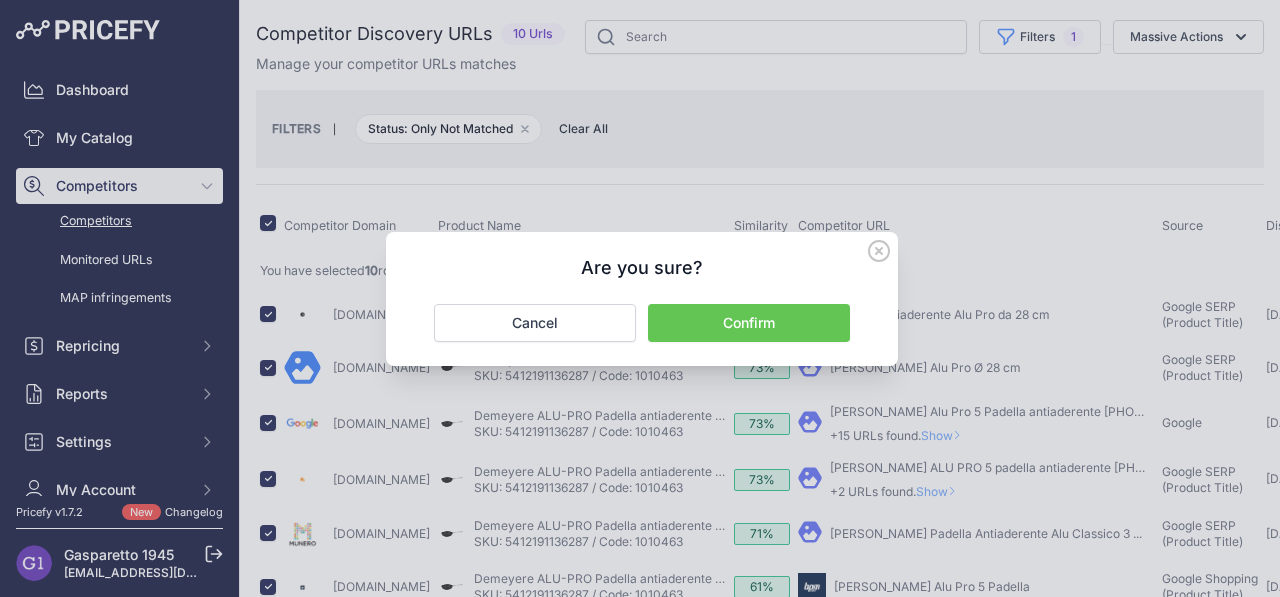 click on "Confirm" at bounding box center [749, 323] 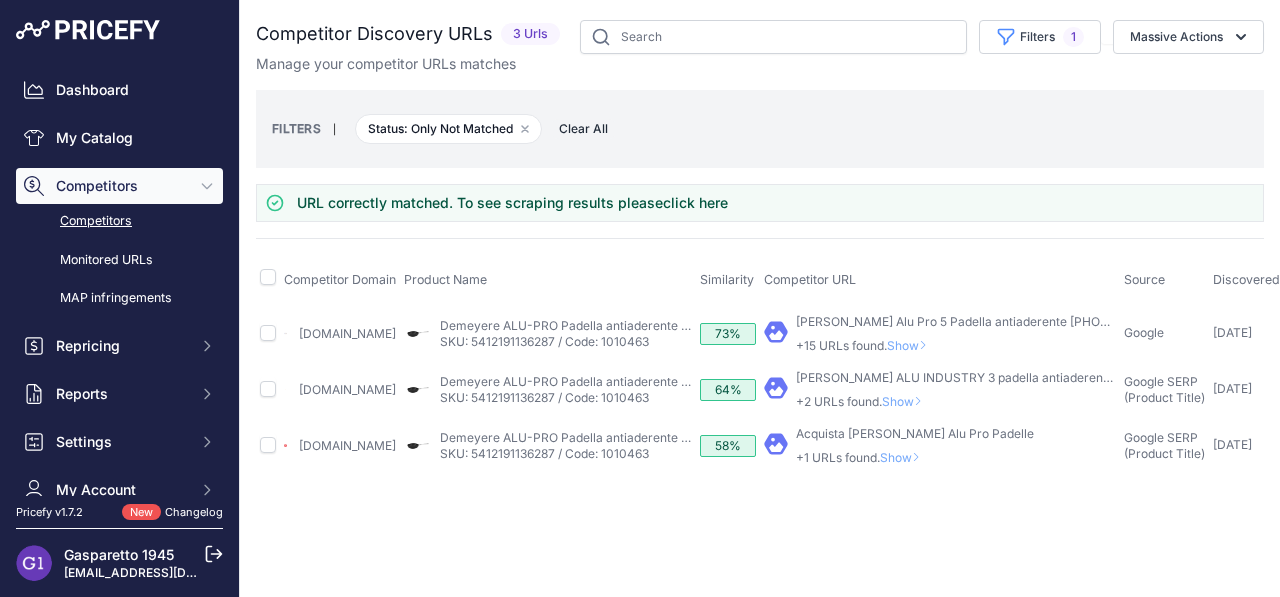 click on "Close
You are not connected to the internet." at bounding box center [760, 298] 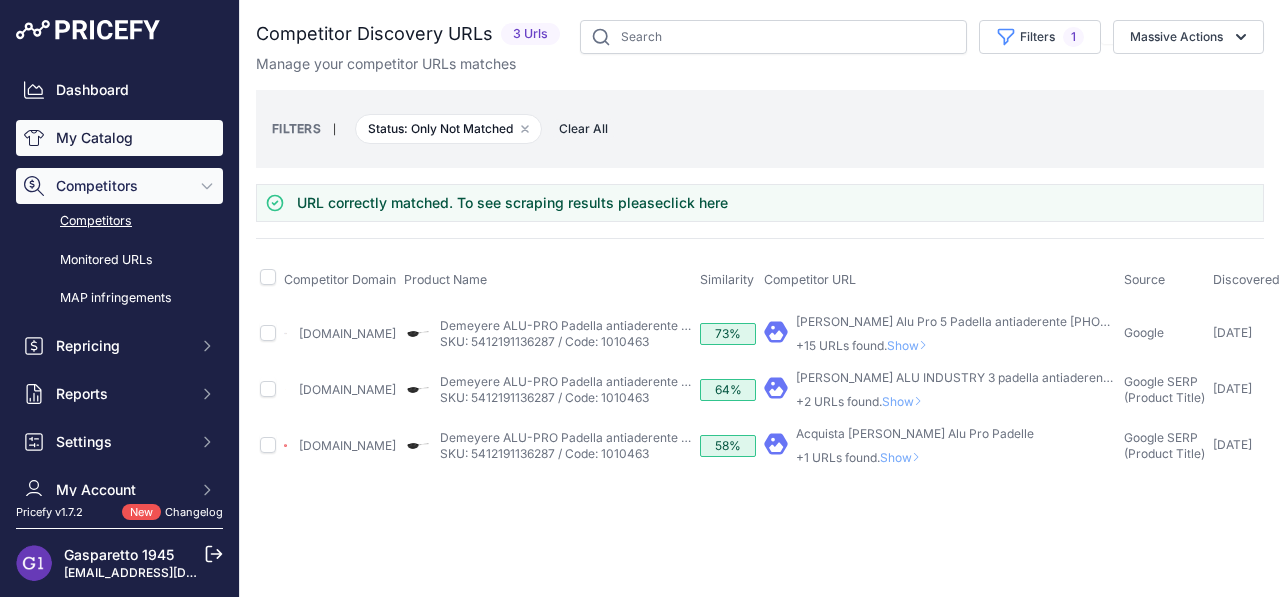 click on "My Catalog" at bounding box center (119, 138) 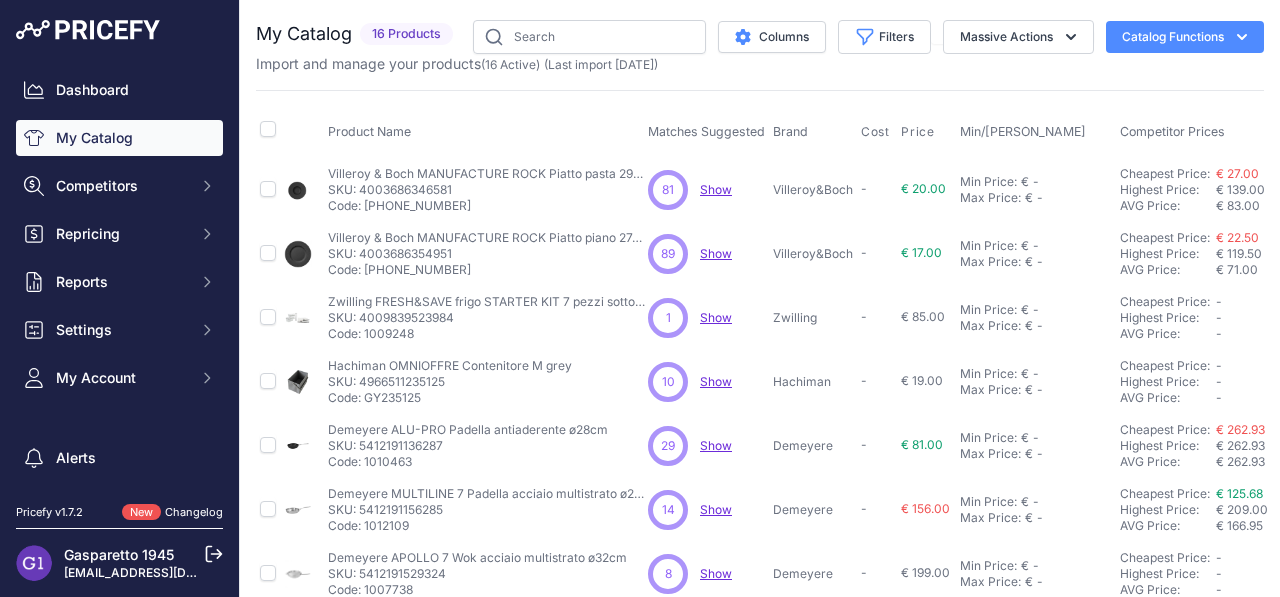 scroll, scrollTop: 0, scrollLeft: 0, axis: both 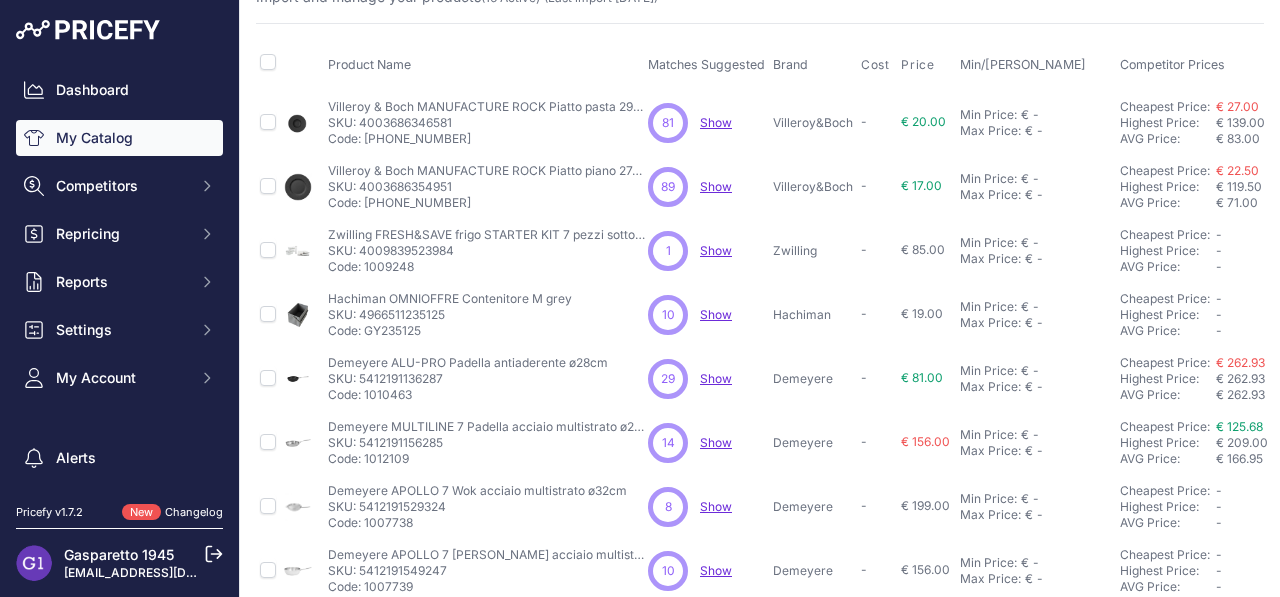 click on "Show" at bounding box center [716, 314] 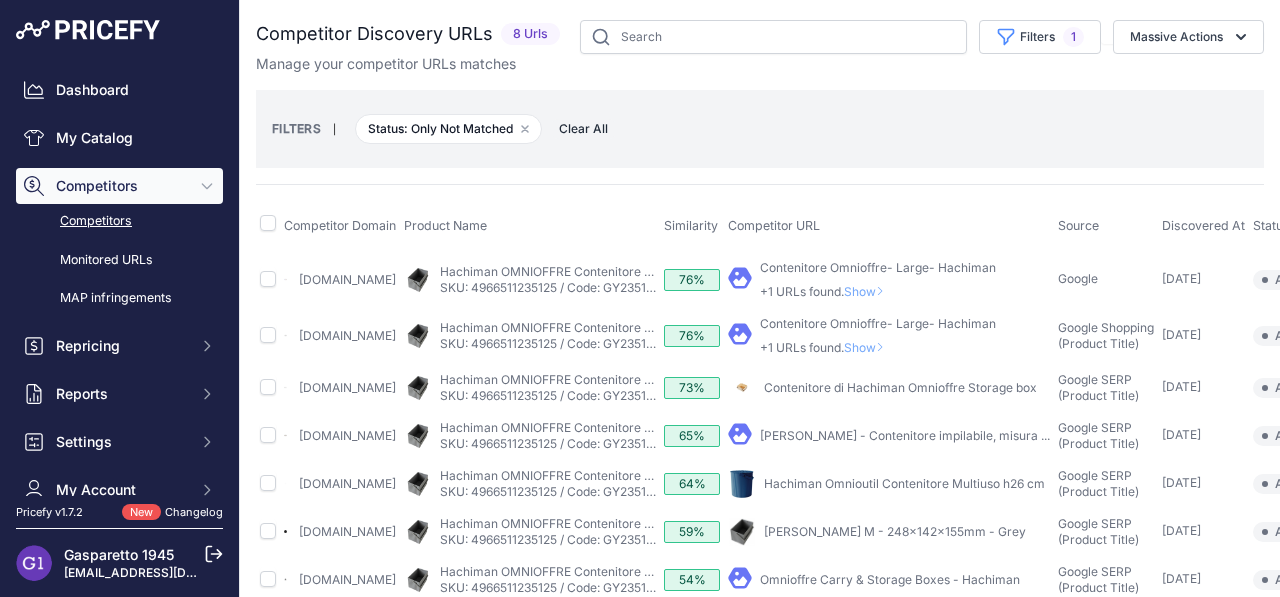 scroll, scrollTop: 0, scrollLeft: 0, axis: both 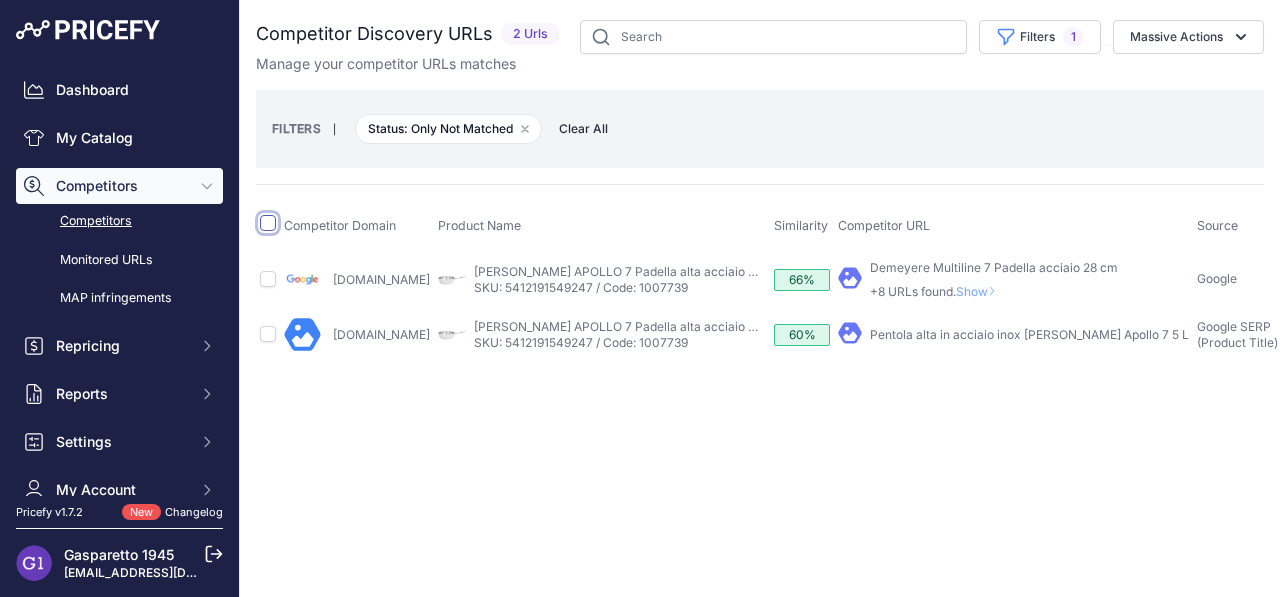 click at bounding box center (268, 223) 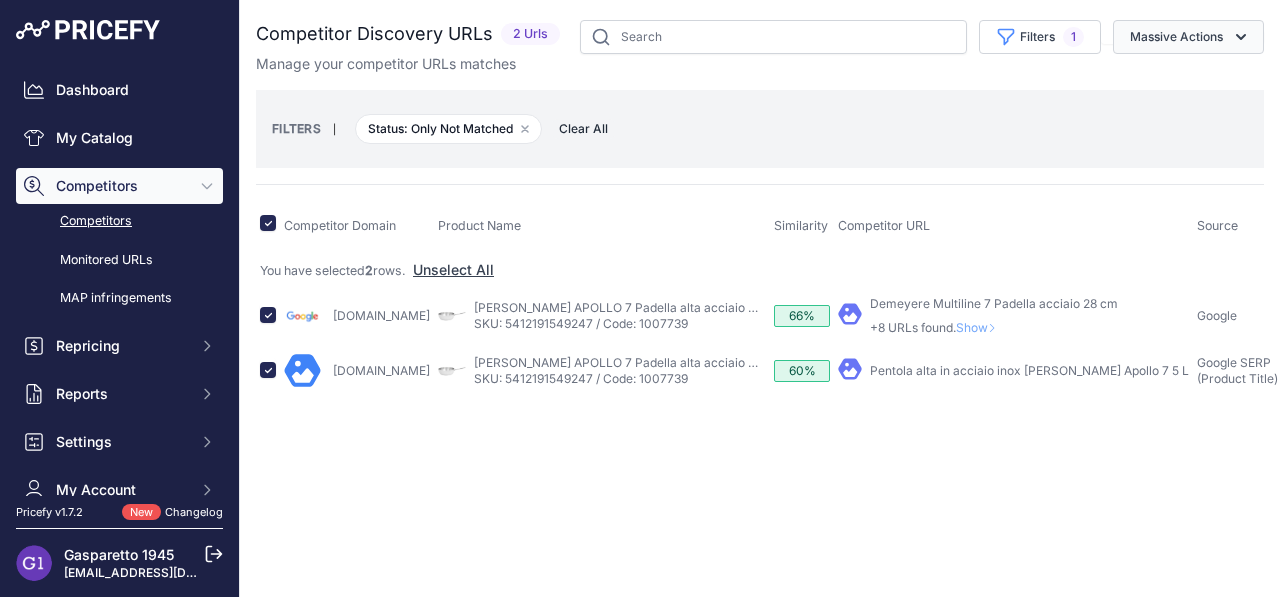 click on "Massive Actions" at bounding box center (1188, 37) 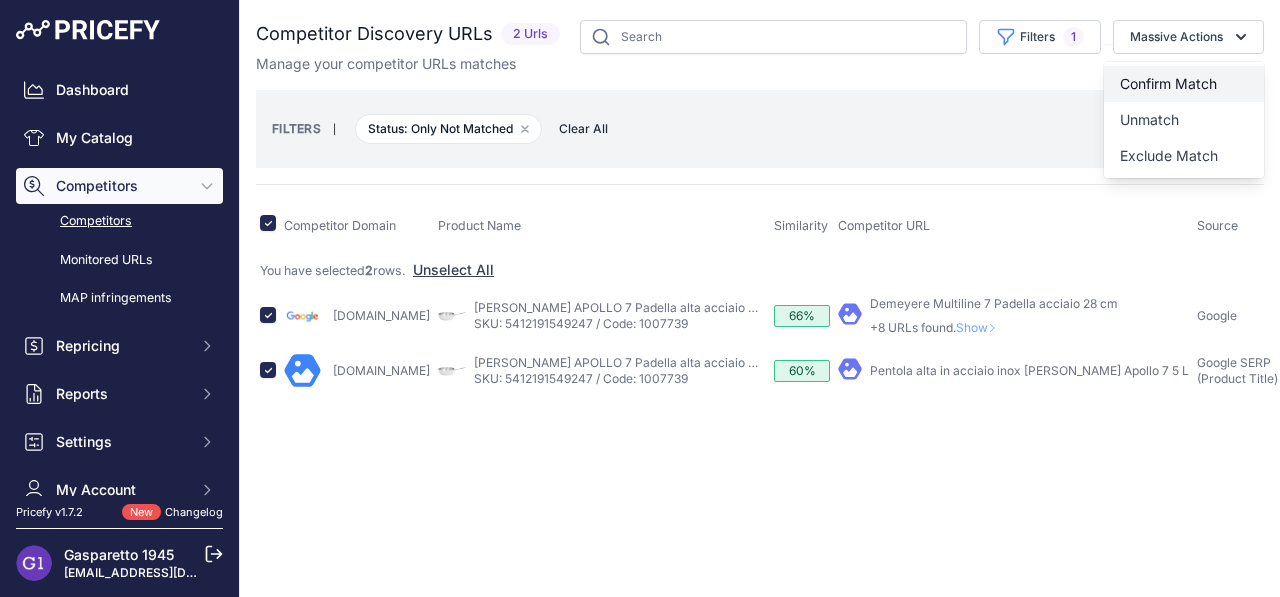 click on "Confirm Match" at bounding box center (1184, 84) 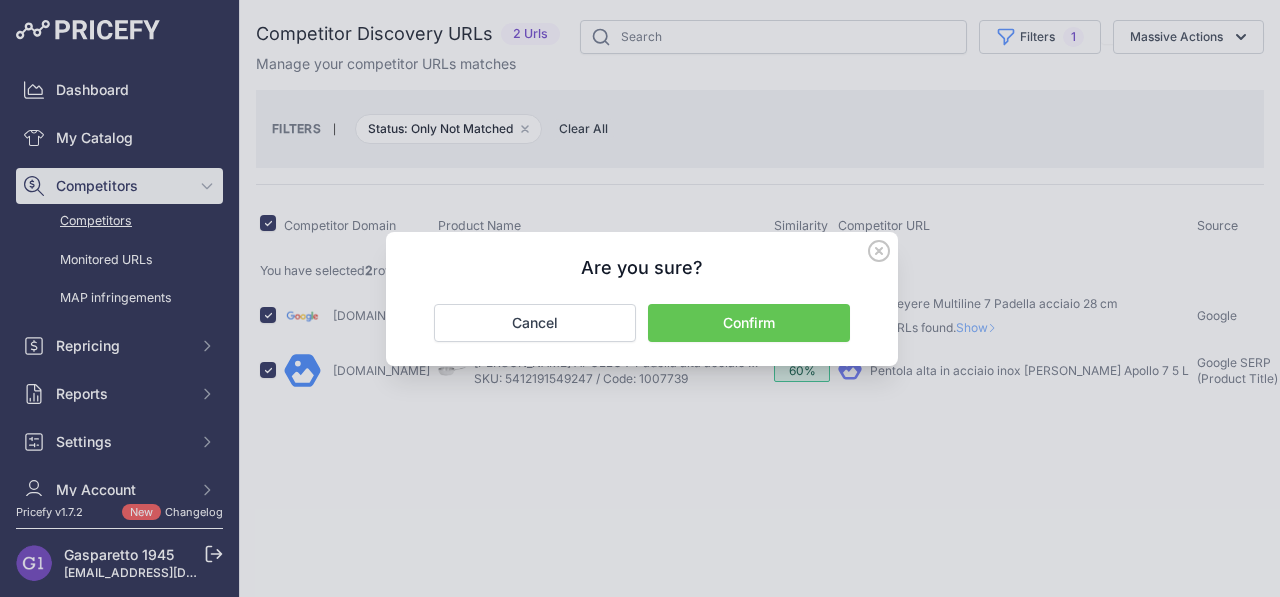 click on "Confirm" at bounding box center [749, 323] 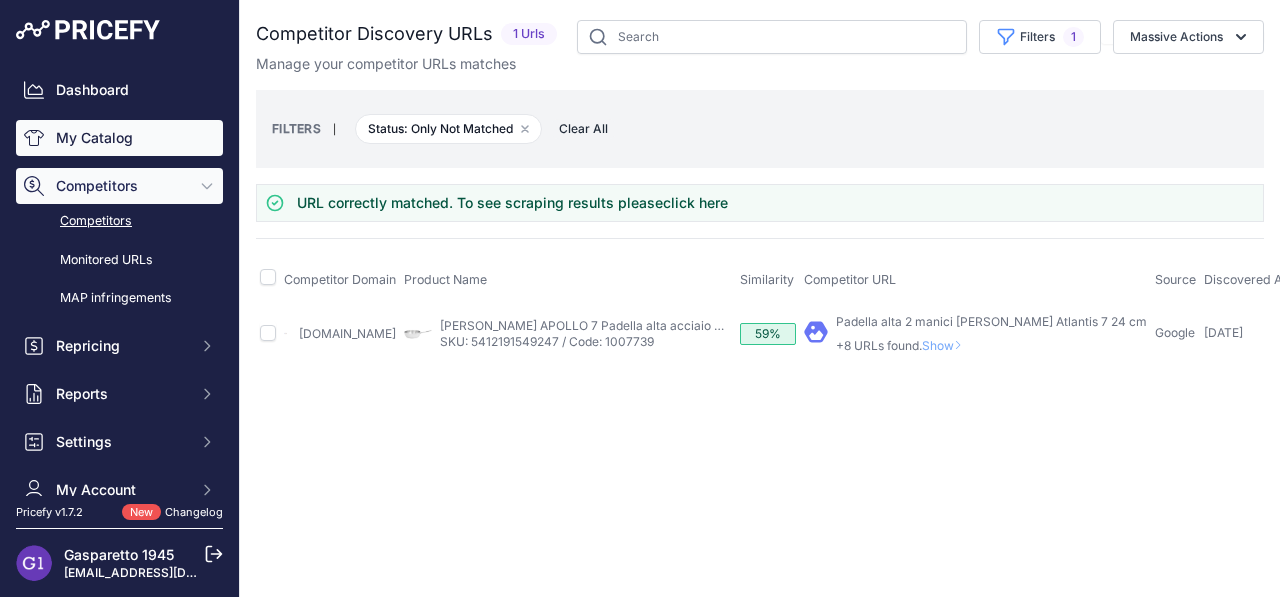 click on "My Catalog" at bounding box center (119, 138) 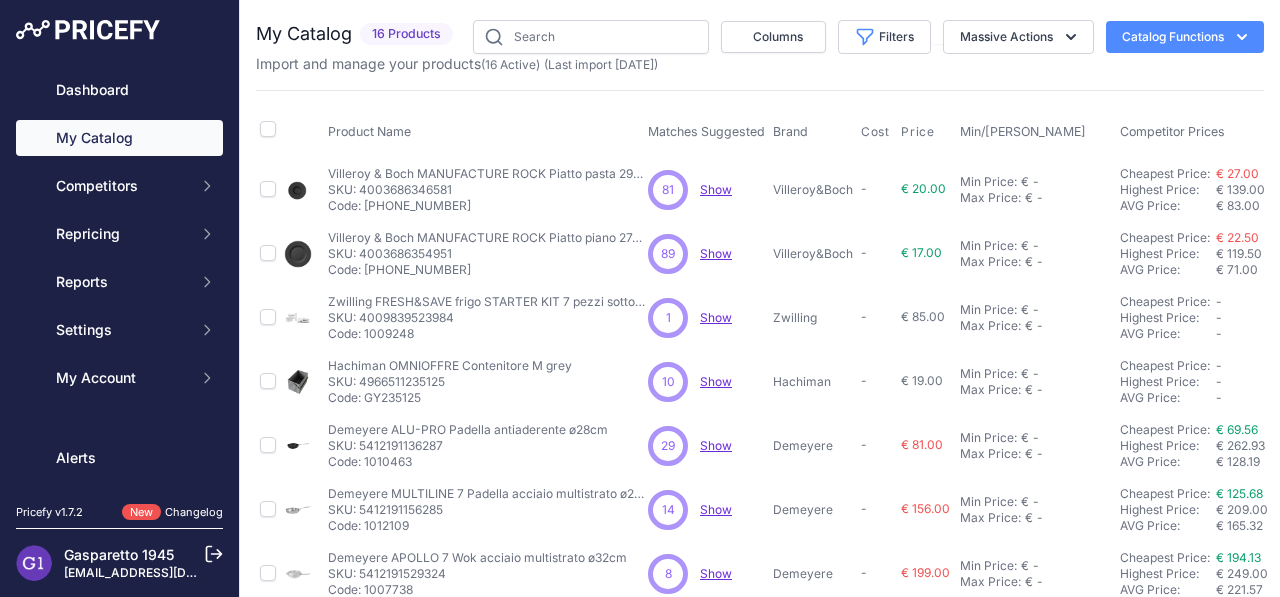 scroll, scrollTop: 0, scrollLeft: 0, axis: both 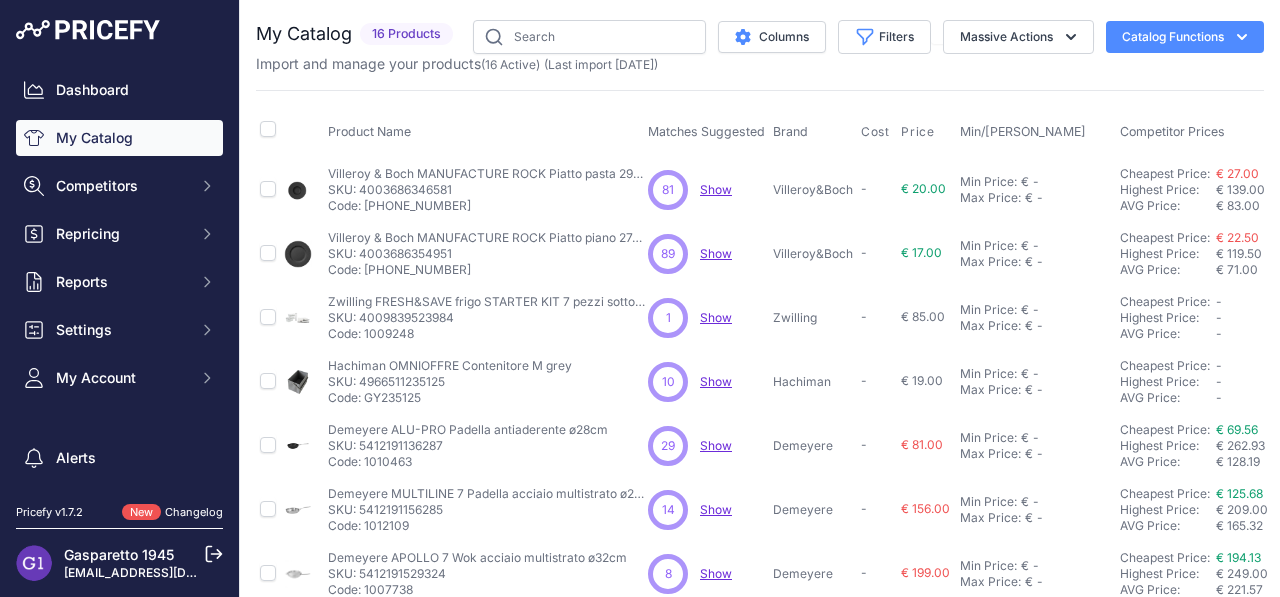 click on "Show" at bounding box center (716, 317) 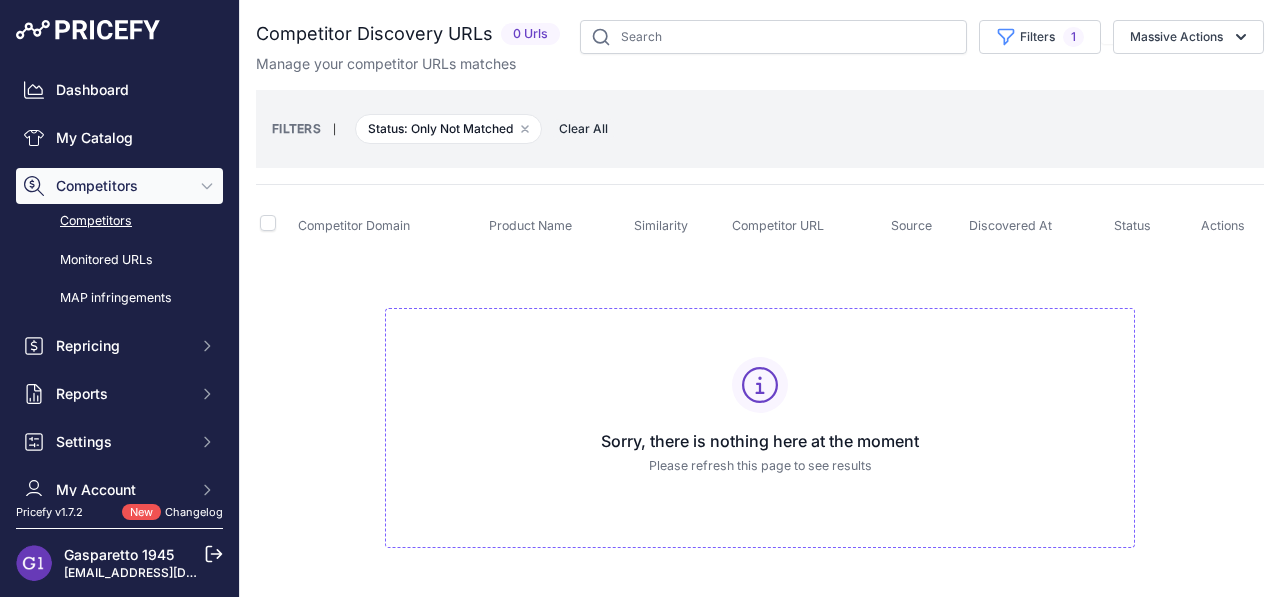 scroll, scrollTop: 0, scrollLeft: 0, axis: both 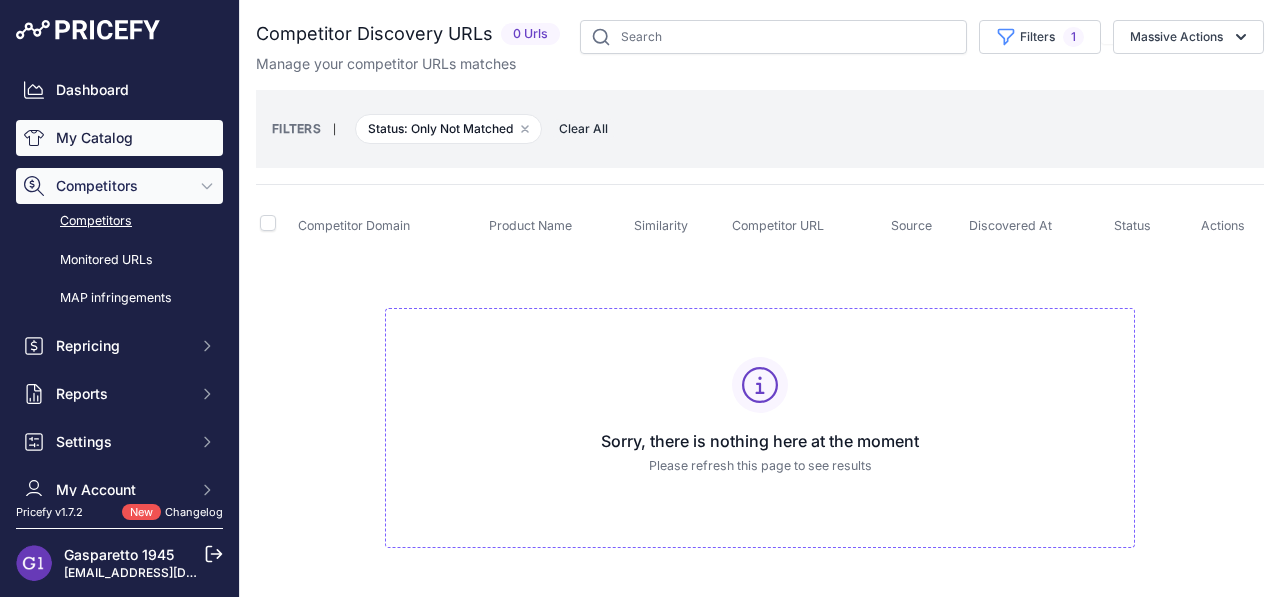click on "My Catalog" at bounding box center [119, 138] 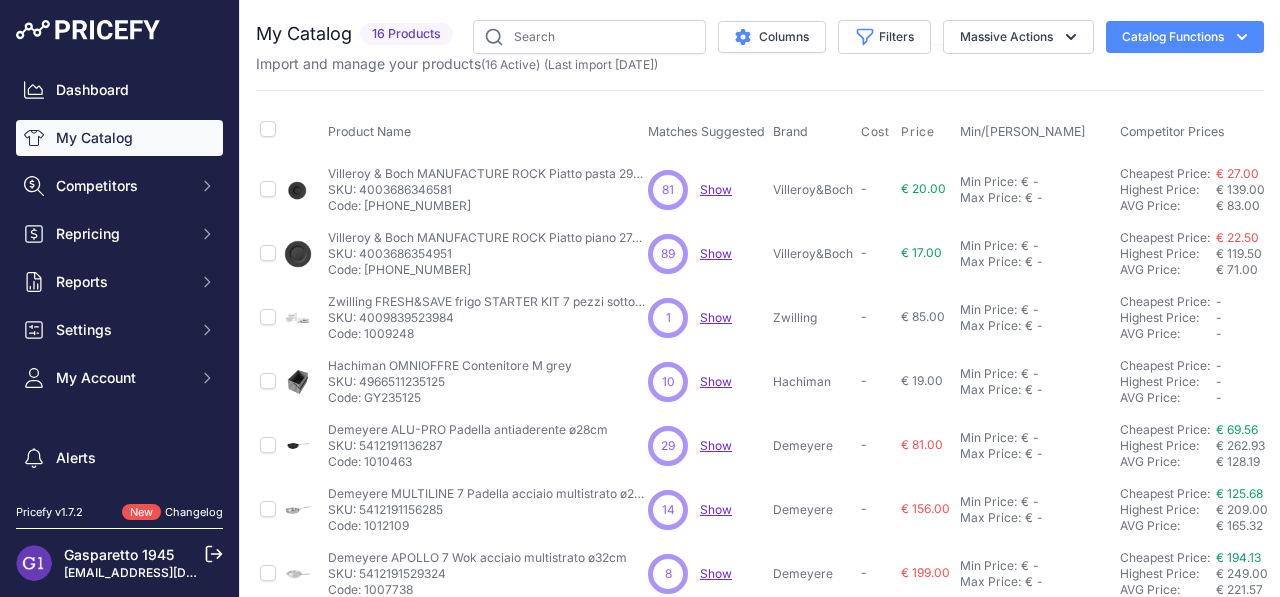 scroll, scrollTop: 0, scrollLeft: 0, axis: both 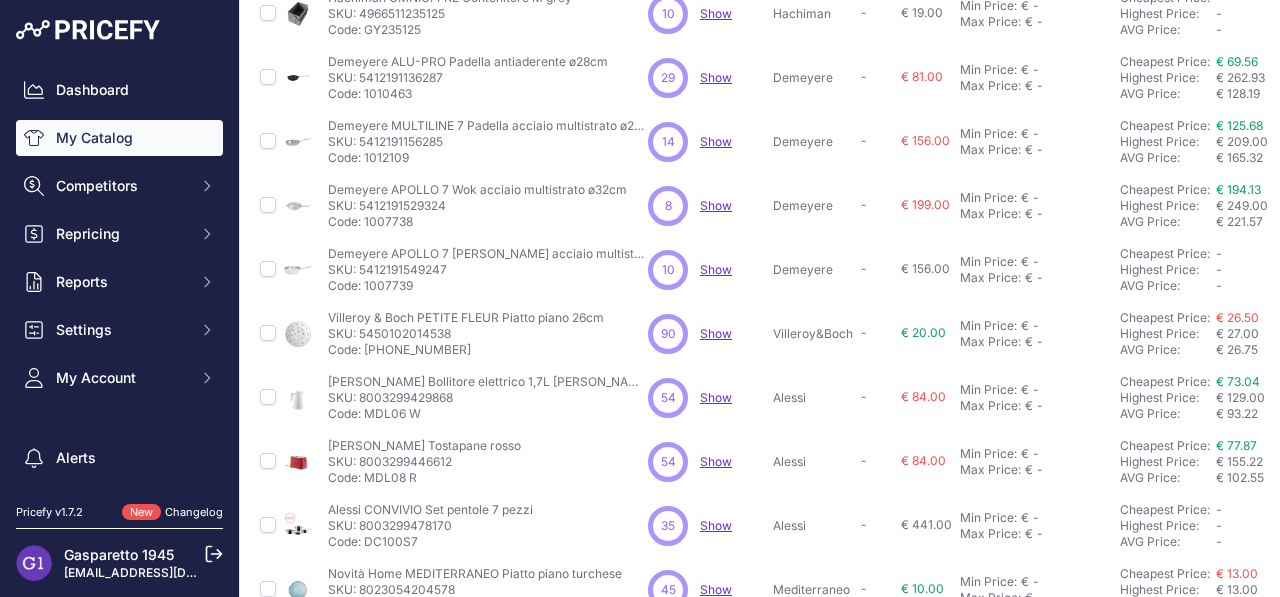 click on "Show" at bounding box center (716, 269) 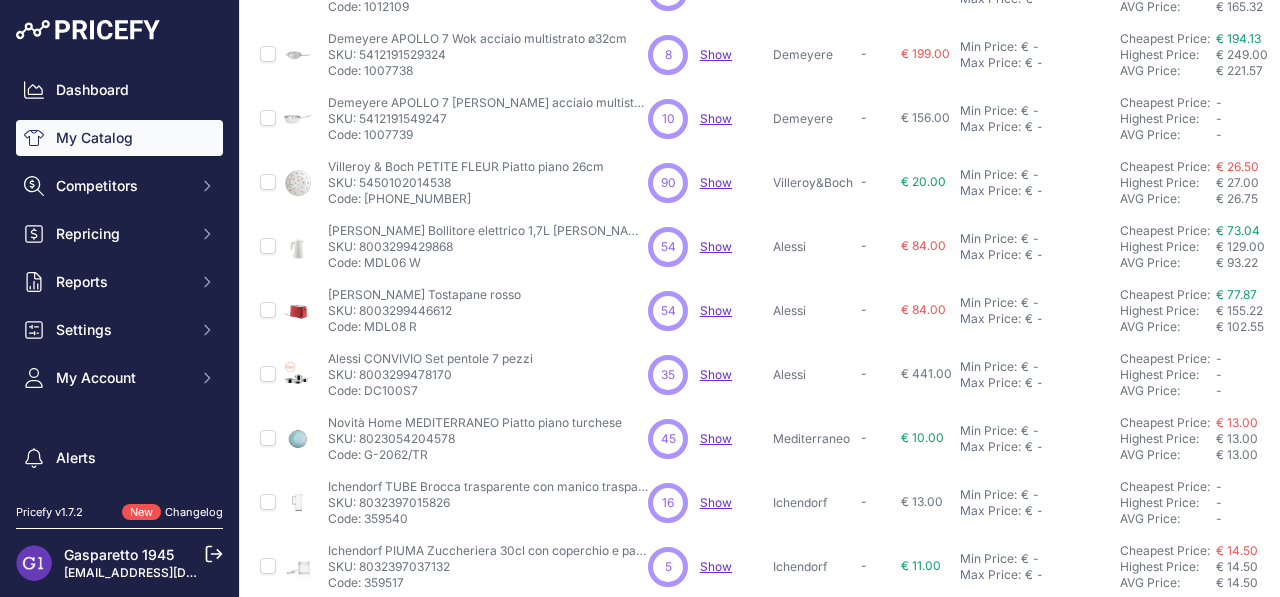 scroll, scrollTop: 541, scrollLeft: 0, axis: vertical 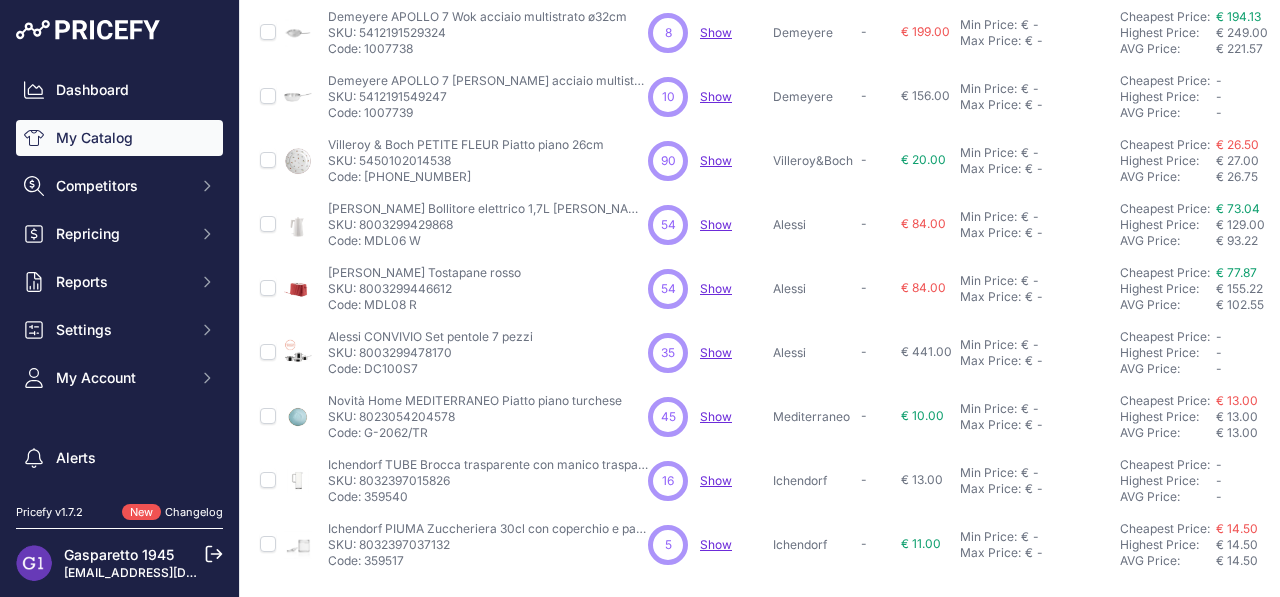 click on "Show" at bounding box center [716, 352] 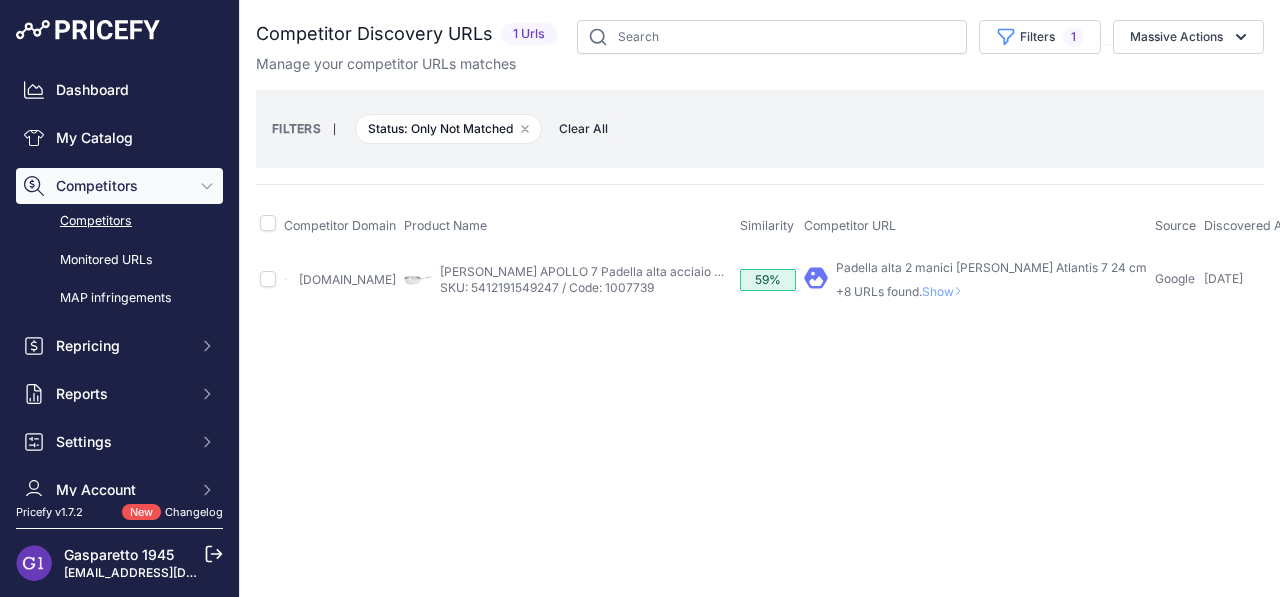 scroll, scrollTop: 0, scrollLeft: 0, axis: both 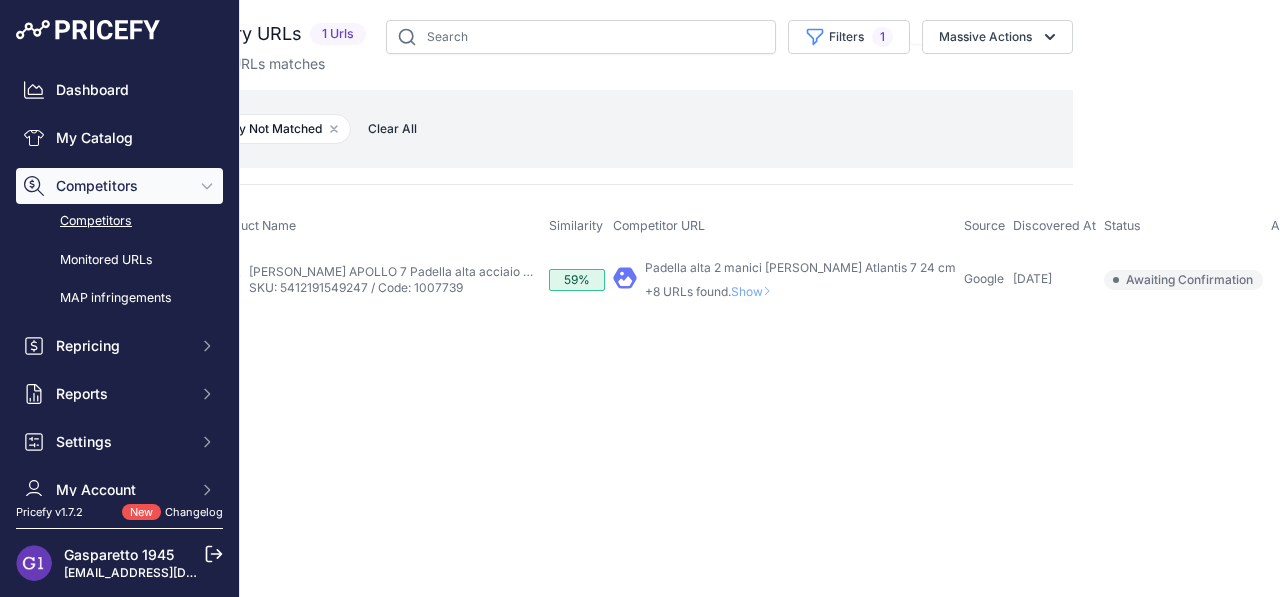 click 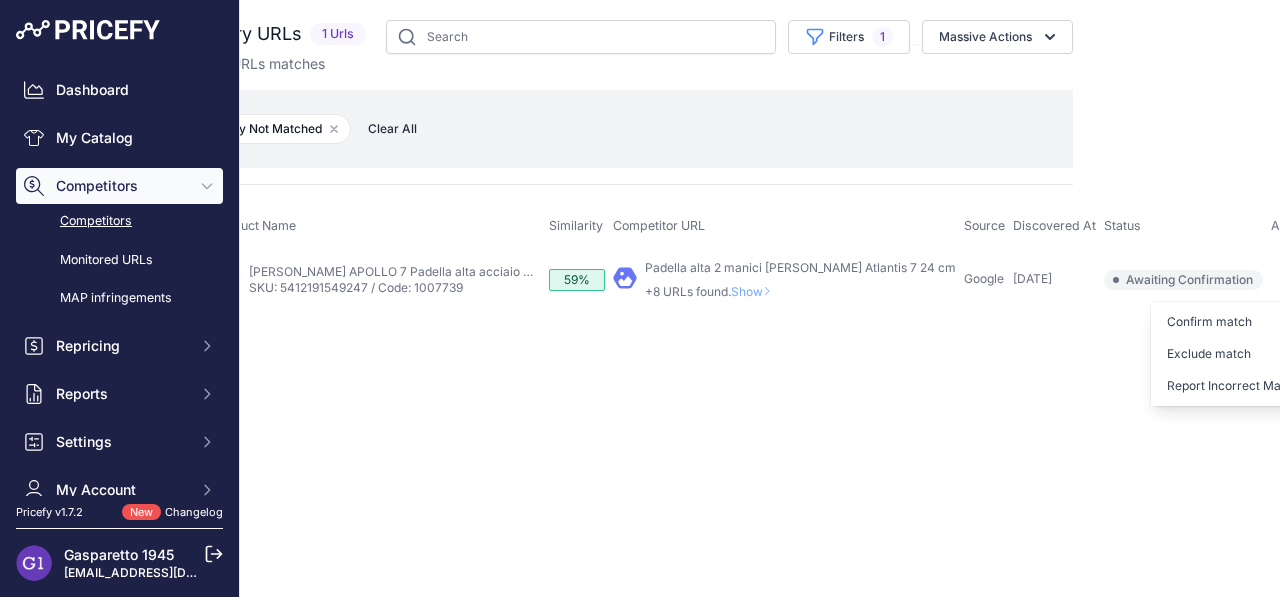 click on "Confirm match" at bounding box center (1233, 322) 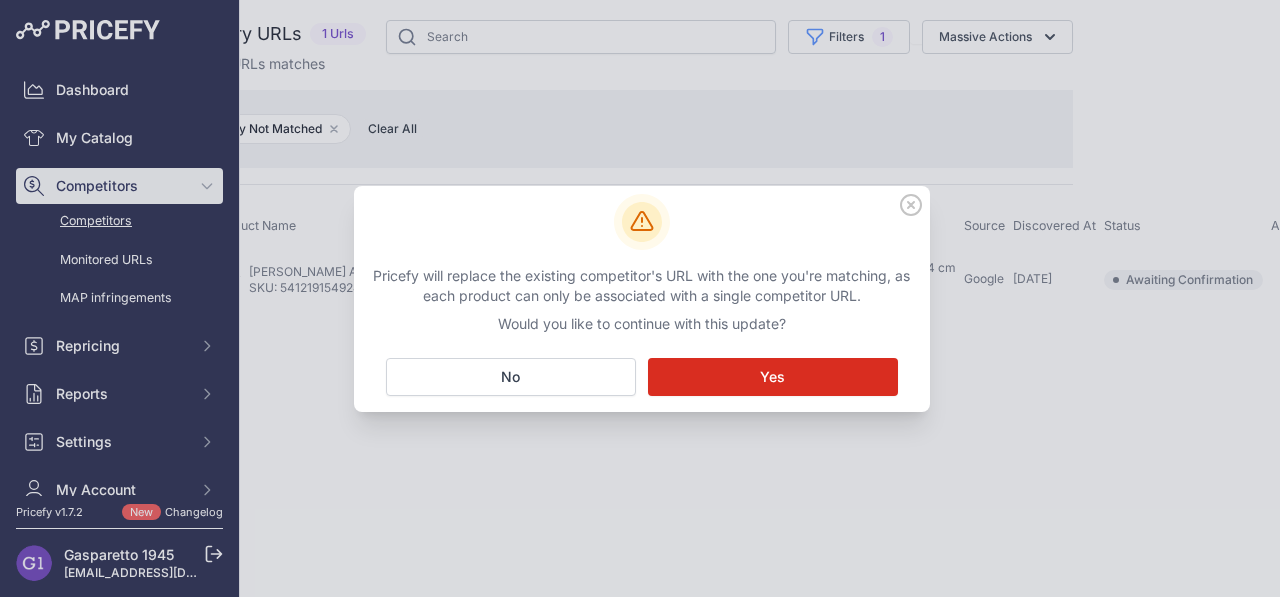 click on "Matching...
Yes" at bounding box center [773, 377] 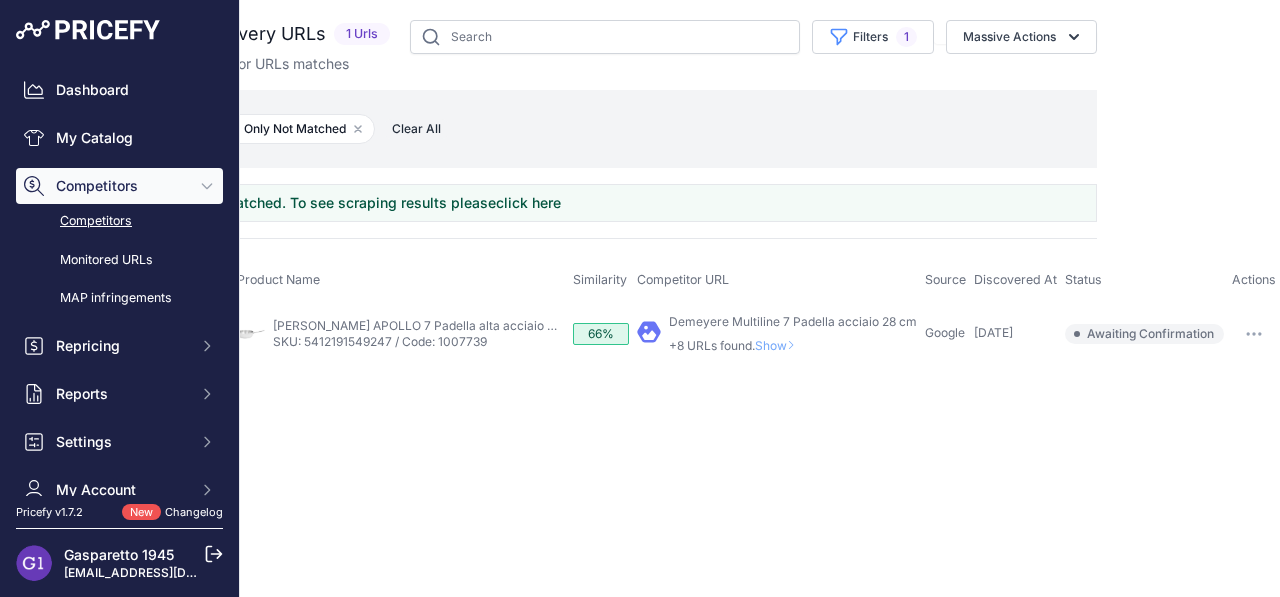 scroll, scrollTop: 0, scrollLeft: 0, axis: both 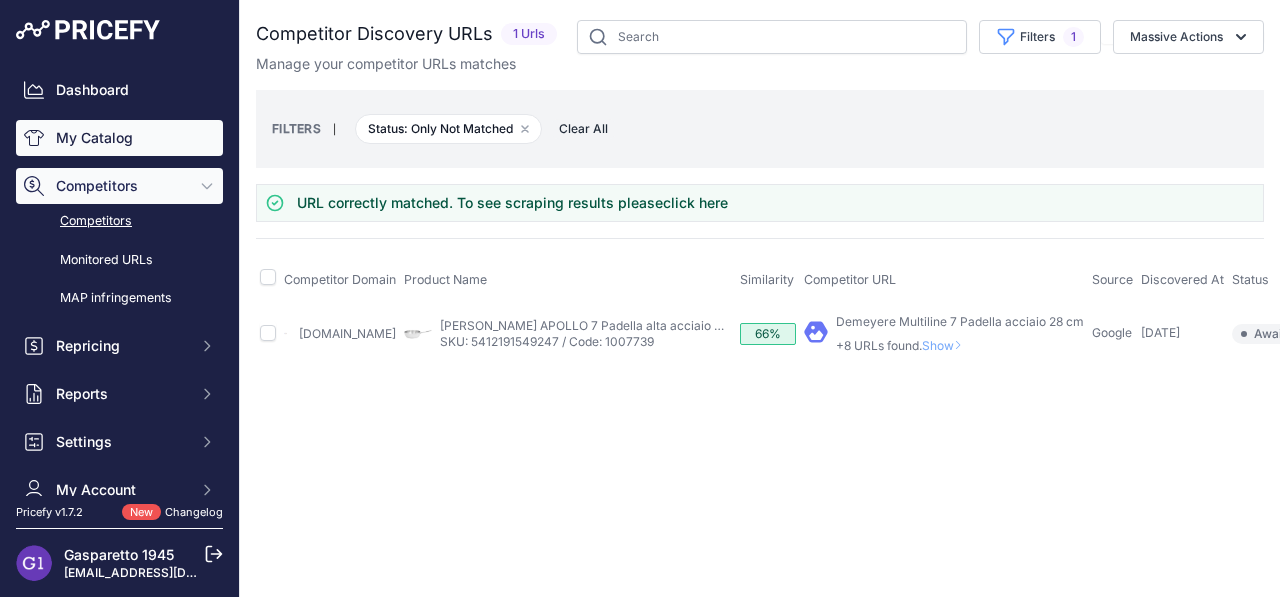 click on "My Catalog" at bounding box center (119, 138) 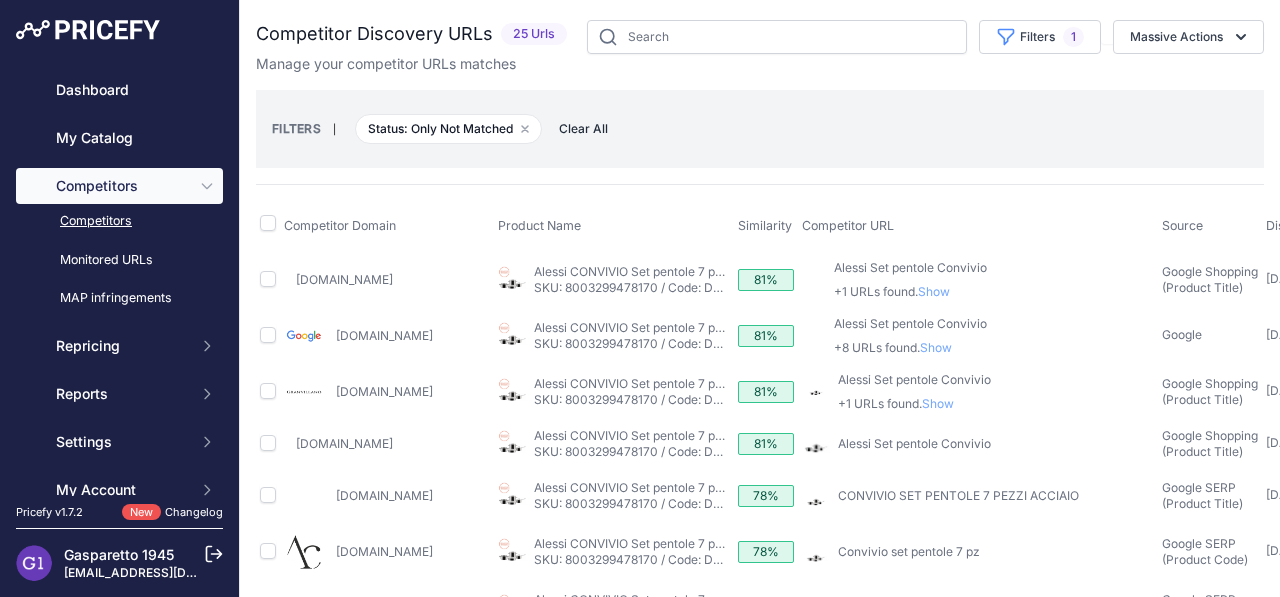 scroll, scrollTop: 0, scrollLeft: 0, axis: both 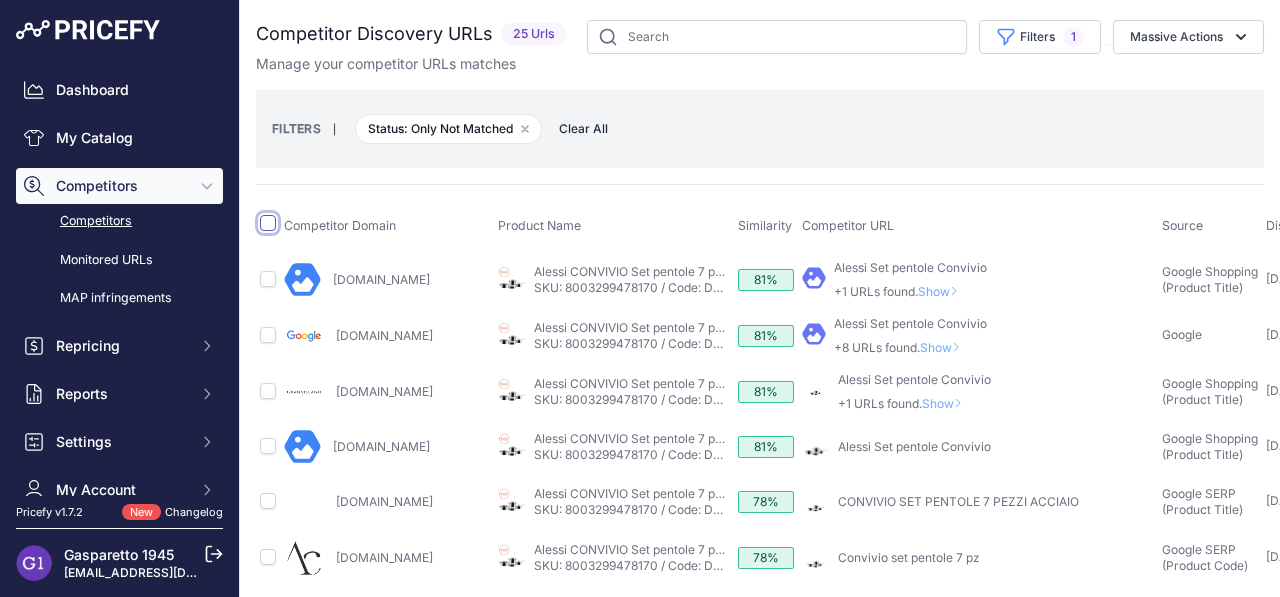 click at bounding box center (268, 223) 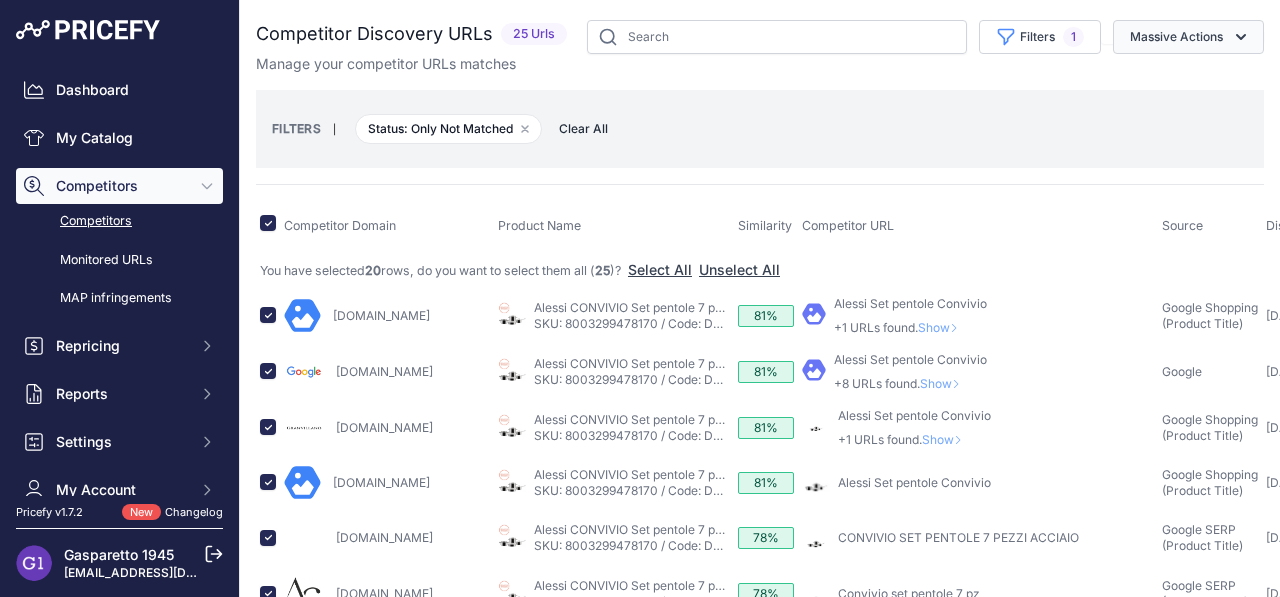 click on "Massive Actions" at bounding box center [1188, 37] 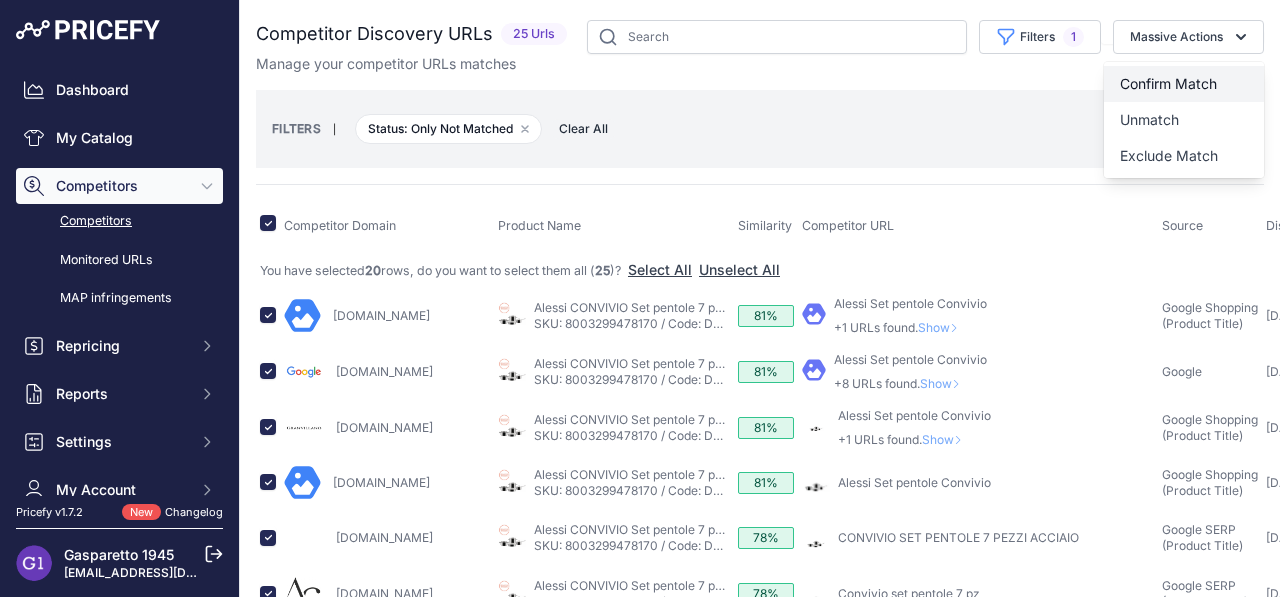 click on "Confirm Match" at bounding box center (1168, 83) 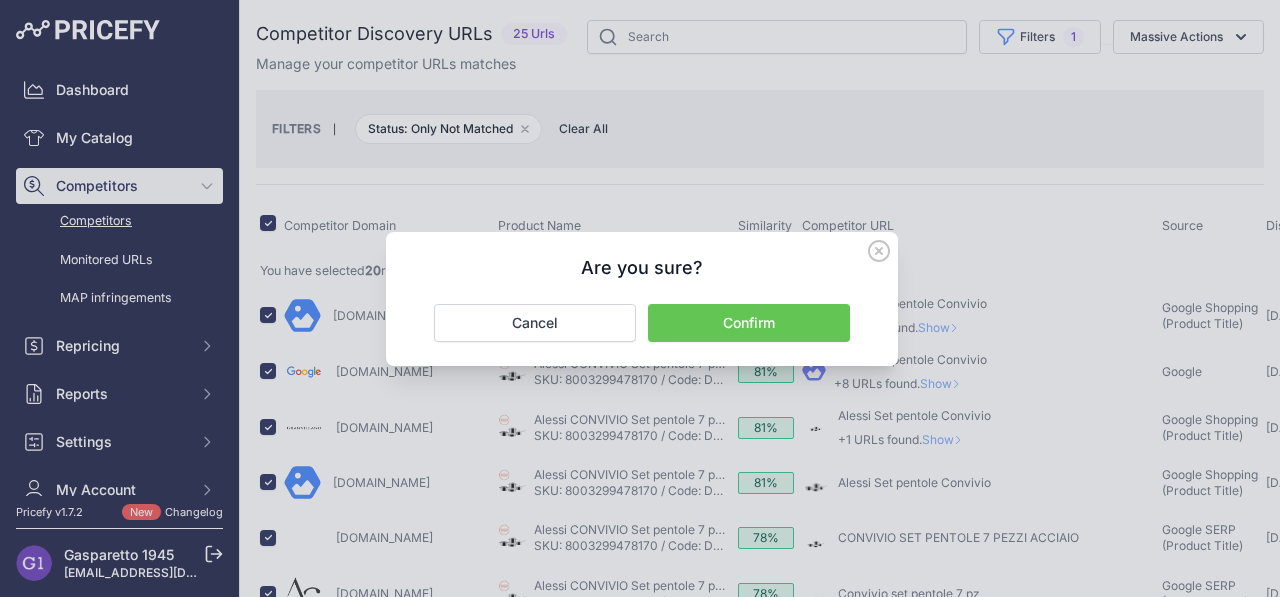 click on "Confirm" at bounding box center (749, 323) 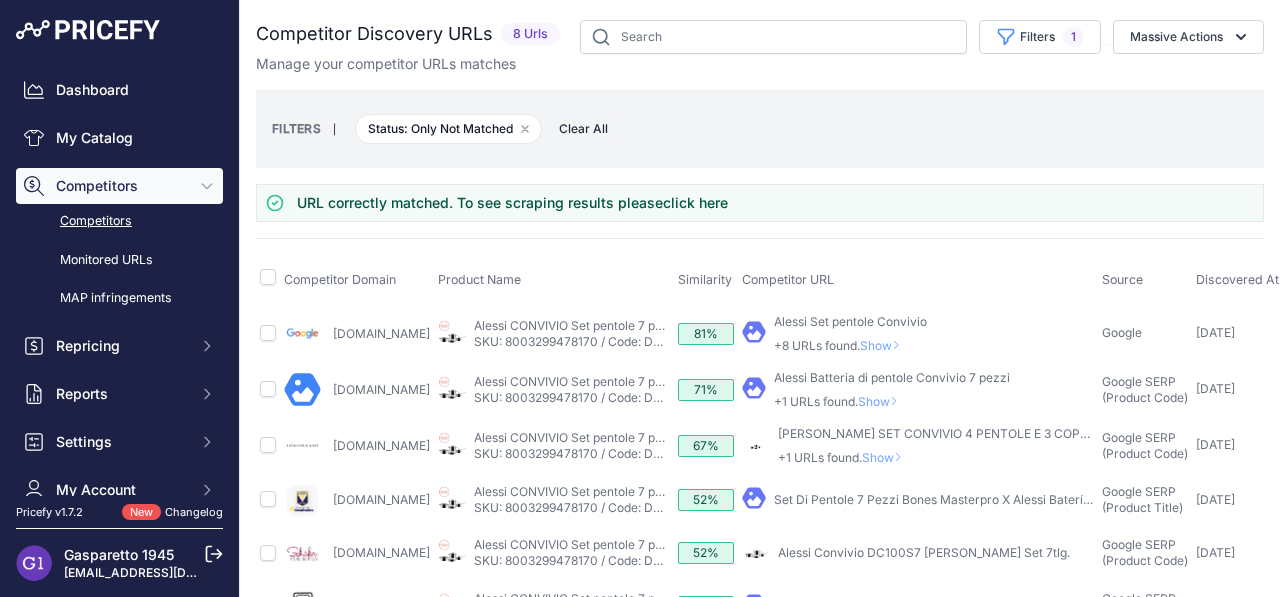 scroll, scrollTop: 177, scrollLeft: 0, axis: vertical 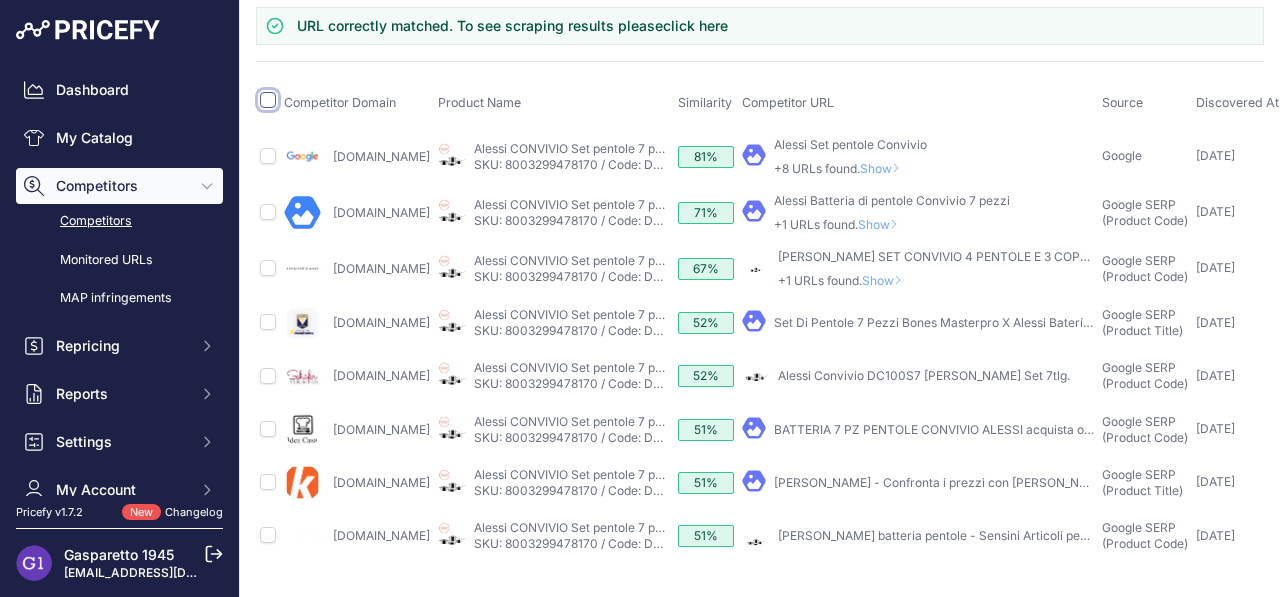 click at bounding box center (268, 100) 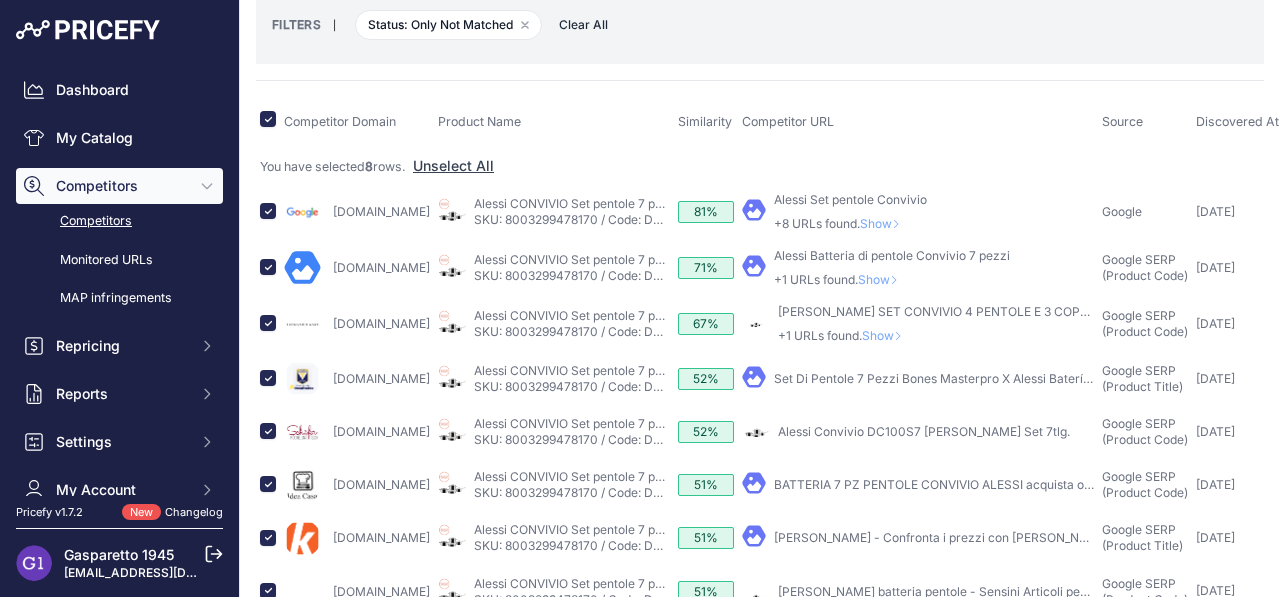 scroll, scrollTop: 0, scrollLeft: 0, axis: both 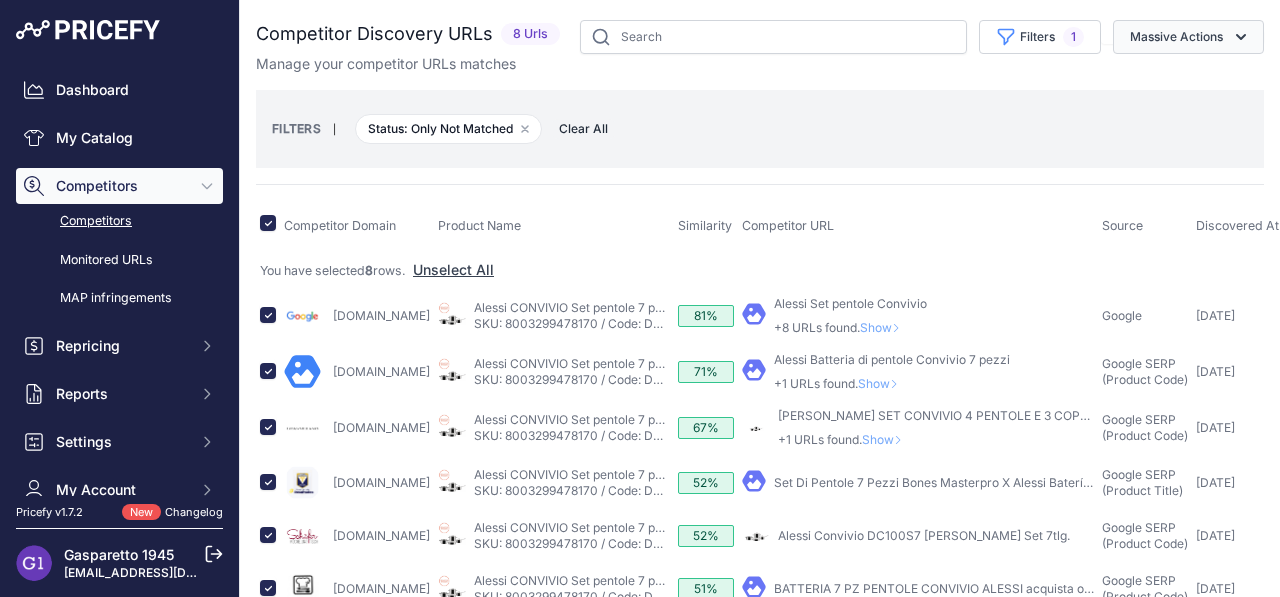 click on "Massive Actions" at bounding box center [1188, 37] 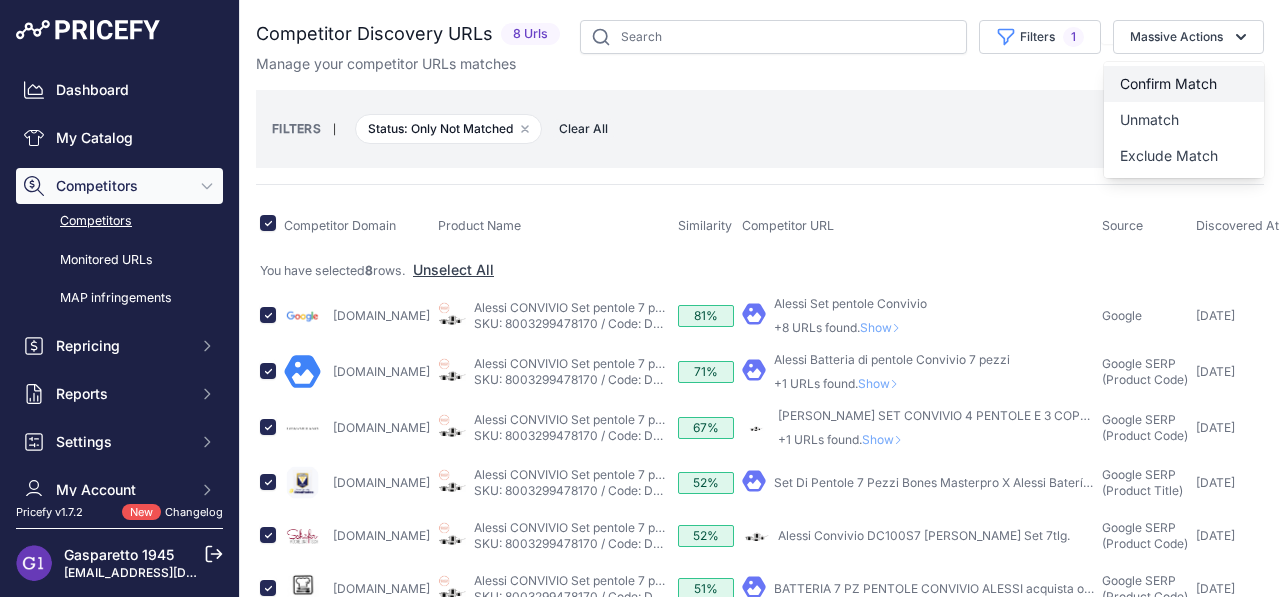 click on "Confirm Match" at bounding box center (1168, 83) 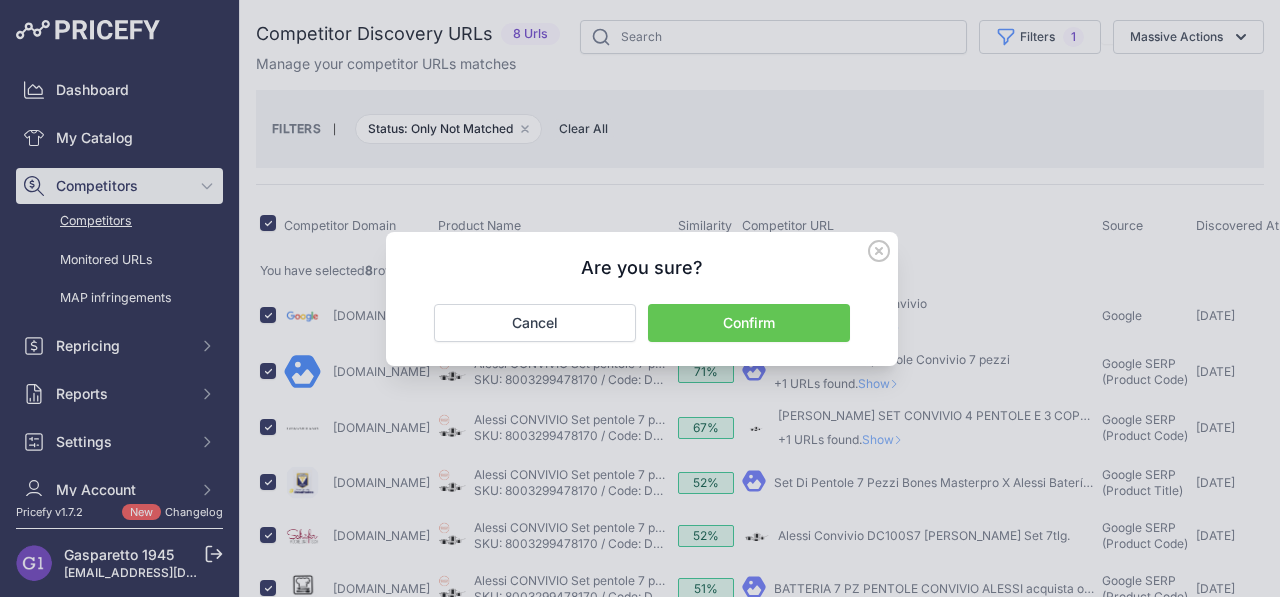 click on "Confirm" at bounding box center (749, 323) 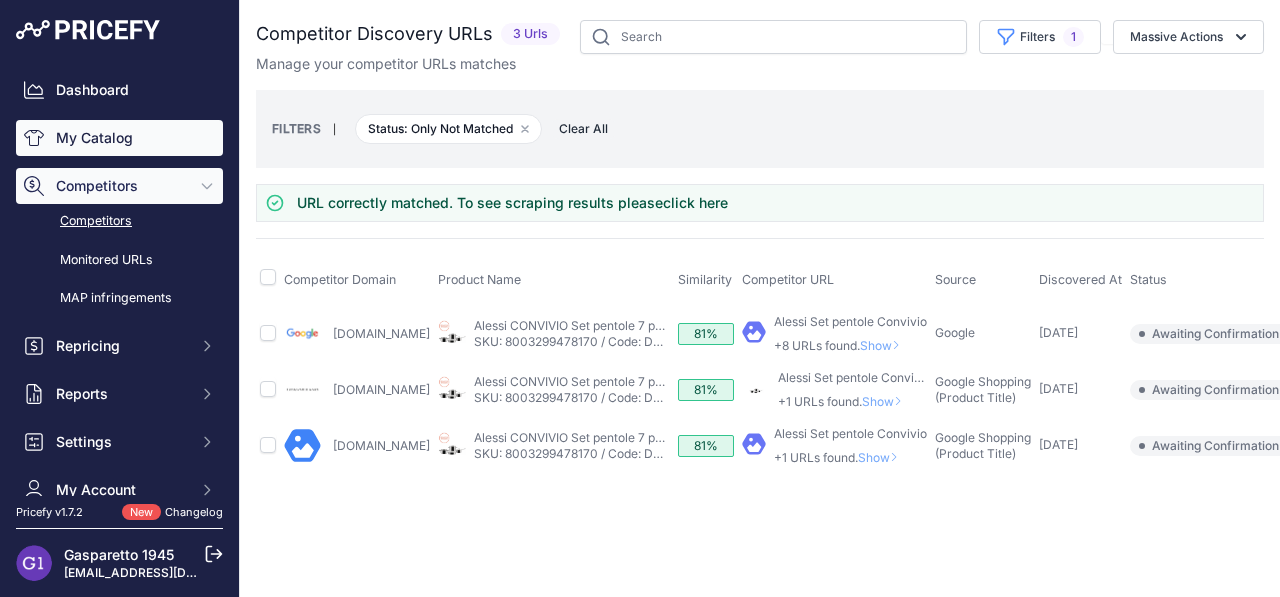 click on "My Catalog" at bounding box center (119, 138) 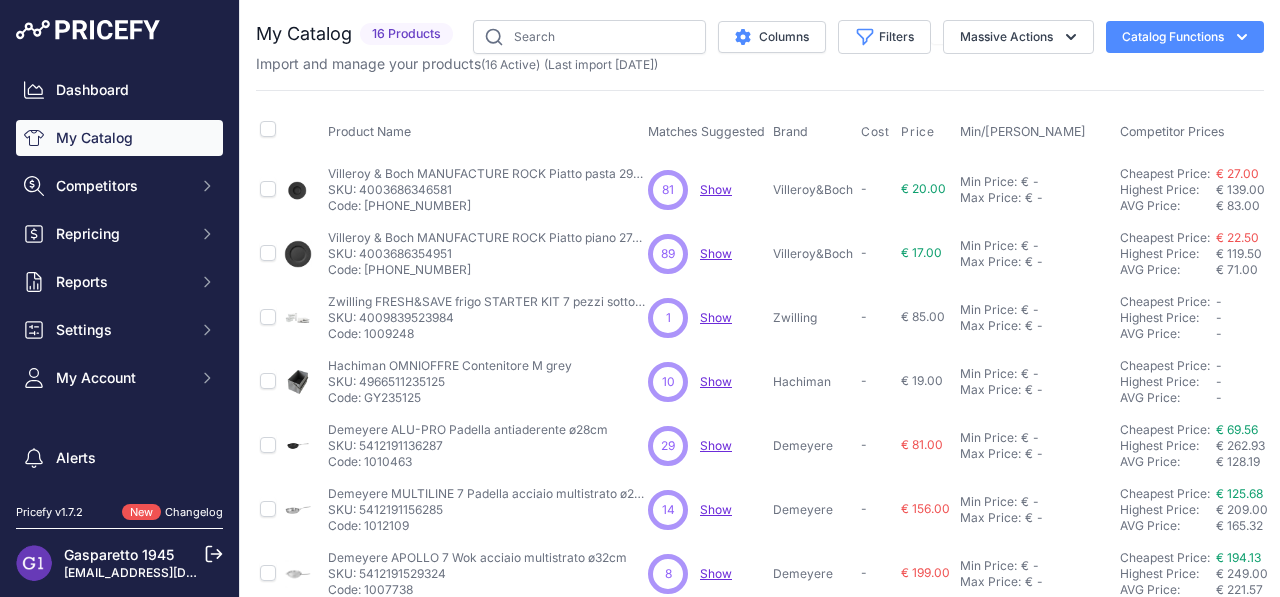 scroll, scrollTop: 0, scrollLeft: 0, axis: both 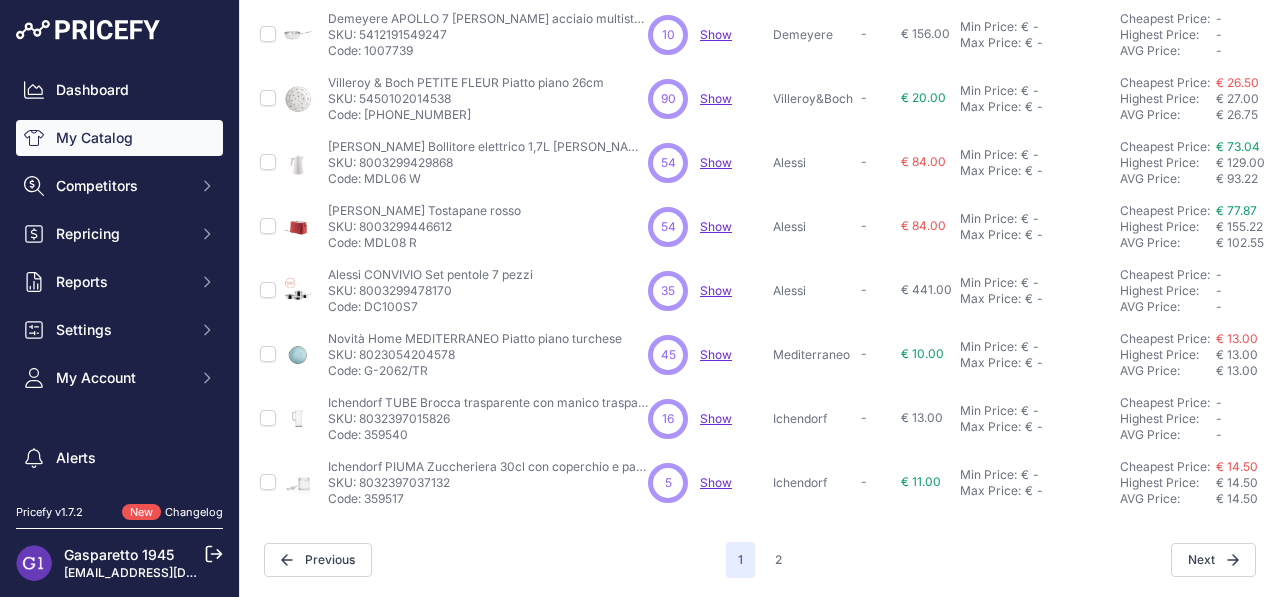 click on "Show" at bounding box center (716, 418) 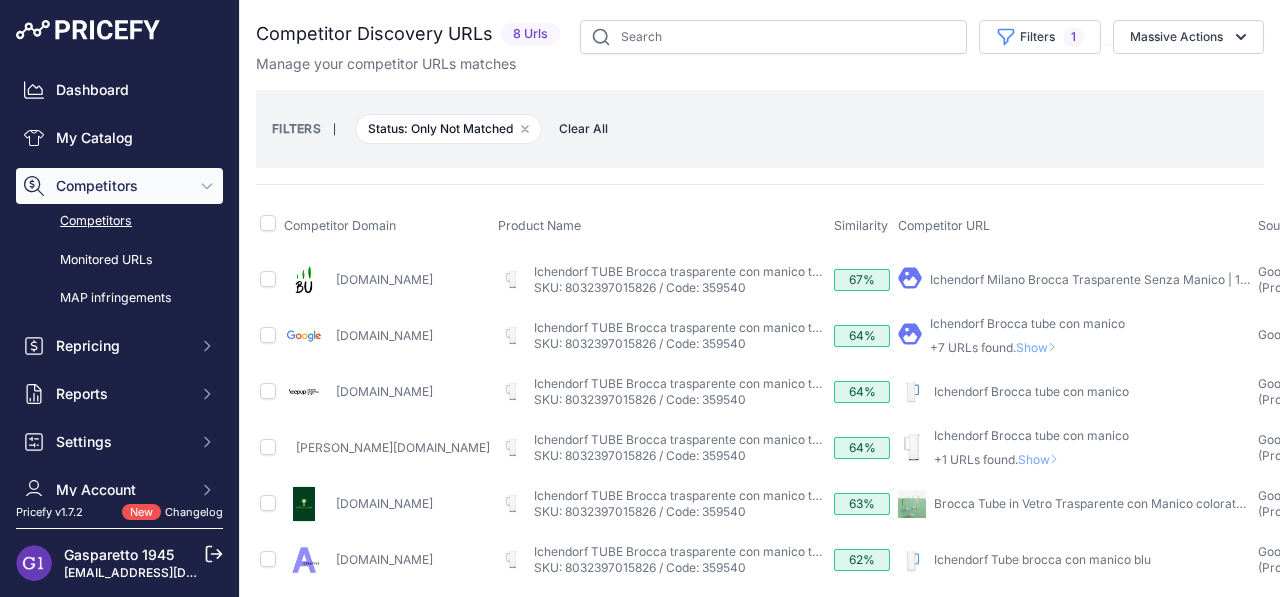 scroll, scrollTop: 0, scrollLeft: 0, axis: both 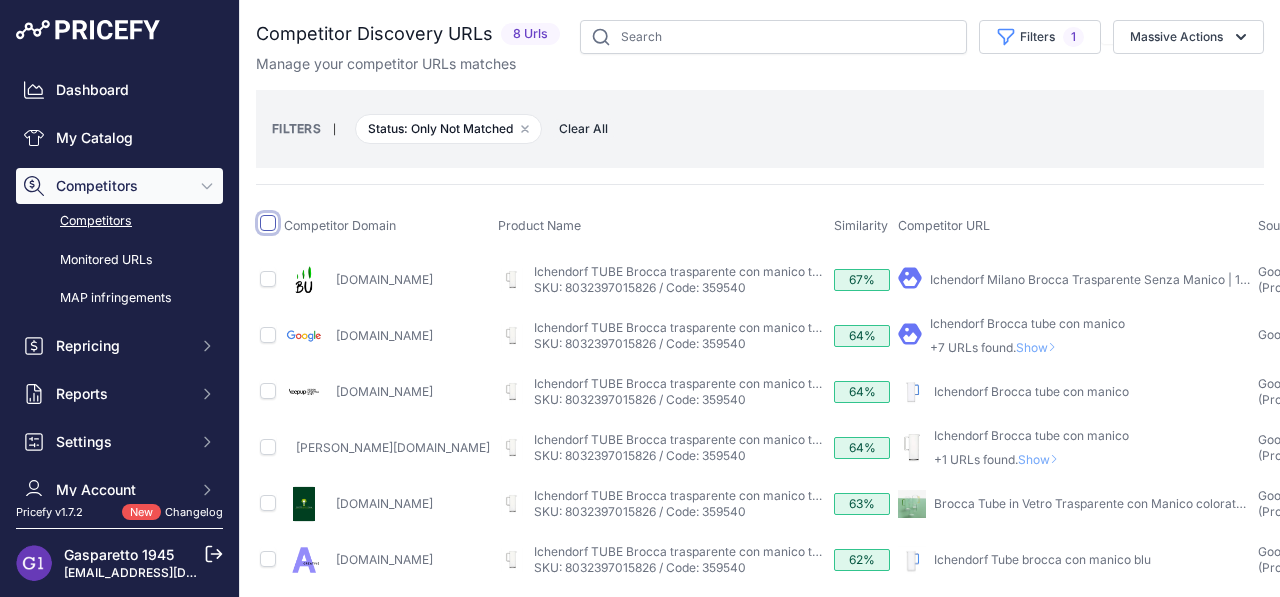 click at bounding box center (268, 223) 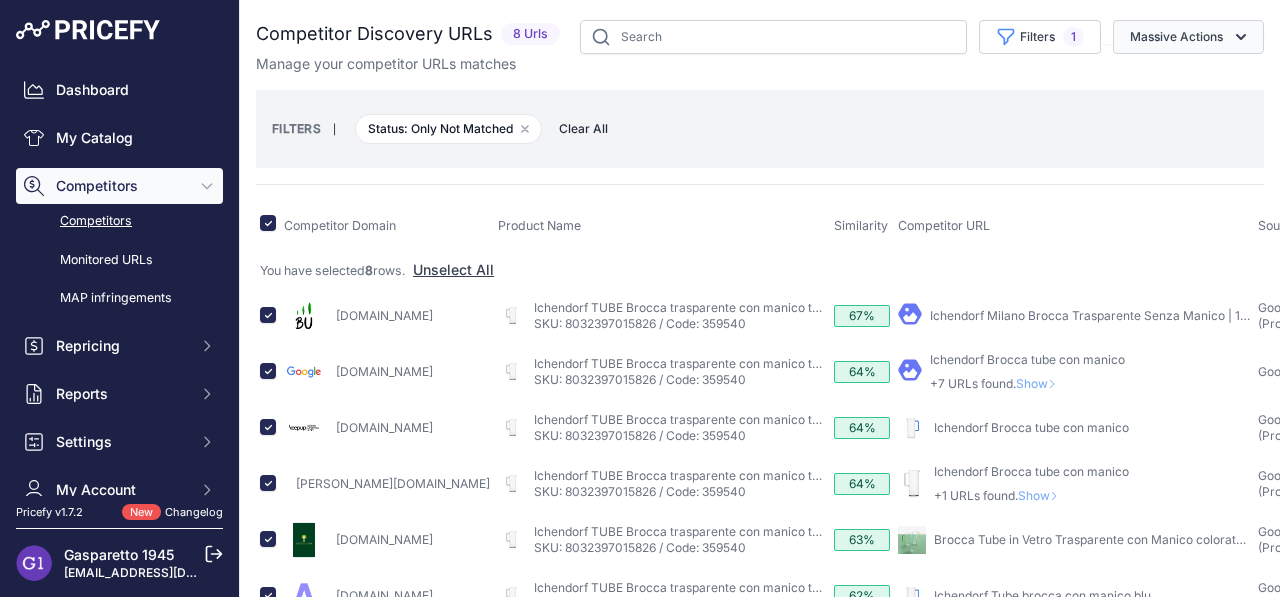click on "Massive Actions" at bounding box center [1188, 37] 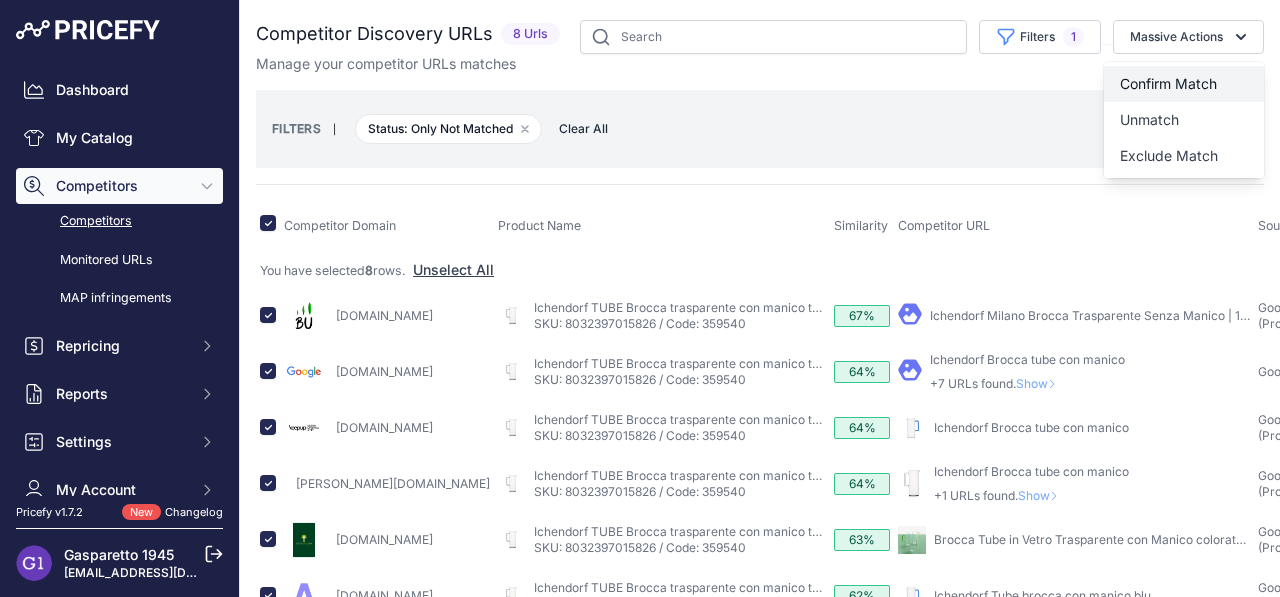 click on "Confirm Match" at bounding box center (1168, 83) 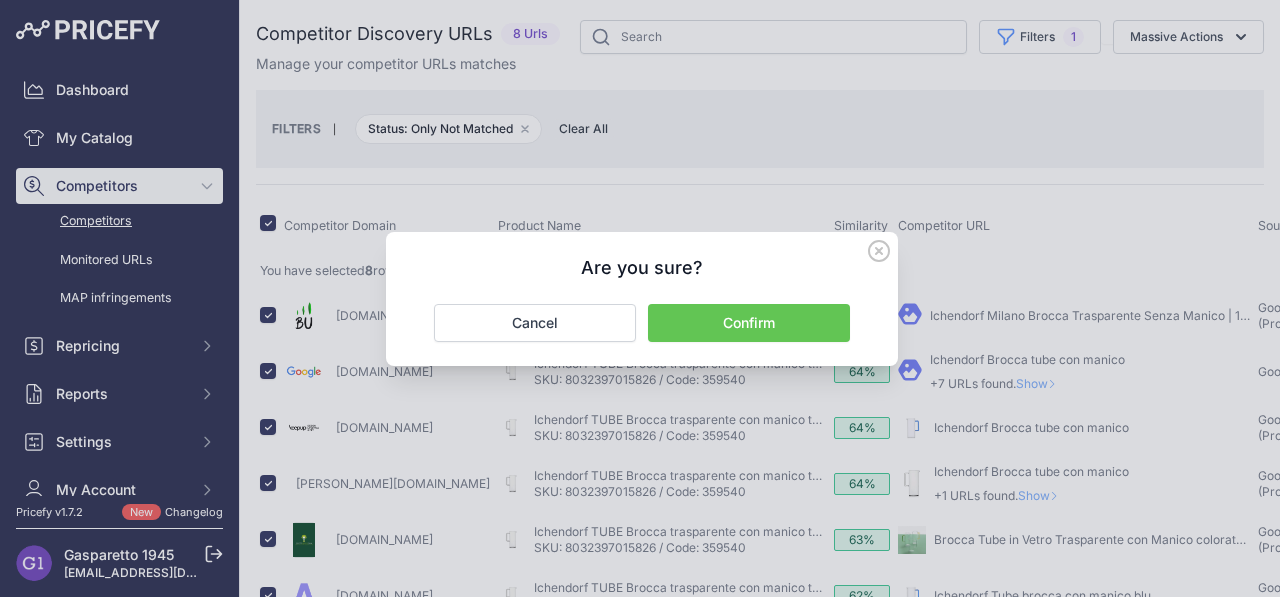 click on "Confirm" at bounding box center [749, 323] 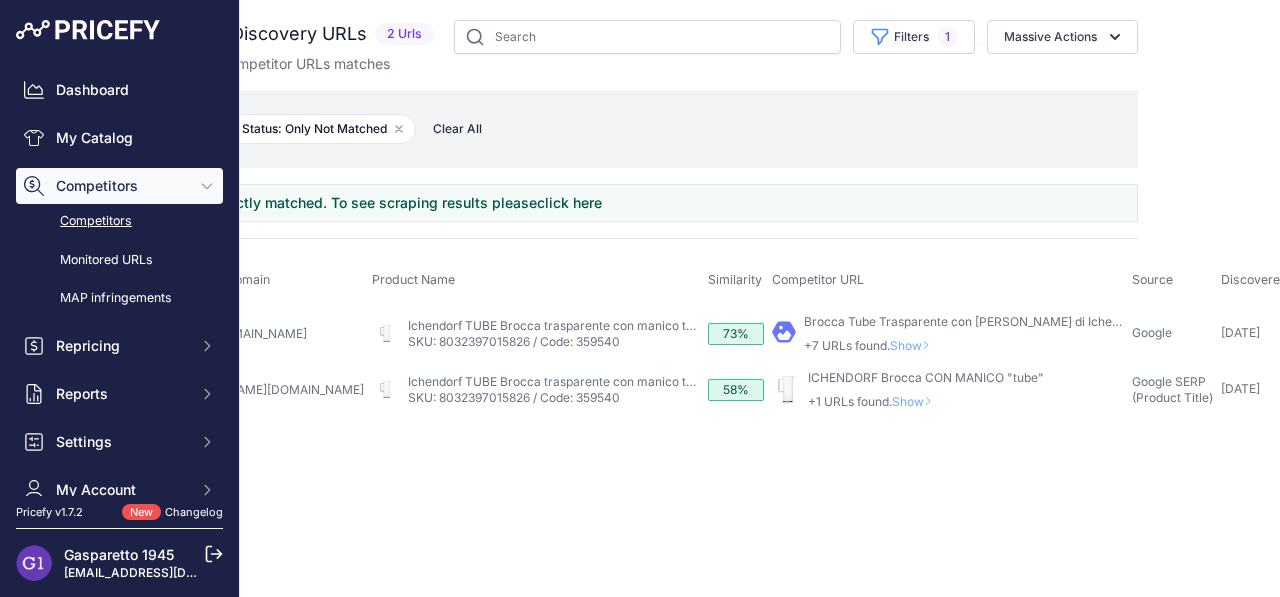 scroll, scrollTop: 0, scrollLeft: 271, axis: horizontal 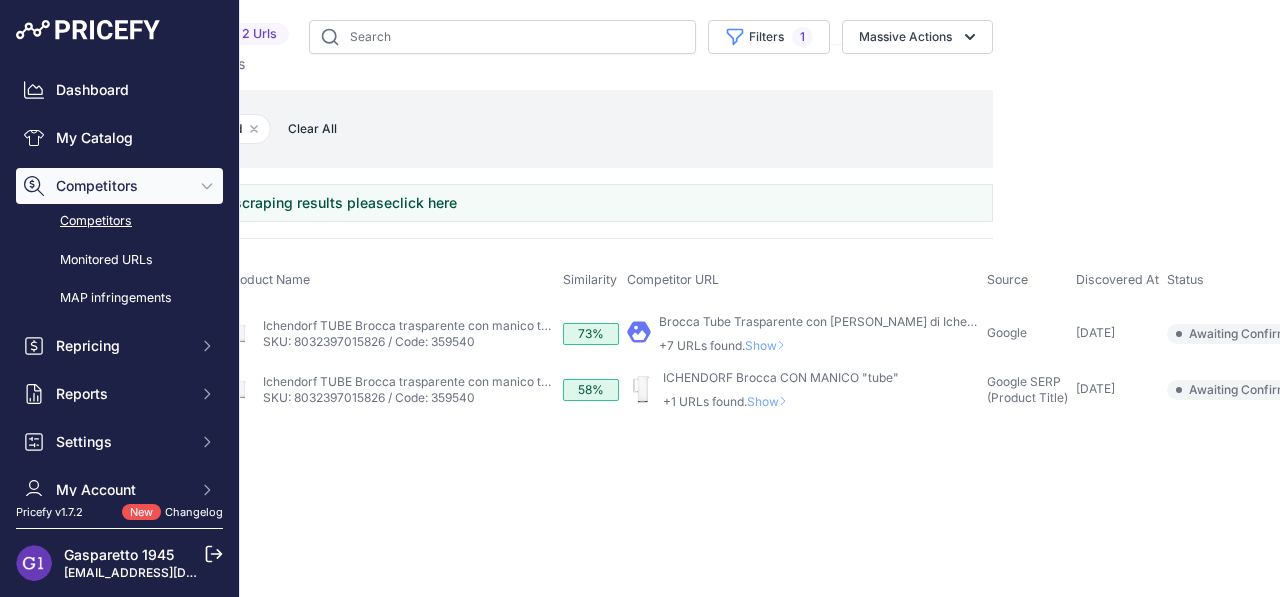 click at bounding box center (1356, 390) 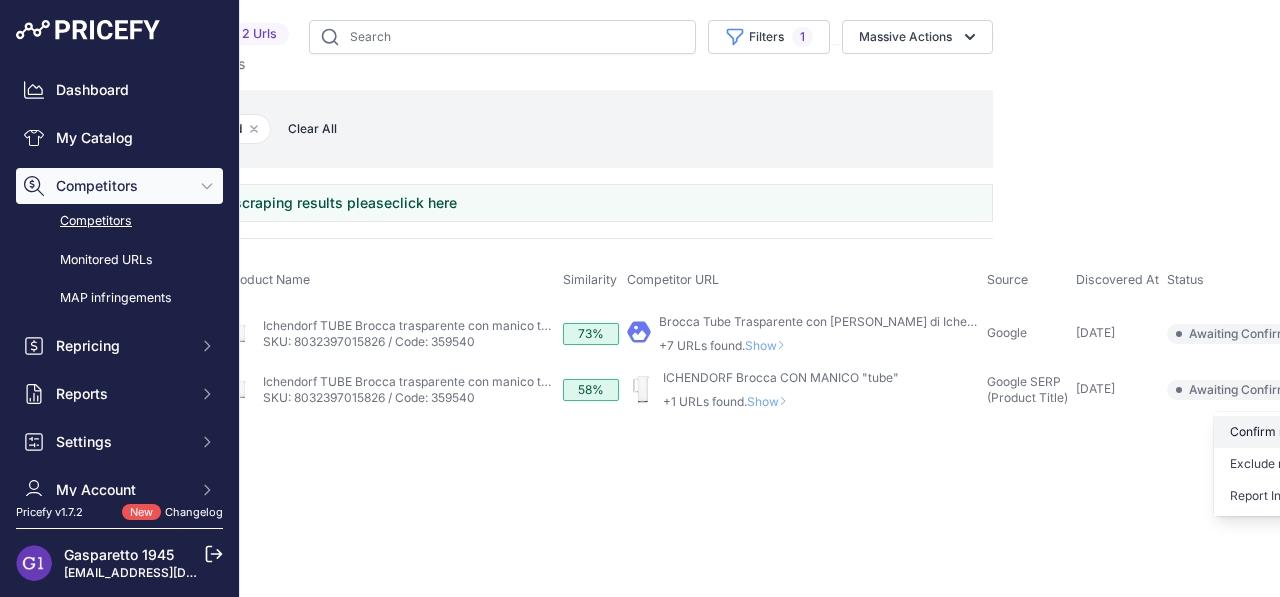 click on "Confirm match" at bounding box center [1296, 432] 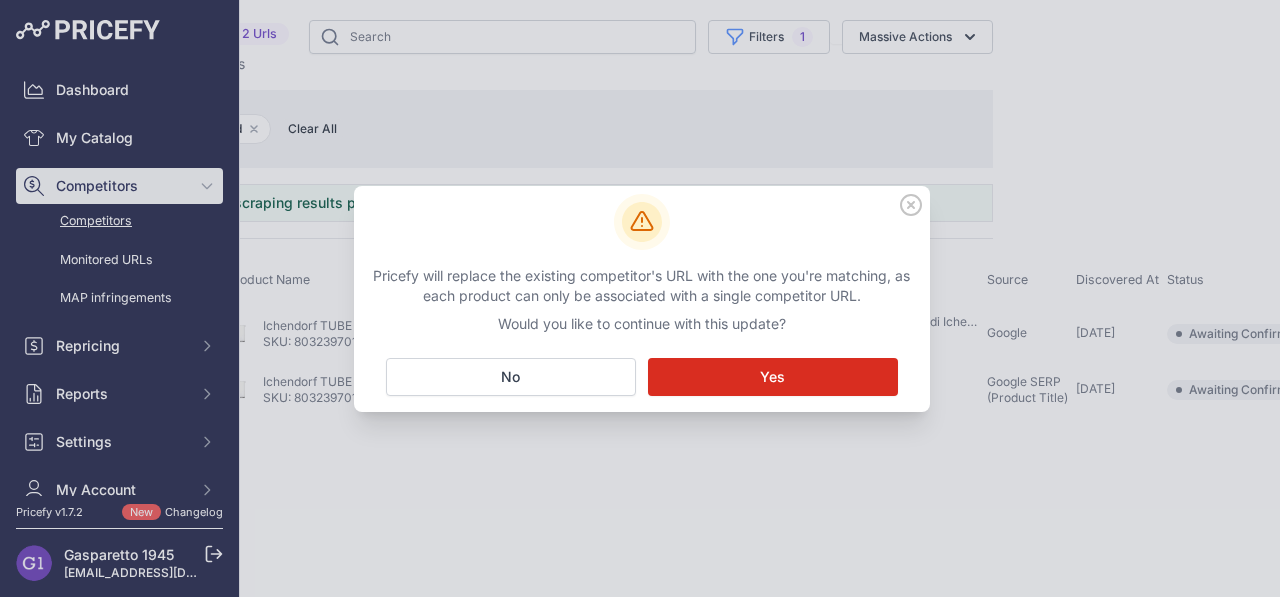 click on "Yes" at bounding box center (772, 377) 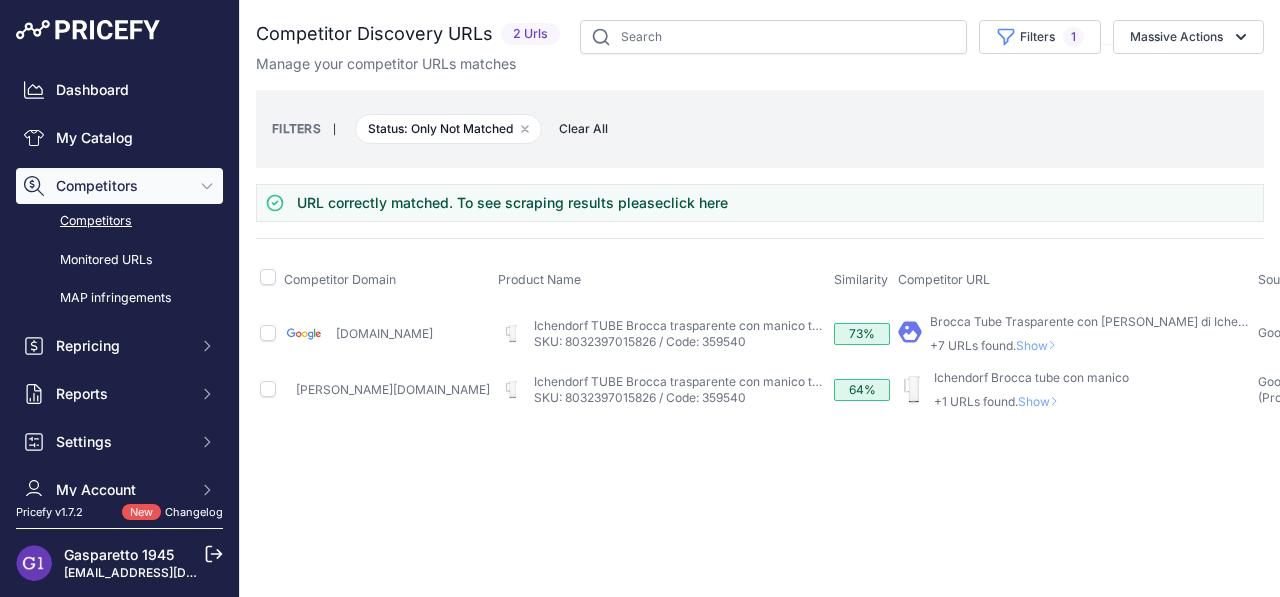 scroll, scrollTop: 0, scrollLeft: 0, axis: both 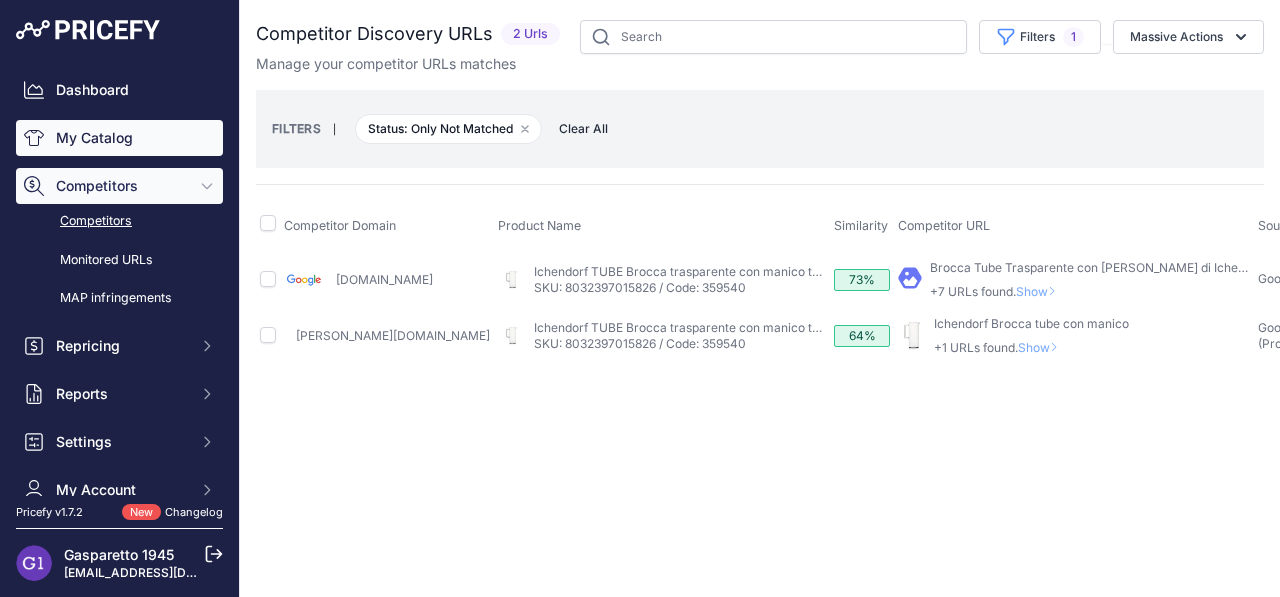 click on "My Catalog" at bounding box center [119, 138] 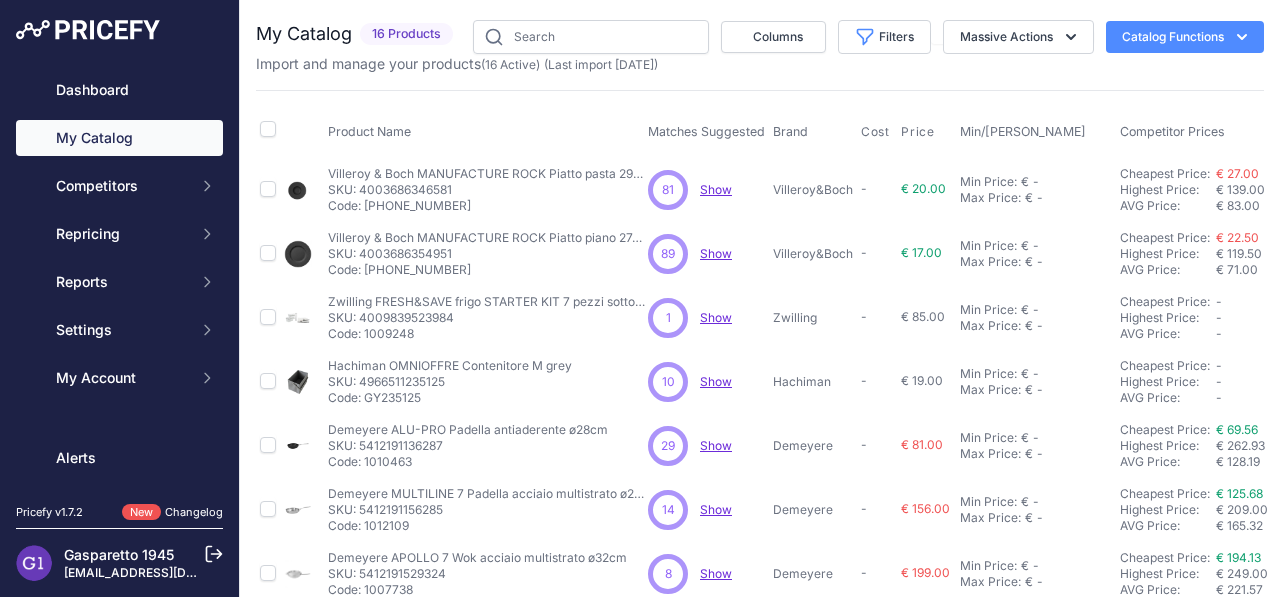 scroll, scrollTop: 0, scrollLeft: 0, axis: both 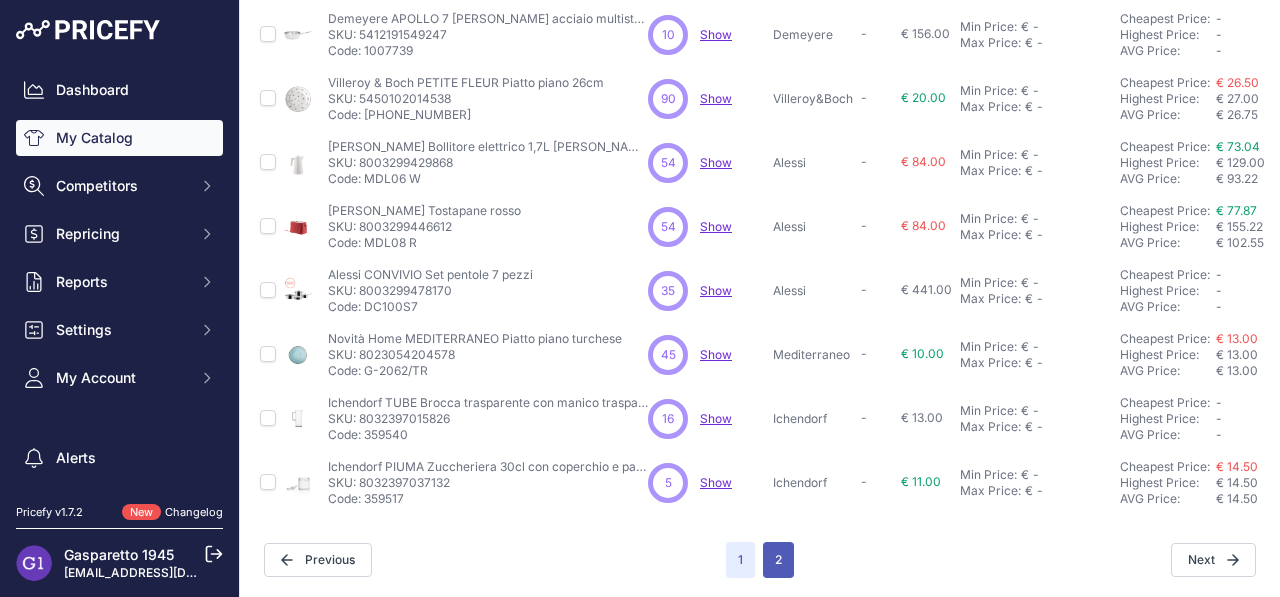 click on "2" at bounding box center [778, 560] 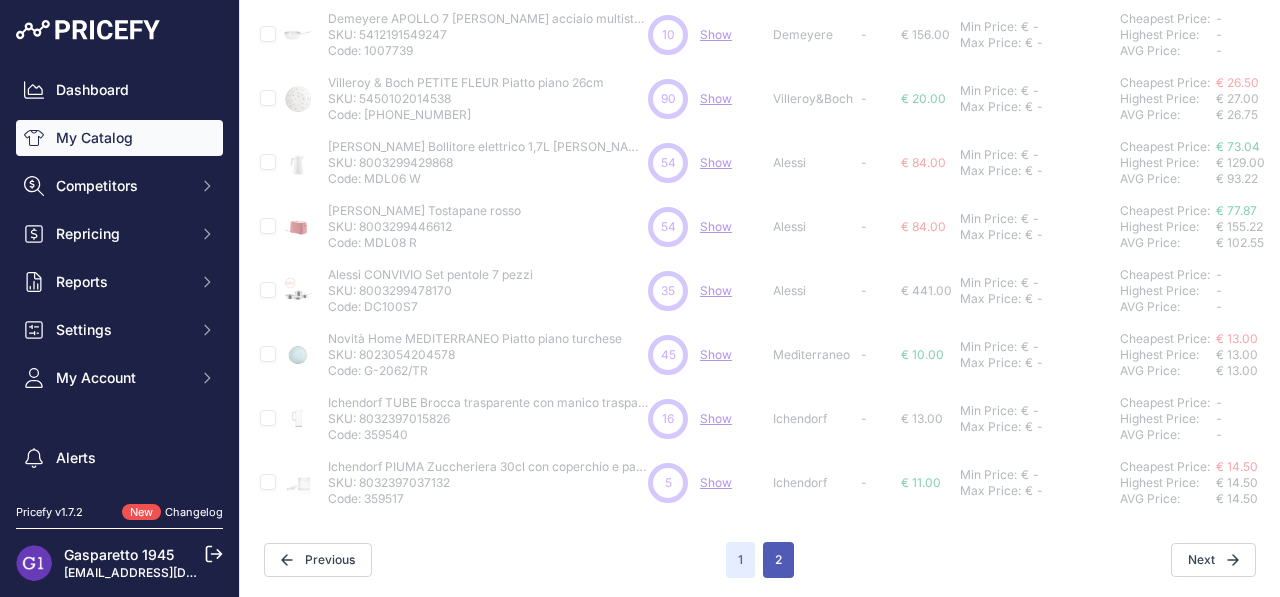 type 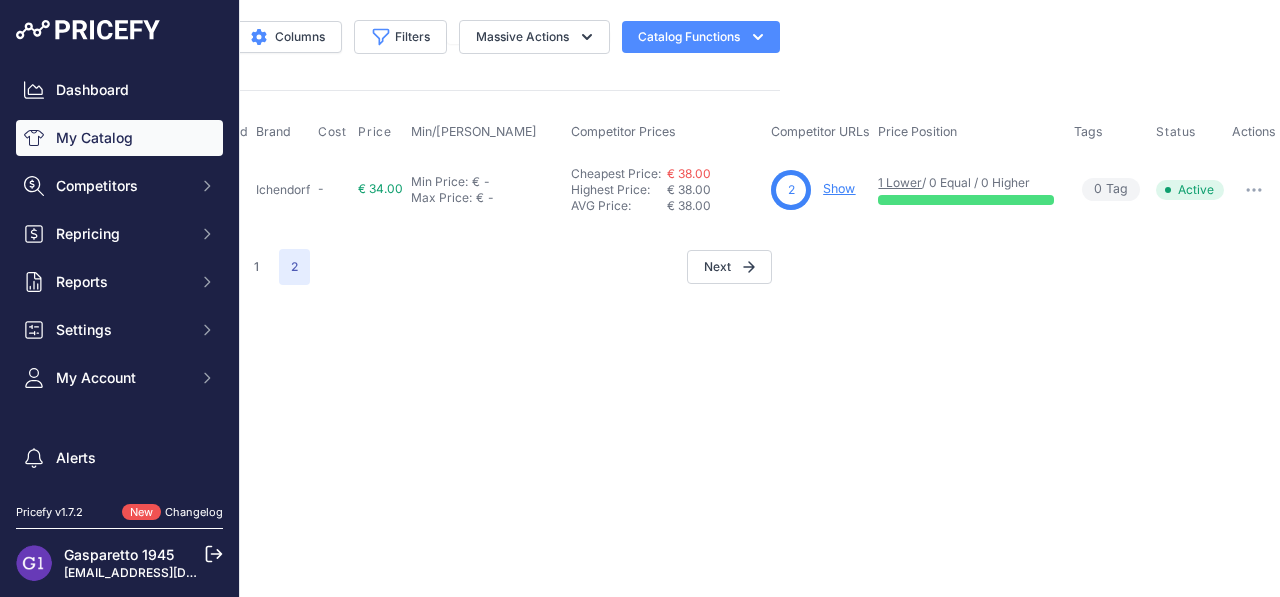 scroll, scrollTop: 0, scrollLeft: 0, axis: both 